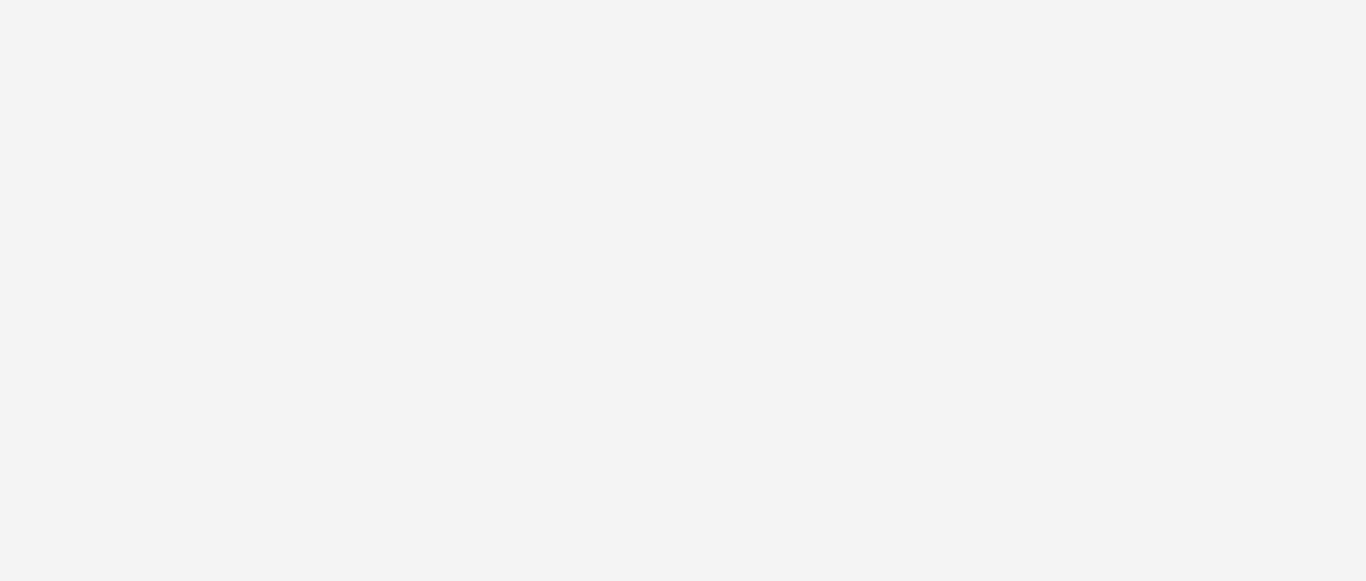 scroll, scrollTop: 0, scrollLeft: 0, axis: both 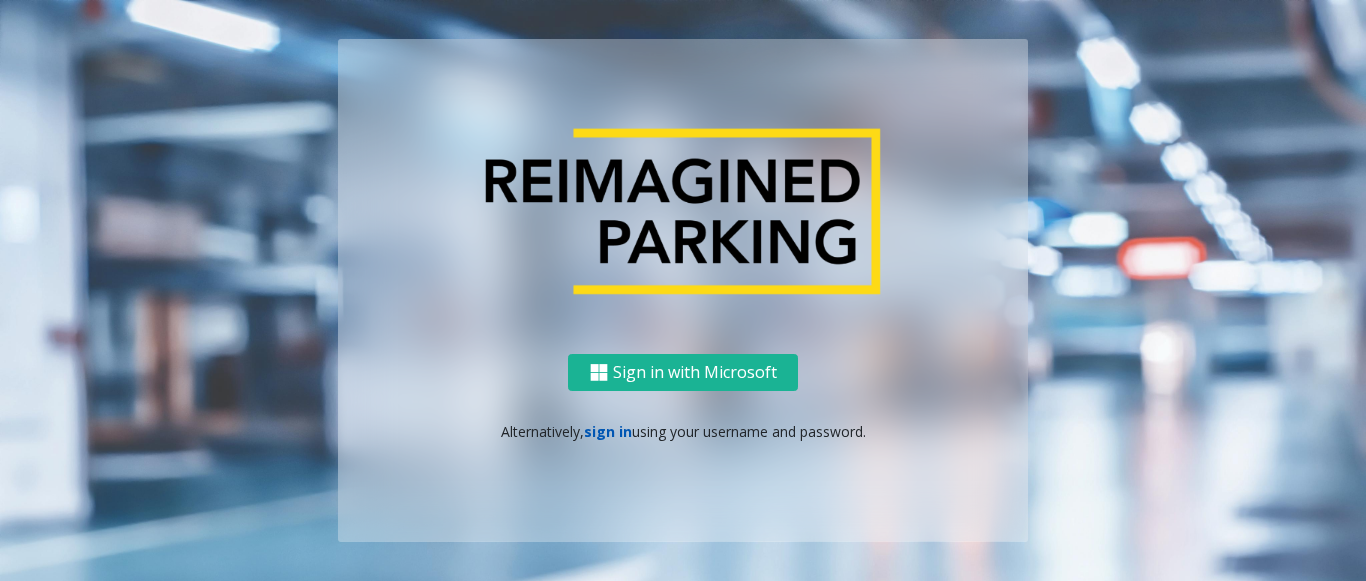 click on "sign in" 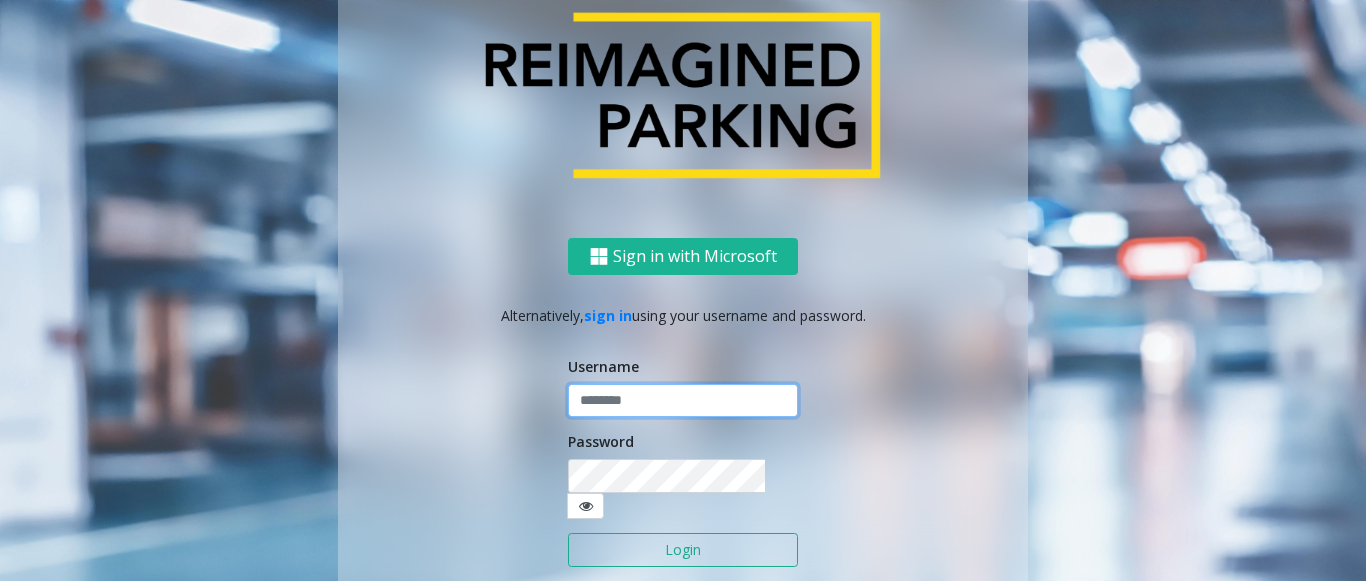 type on "**********" 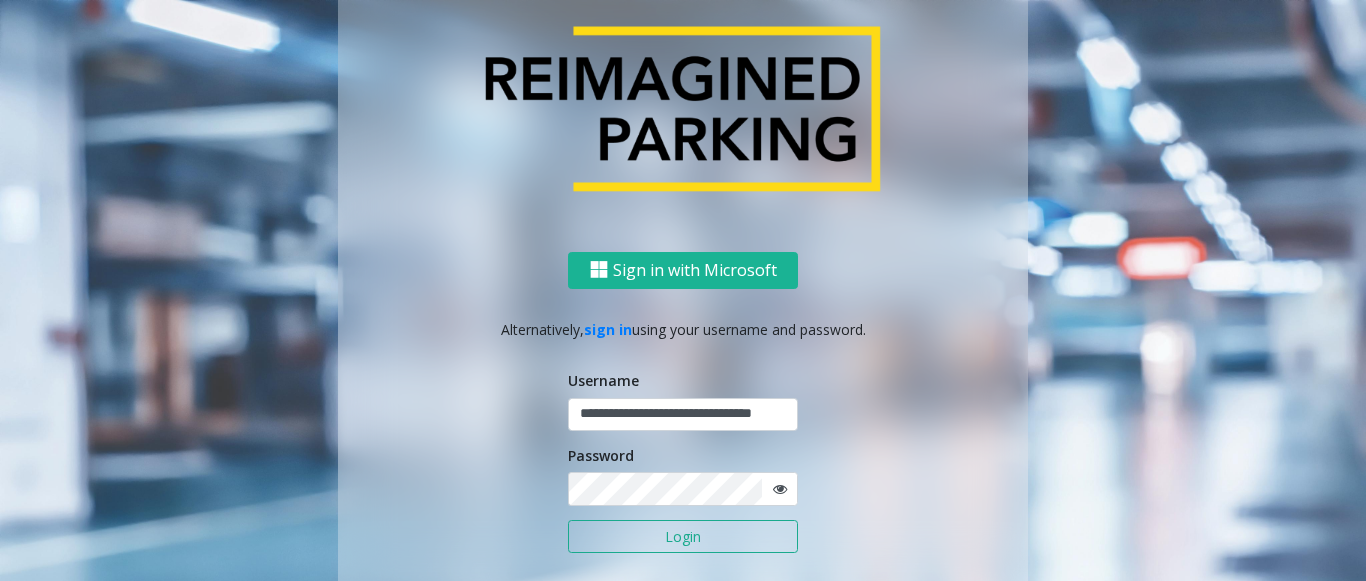 click on "Login" 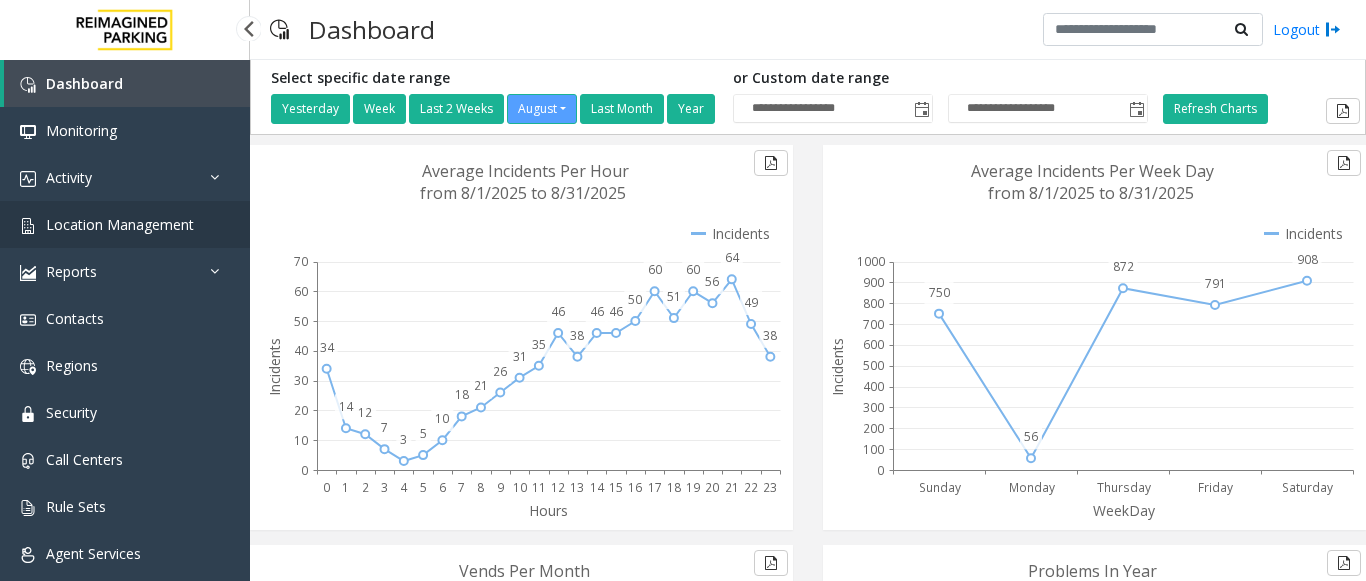 click on "Location Management" at bounding box center [120, 224] 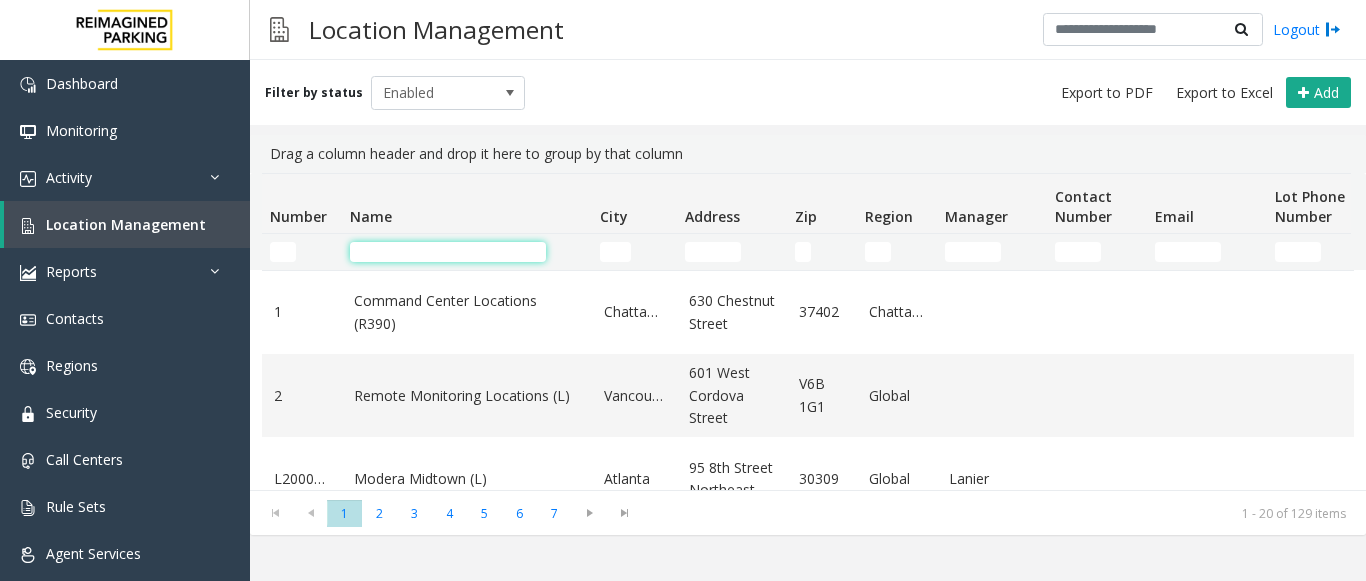 click 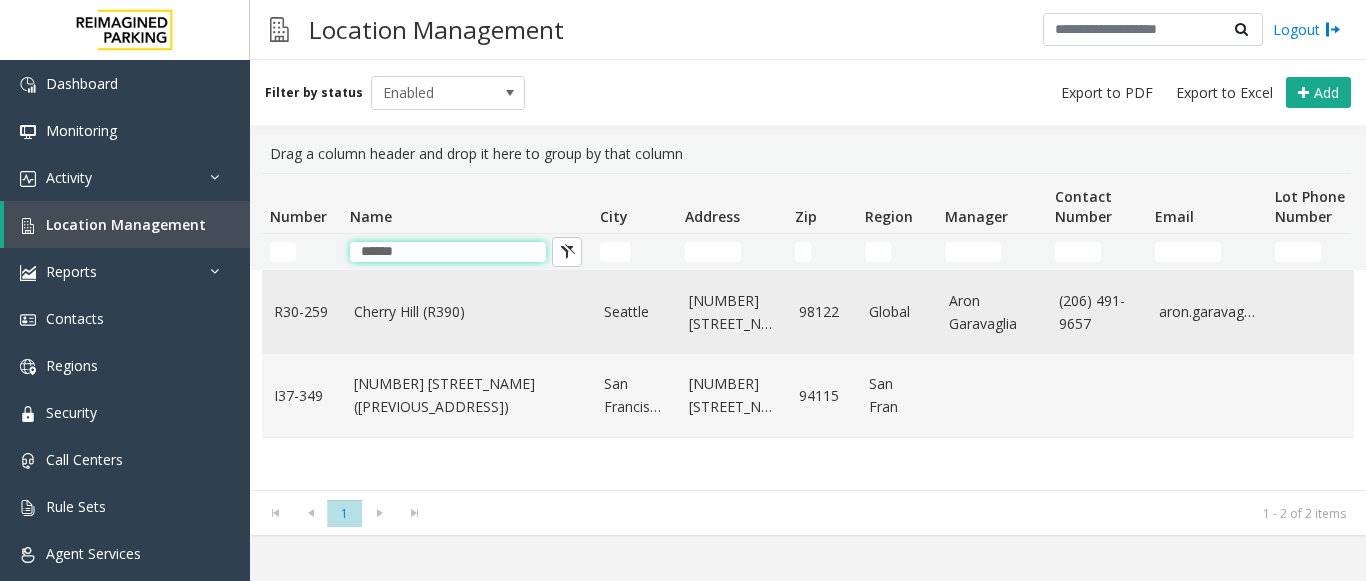 type on "******" 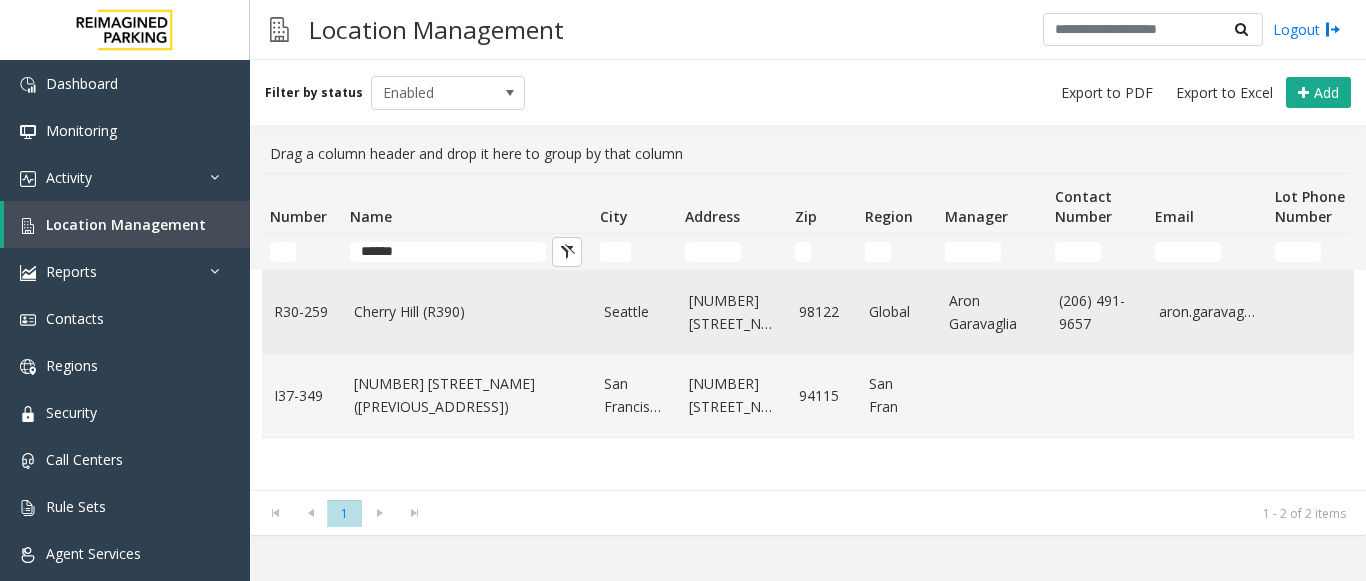 click on "Cherry Hill (R390)" 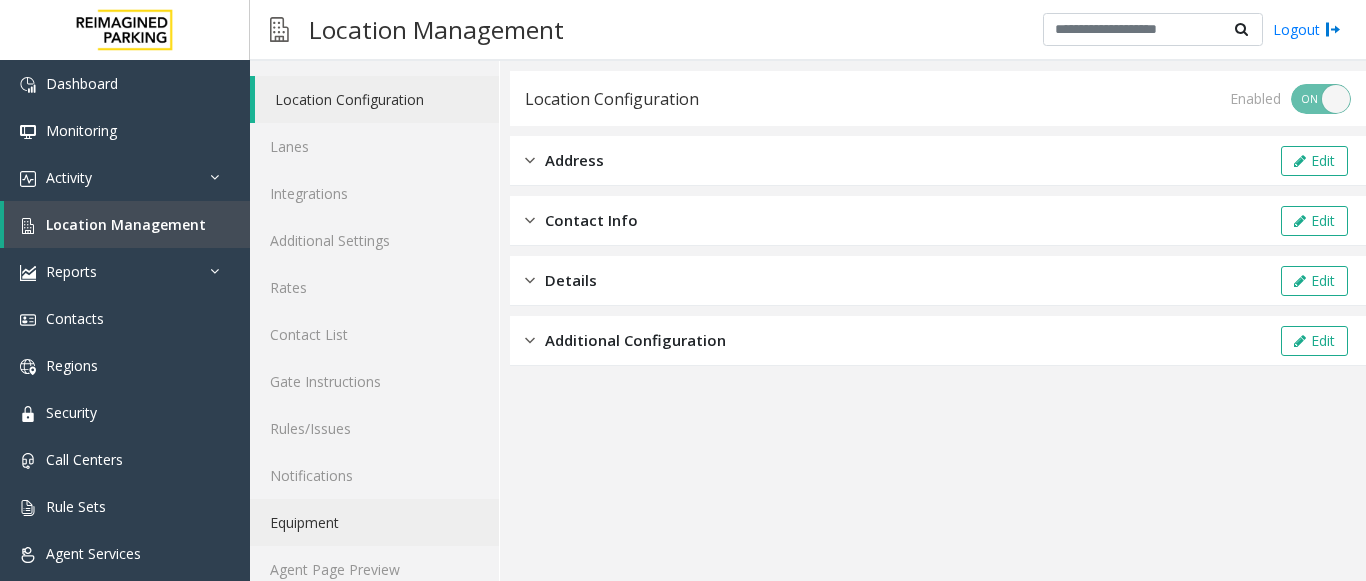 scroll, scrollTop: 78, scrollLeft: 0, axis: vertical 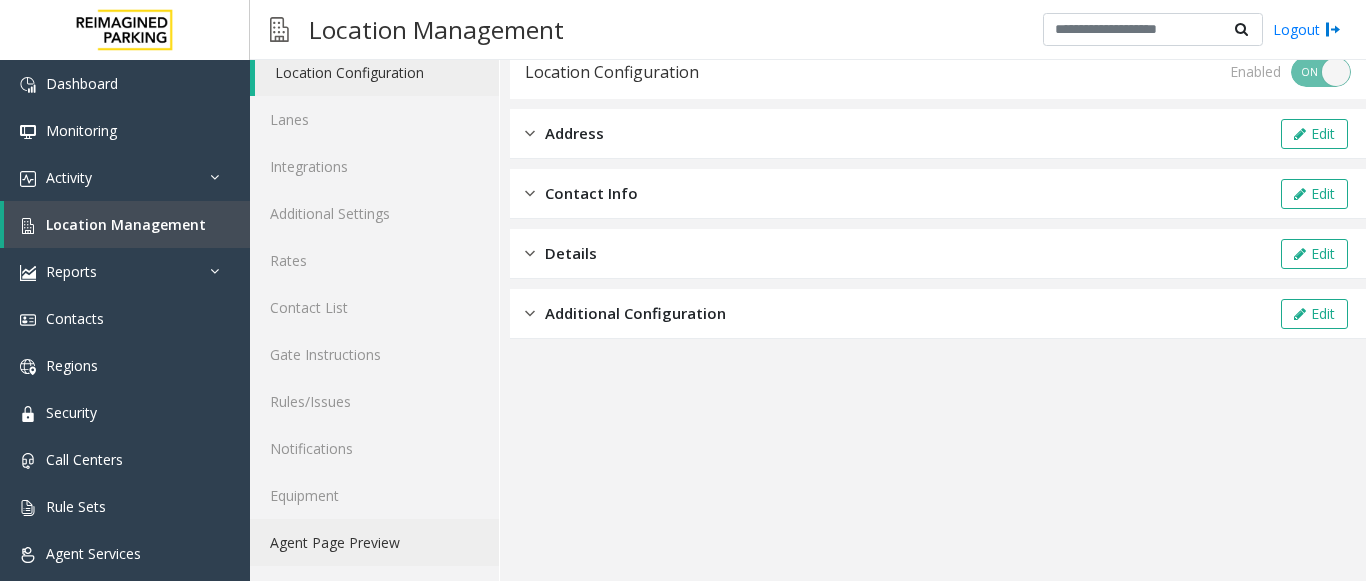 click on "Agent Page Preview" 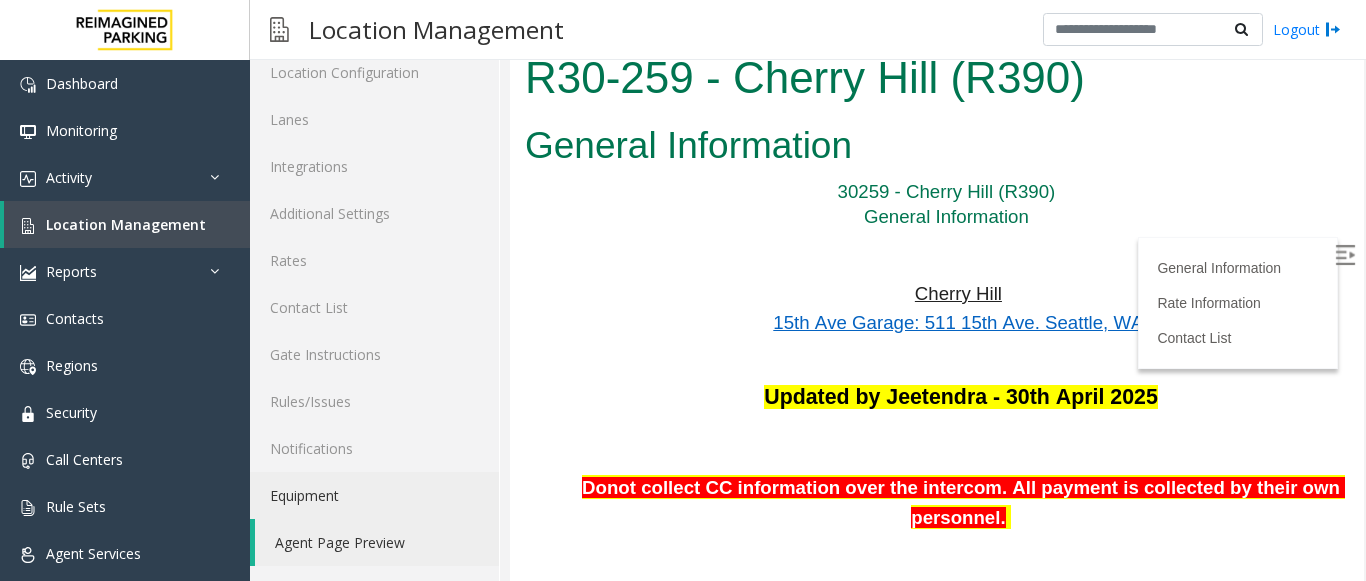 scroll, scrollTop: 0, scrollLeft: 0, axis: both 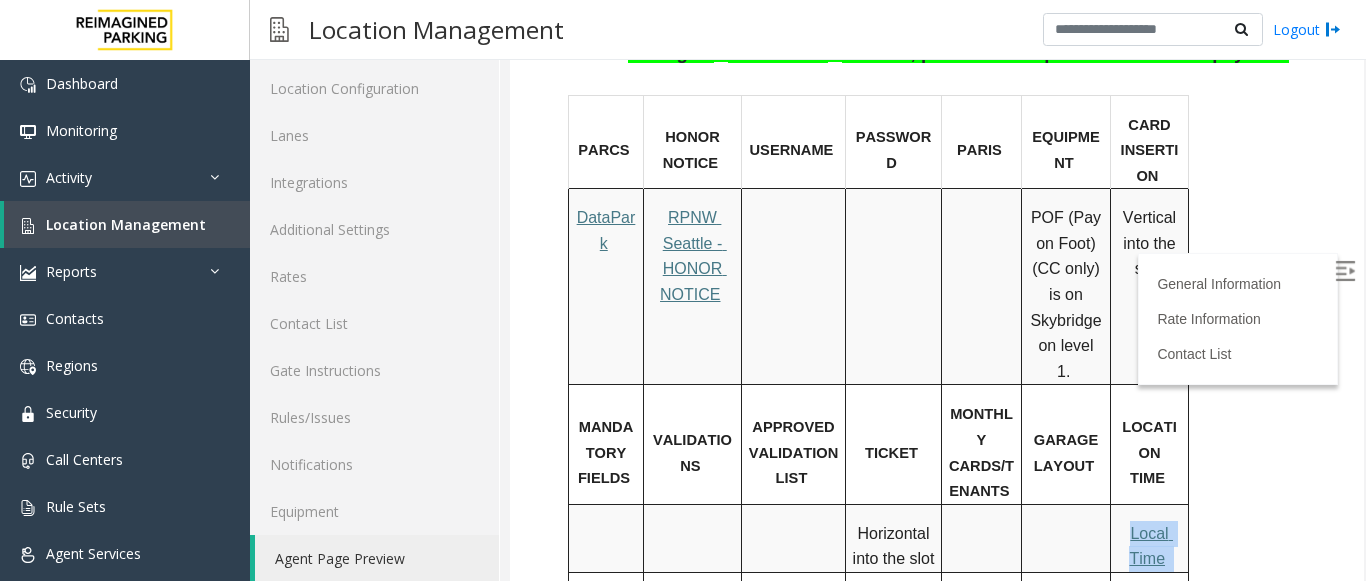 drag, startPoint x: 1105, startPoint y: 314, endPoint x: 1057, endPoint y: 502, distance: 194.03093 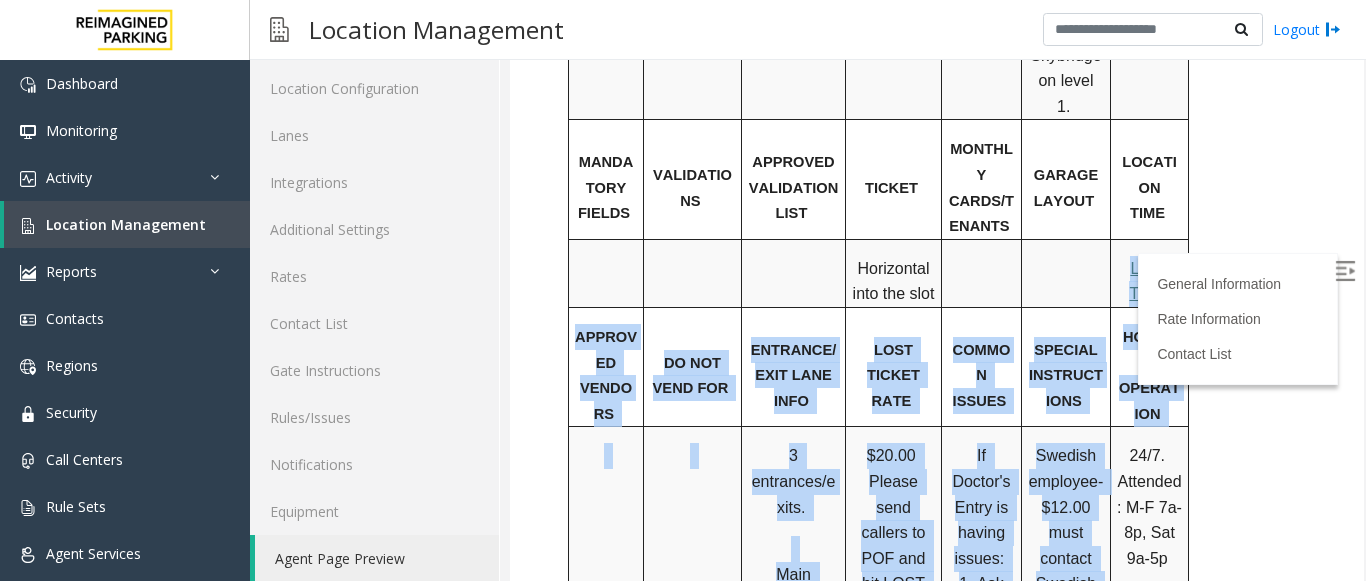 scroll, scrollTop: 1379, scrollLeft: 0, axis: vertical 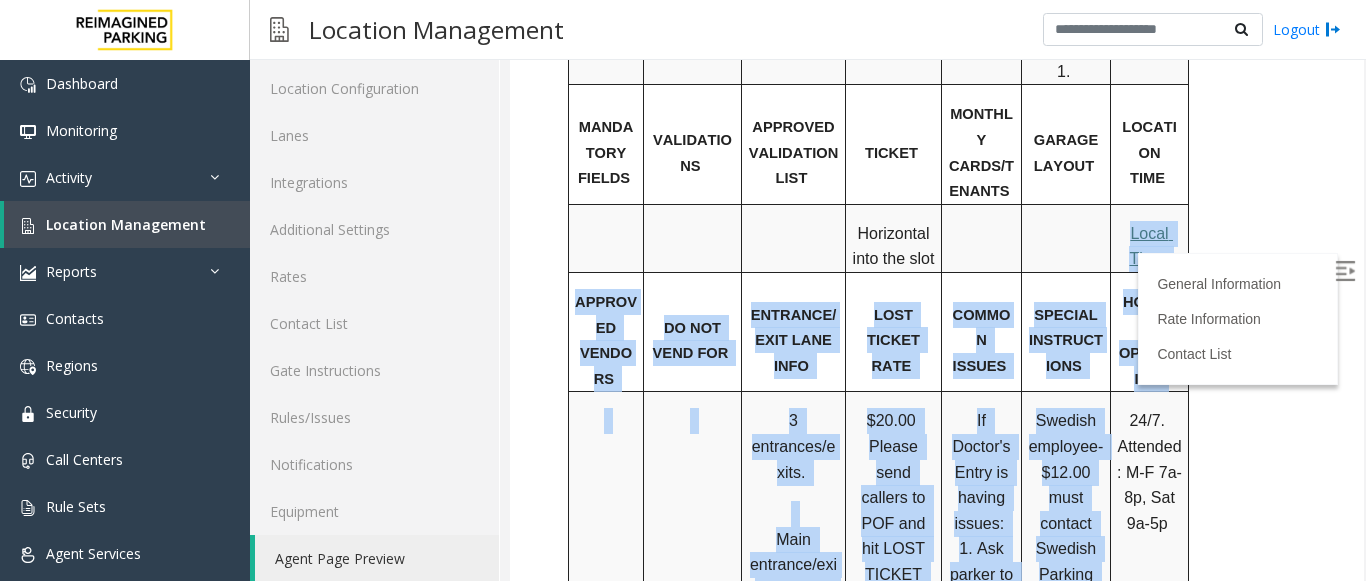 click on "Swedish employee- $12.00 must contact Swedish Parking and Commuting" at bounding box center (1068, 535) 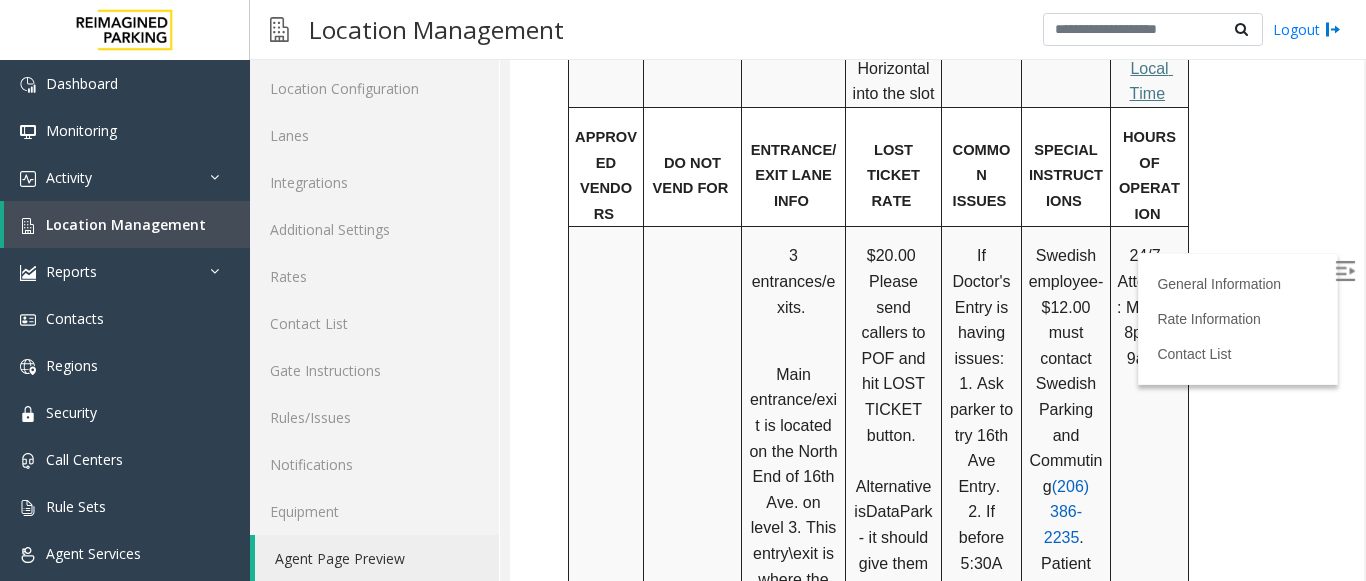 scroll, scrollTop: 1579, scrollLeft: 0, axis: vertical 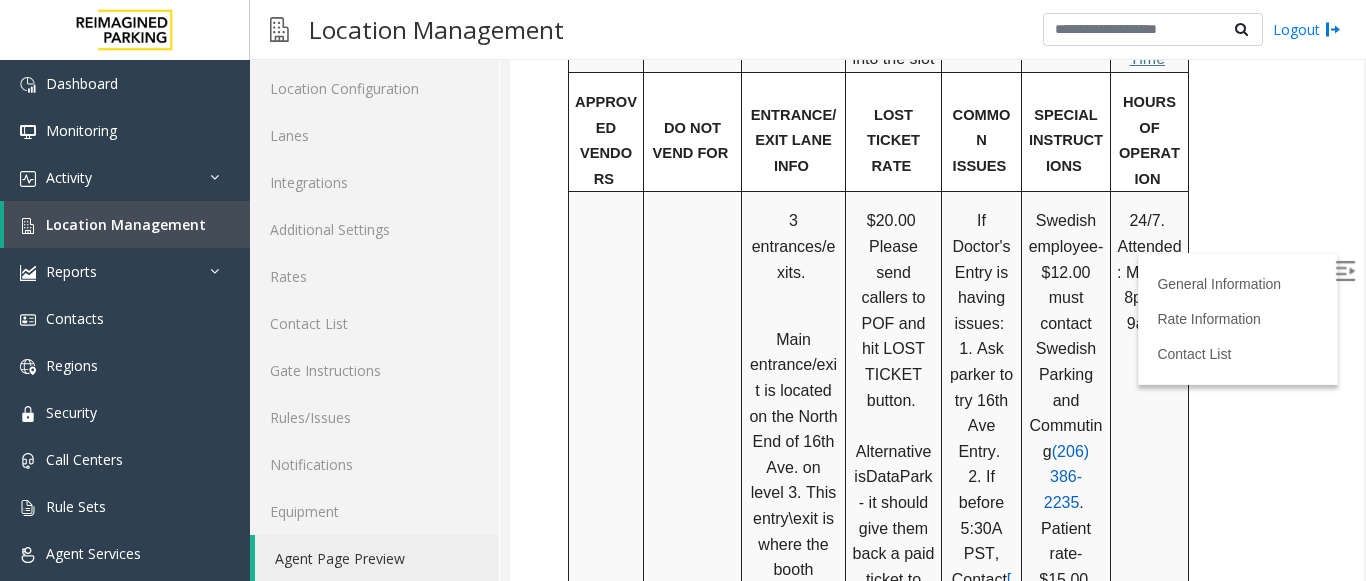 click at bounding box center [1345, 271] 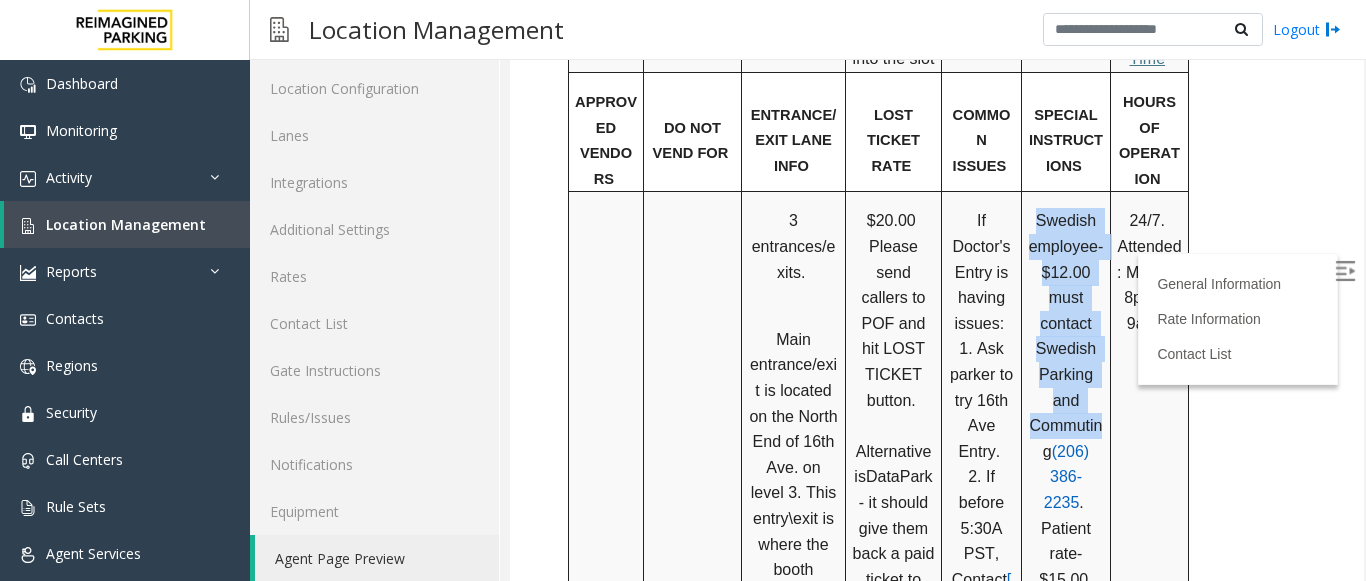 drag, startPoint x: 1030, startPoint y: 178, endPoint x: 1095, endPoint y: 375, distance: 207.44638 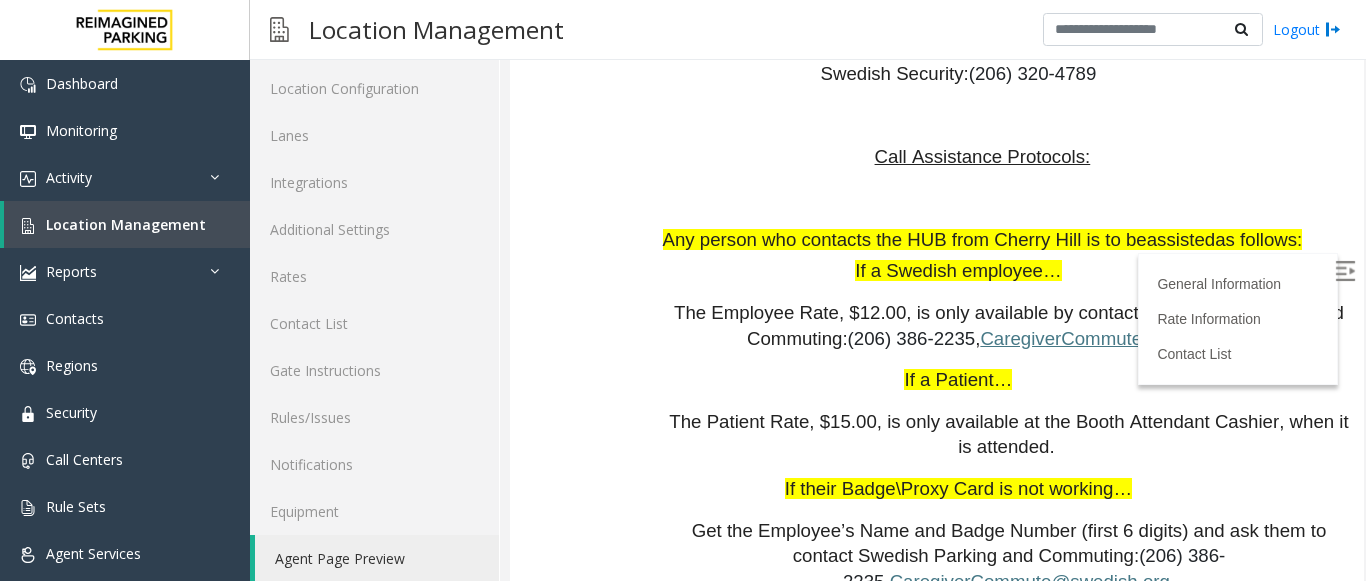 scroll, scrollTop: 3579, scrollLeft: 0, axis: vertical 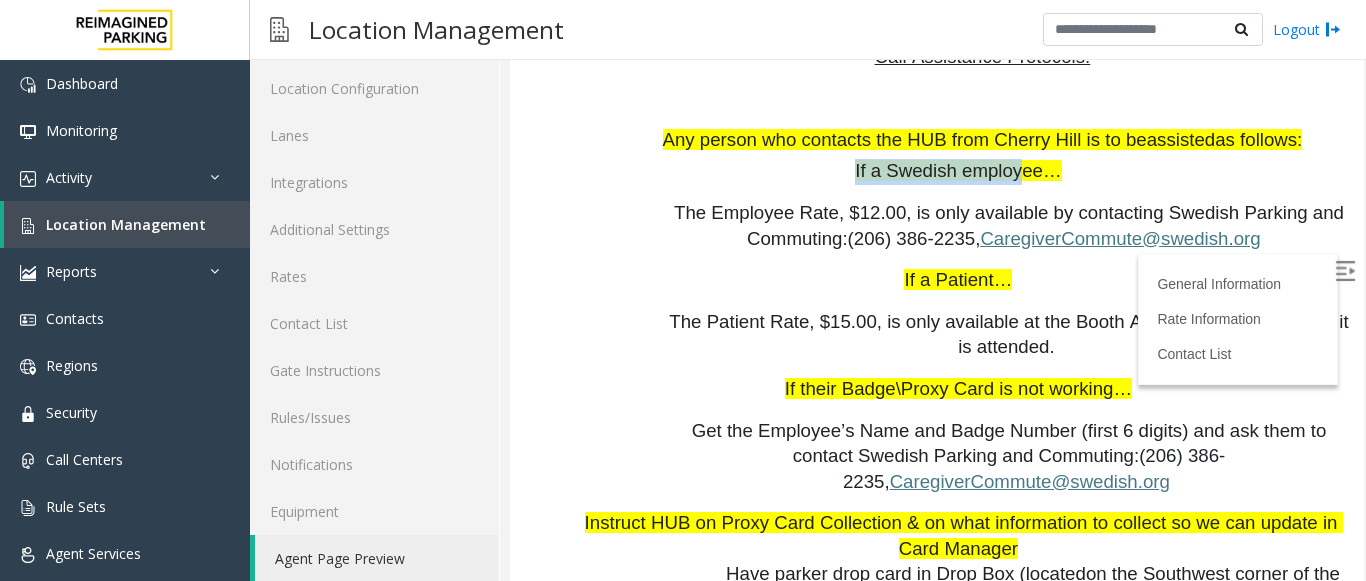 drag, startPoint x: 844, startPoint y: 84, endPoint x: 1004, endPoint y: 89, distance: 160.07811 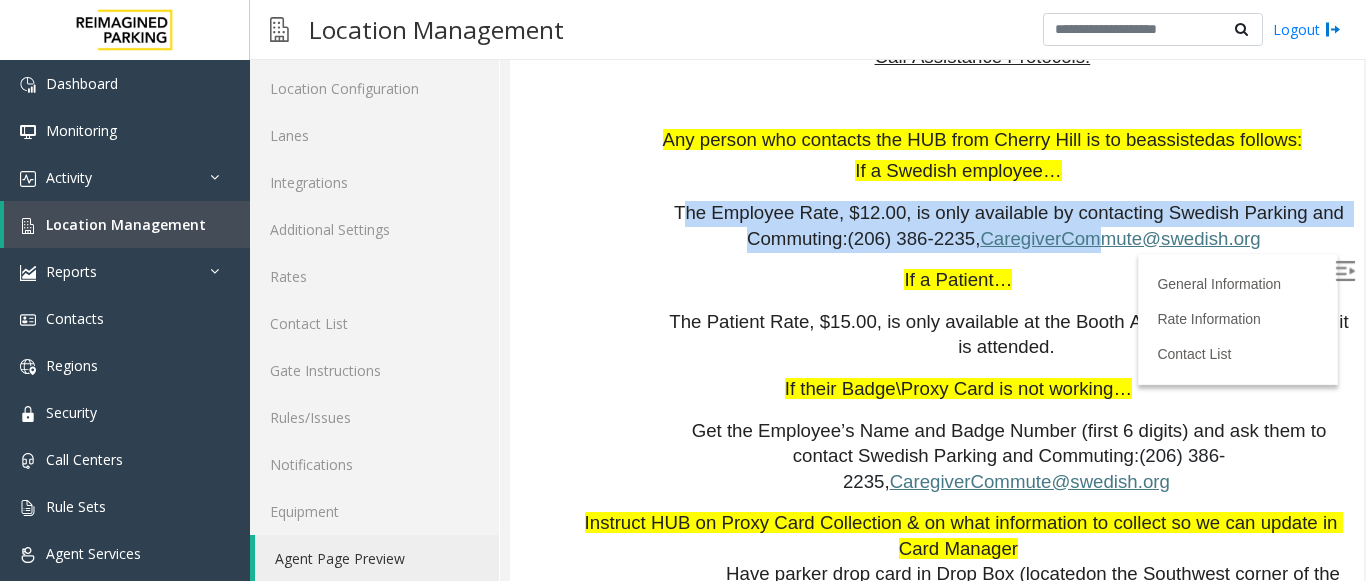drag, startPoint x: 704, startPoint y: 117, endPoint x: 1140, endPoint y: 134, distance: 436.3313 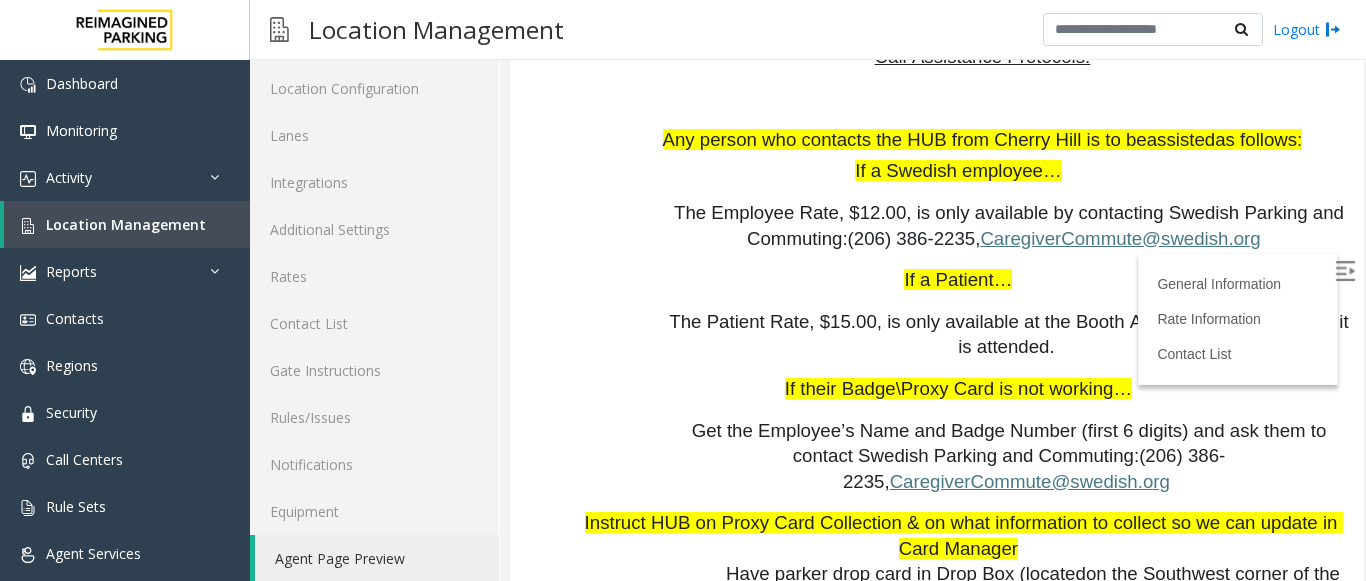 click on "If their Badge\Proxy Card is not working…" at bounding box center [961, 390] 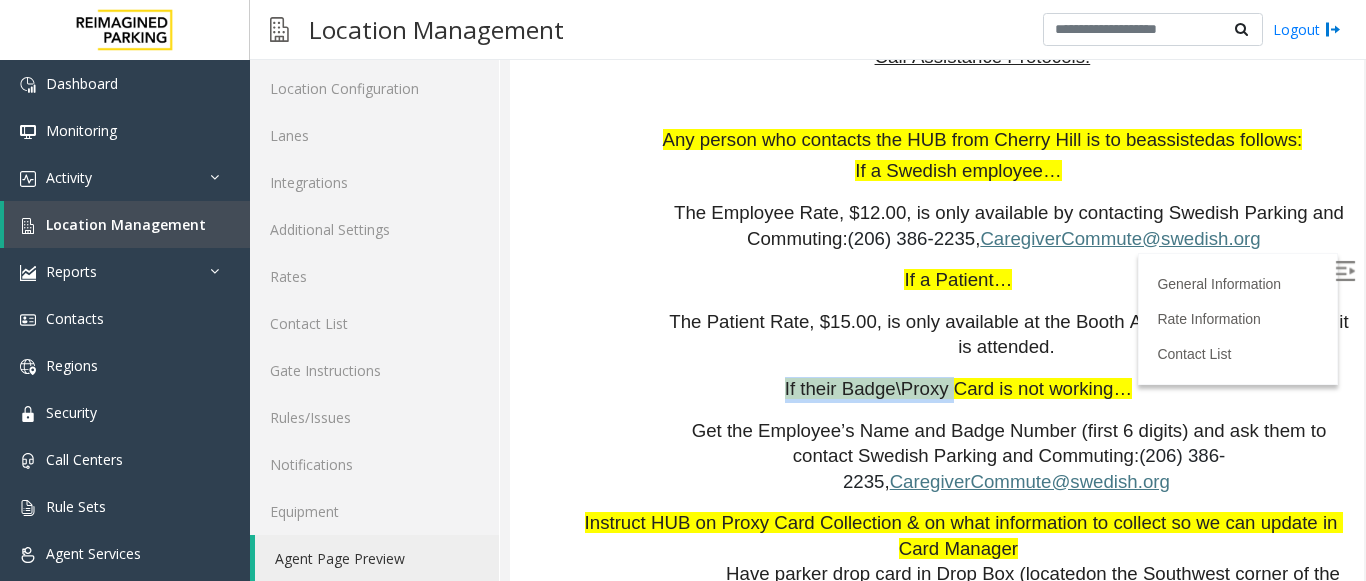 drag, startPoint x: 777, startPoint y: 290, endPoint x: 884, endPoint y: 343, distance: 119.40687 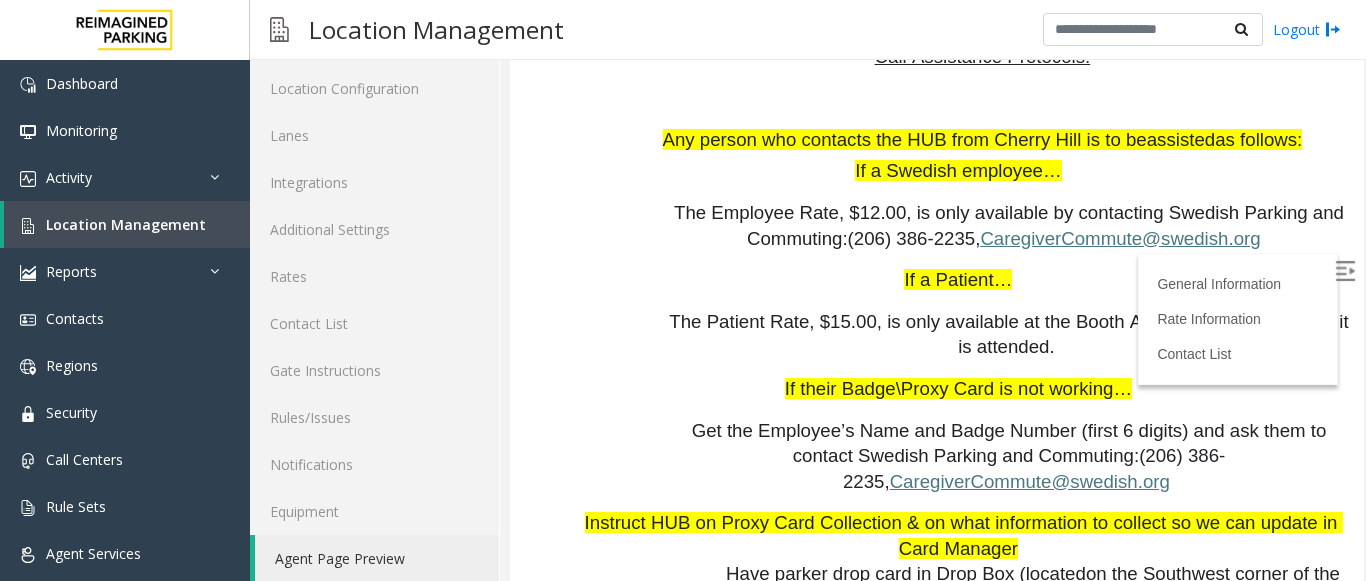 click on "Get the Employee’s Name and Badge Number (first 6 digits) and ask them to contact Swedish Parking and Commuting:" at bounding box center (1012, 443) 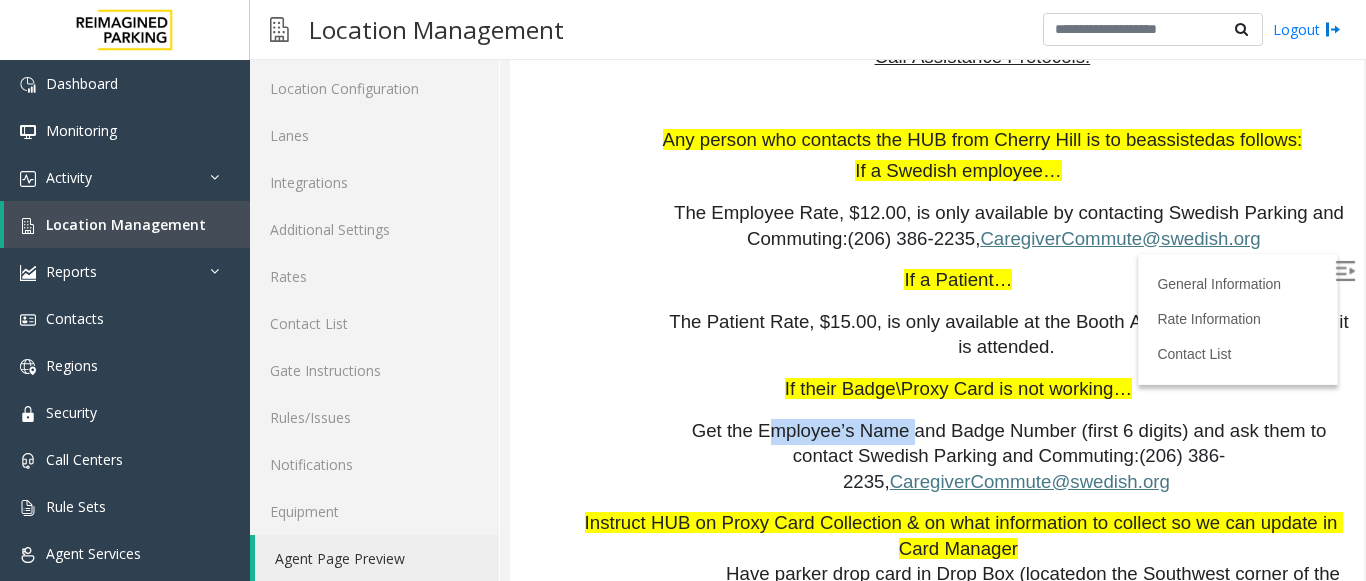 drag, startPoint x: 747, startPoint y: 337, endPoint x: 876, endPoint y: 340, distance: 129.03488 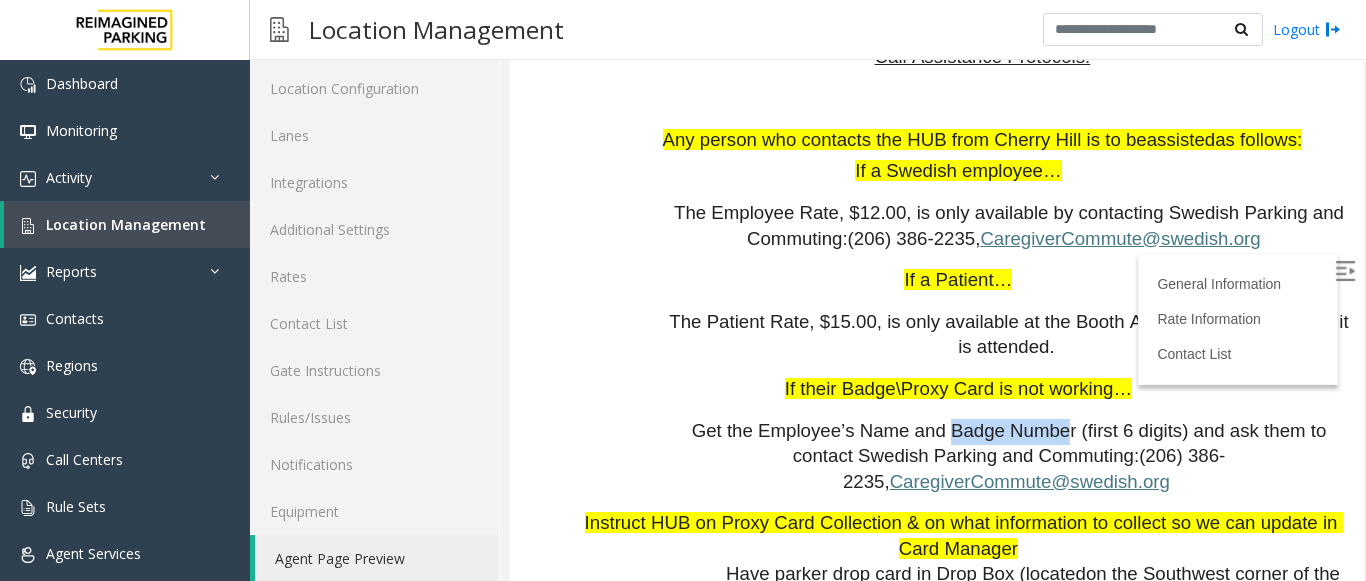 drag, startPoint x: 909, startPoint y: 336, endPoint x: 1015, endPoint y: 337, distance: 106.004715 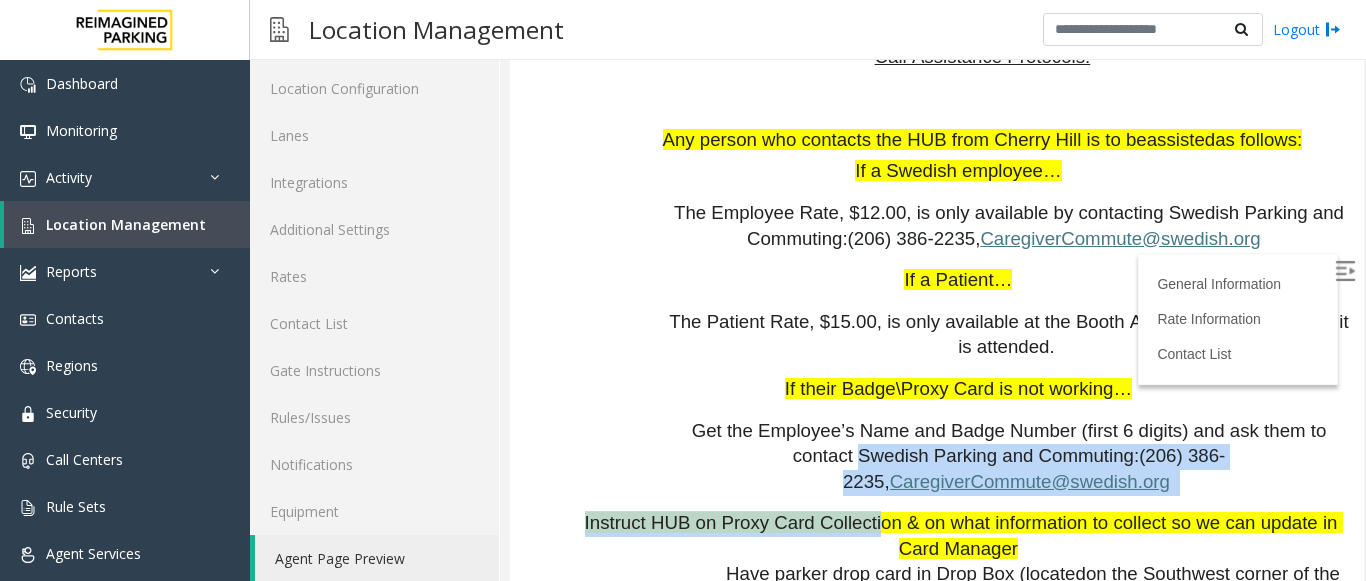 drag, startPoint x: 676, startPoint y: 358, endPoint x: 851, endPoint y: 378, distance: 176.13914 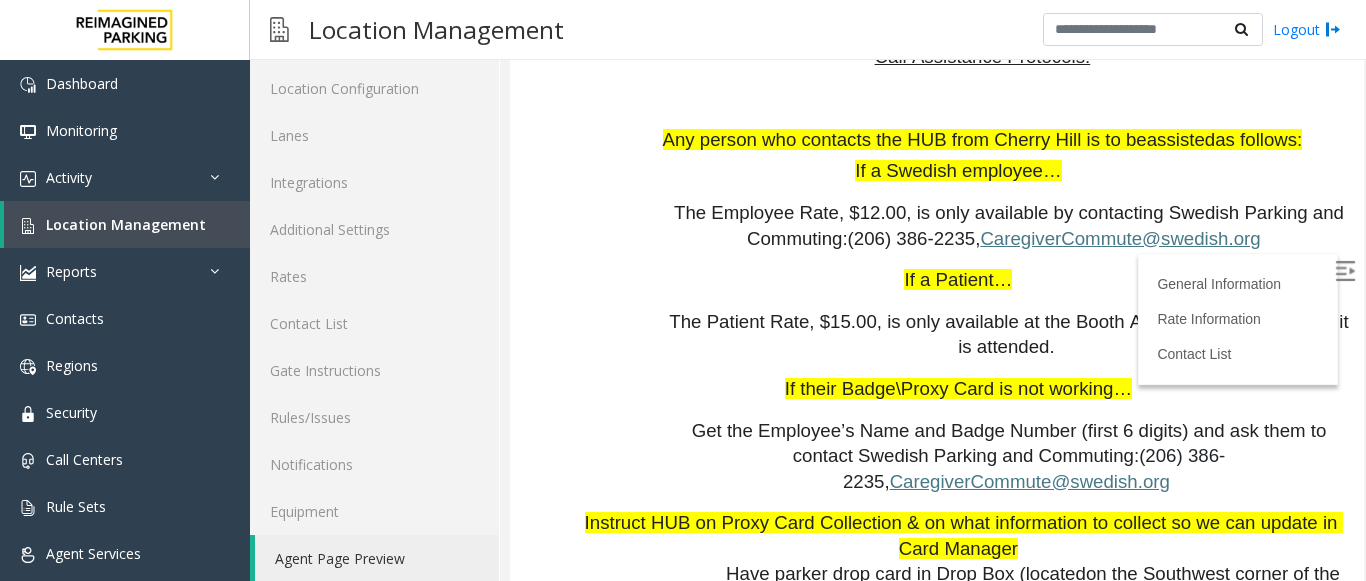 click on "Get the Employee’s Name and Badge Number (first 6 digits) and ask them to contact Swedish Parking and Commuting:" at bounding box center (1012, 443) 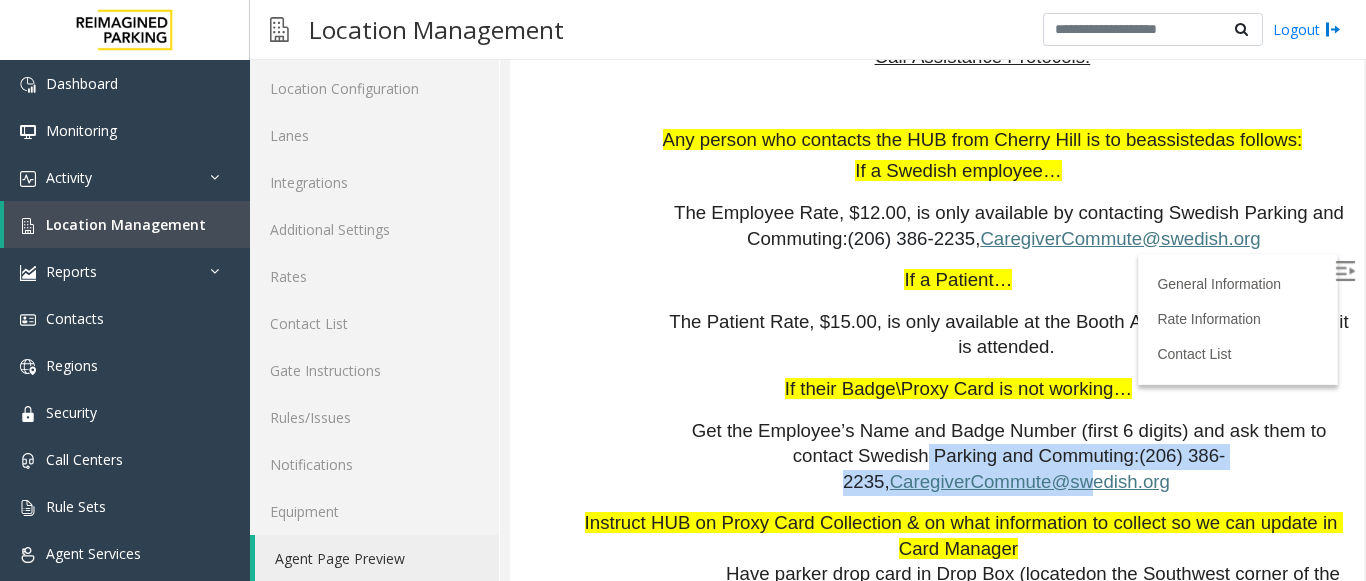 drag, startPoint x: 735, startPoint y: 371, endPoint x: 1236, endPoint y: 369, distance: 501.004 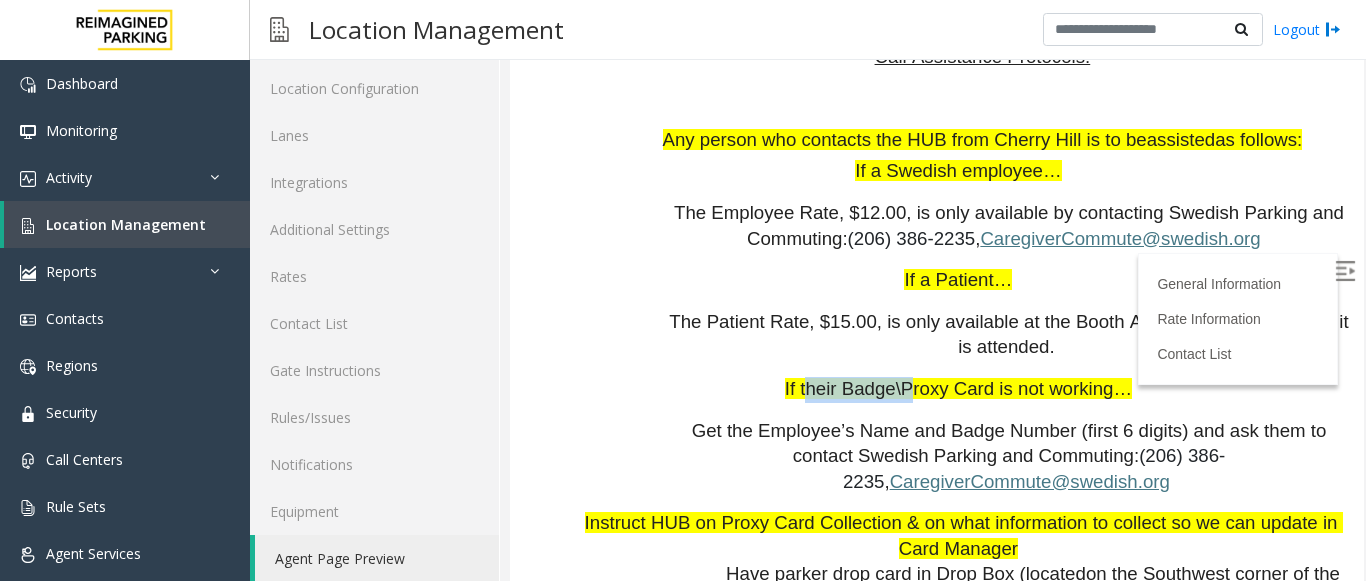 drag, startPoint x: 810, startPoint y: 298, endPoint x: 903, endPoint y: 293, distance: 93.13431 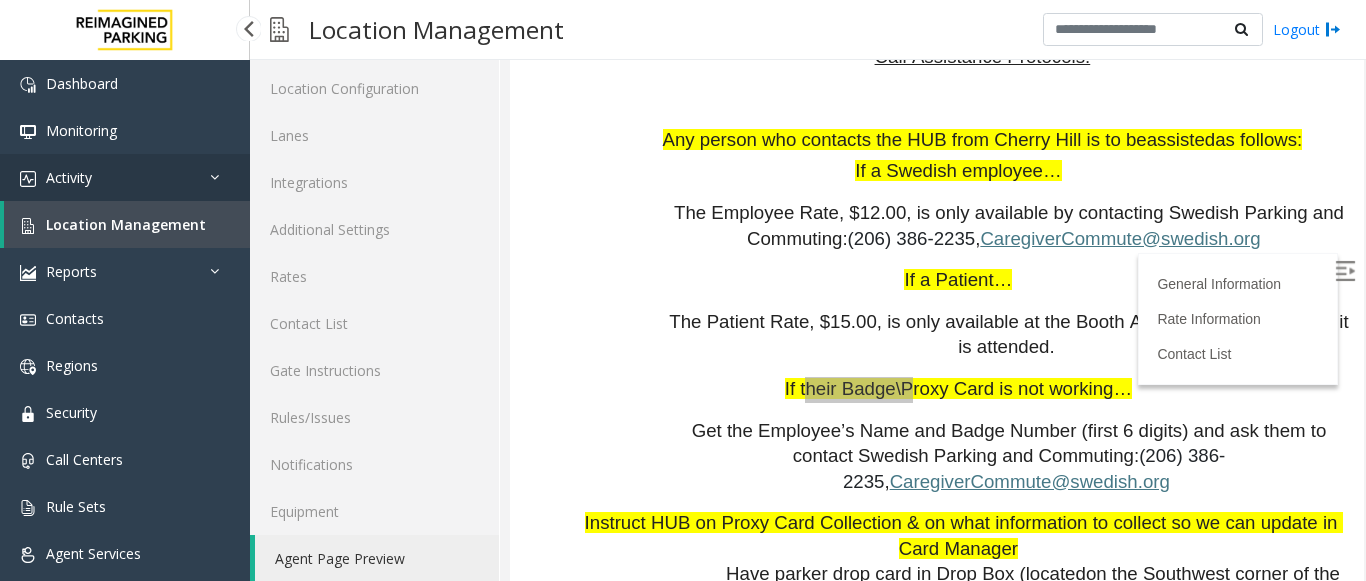 click on "Activity" at bounding box center [125, 177] 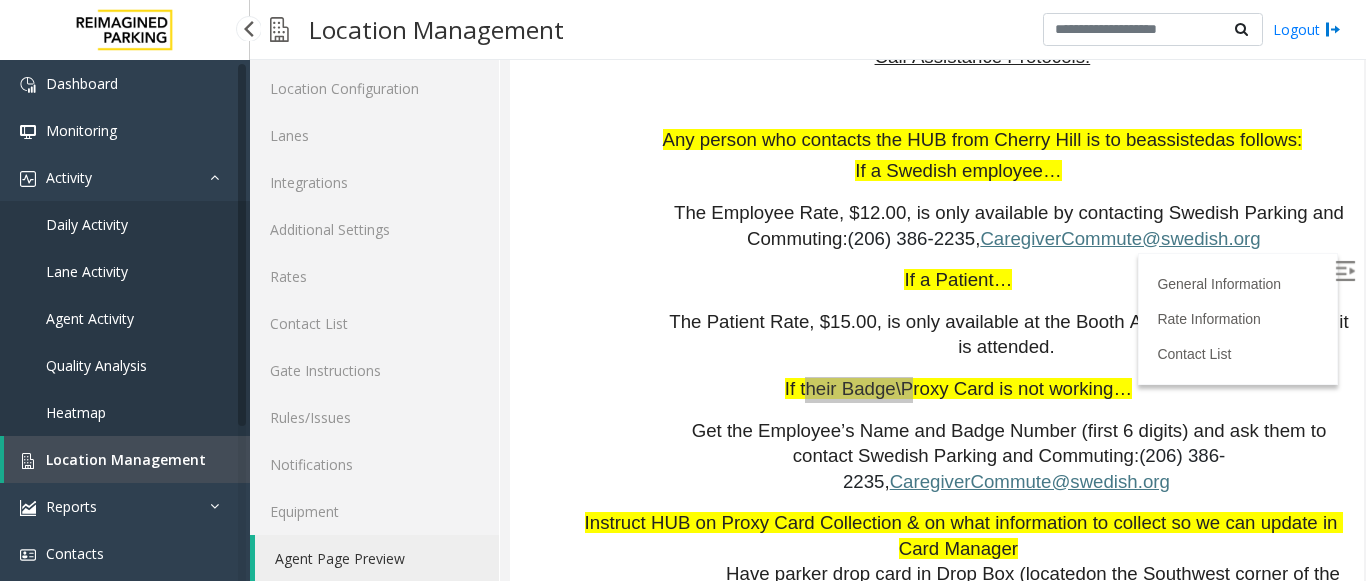 click on "Agent Activity" at bounding box center (90, 318) 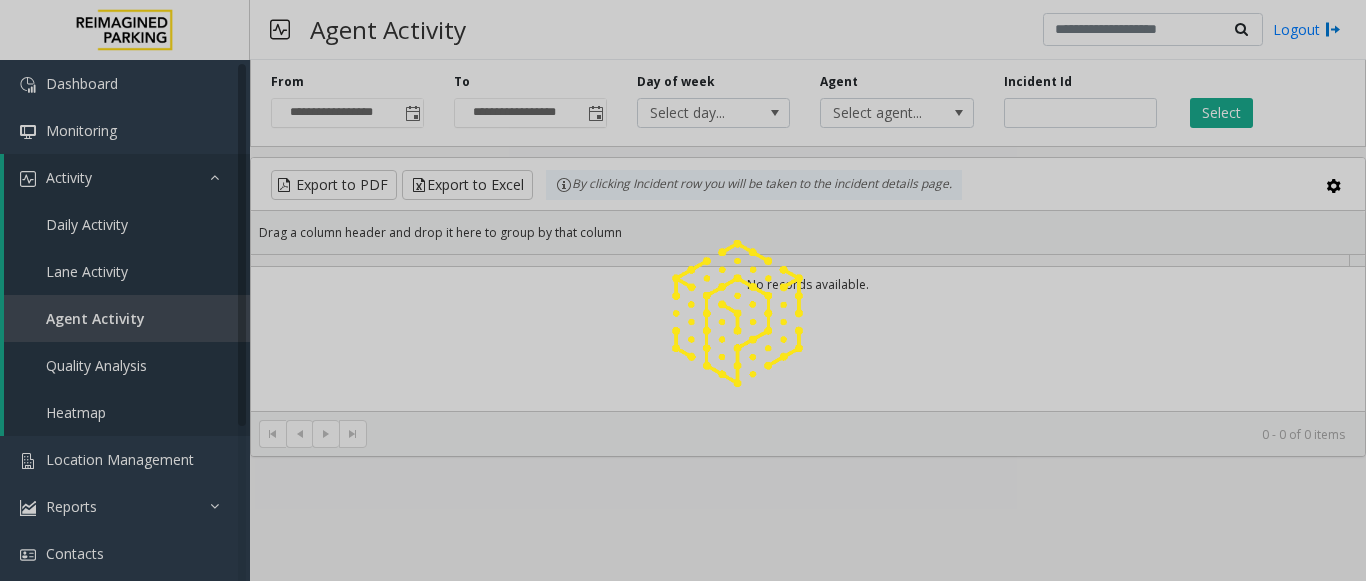 scroll, scrollTop: 0, scrollLeft: 0, axis: both 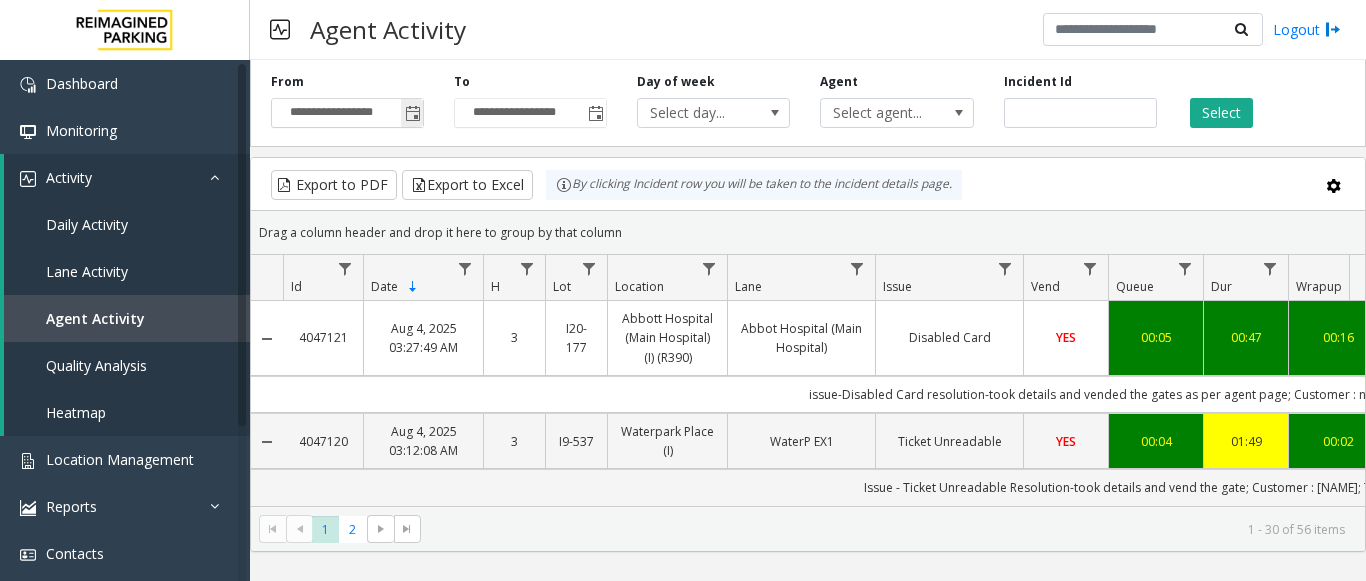 click 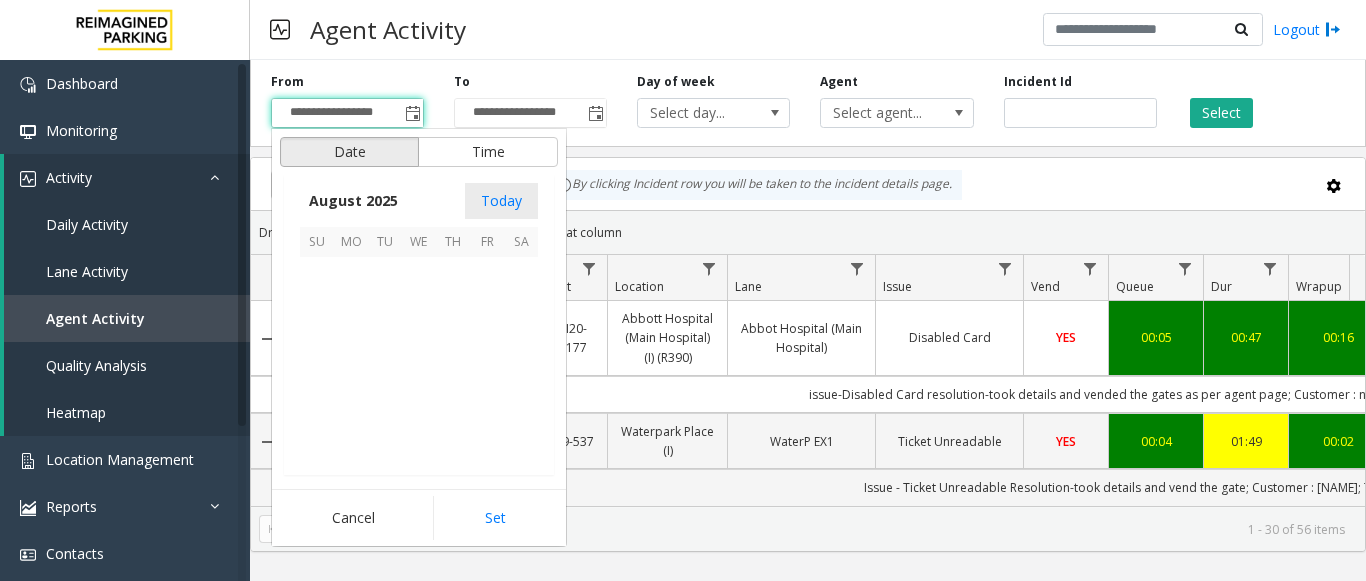 scroll, scrollTop: 358666, scrollLeft: 0, axis: vertical 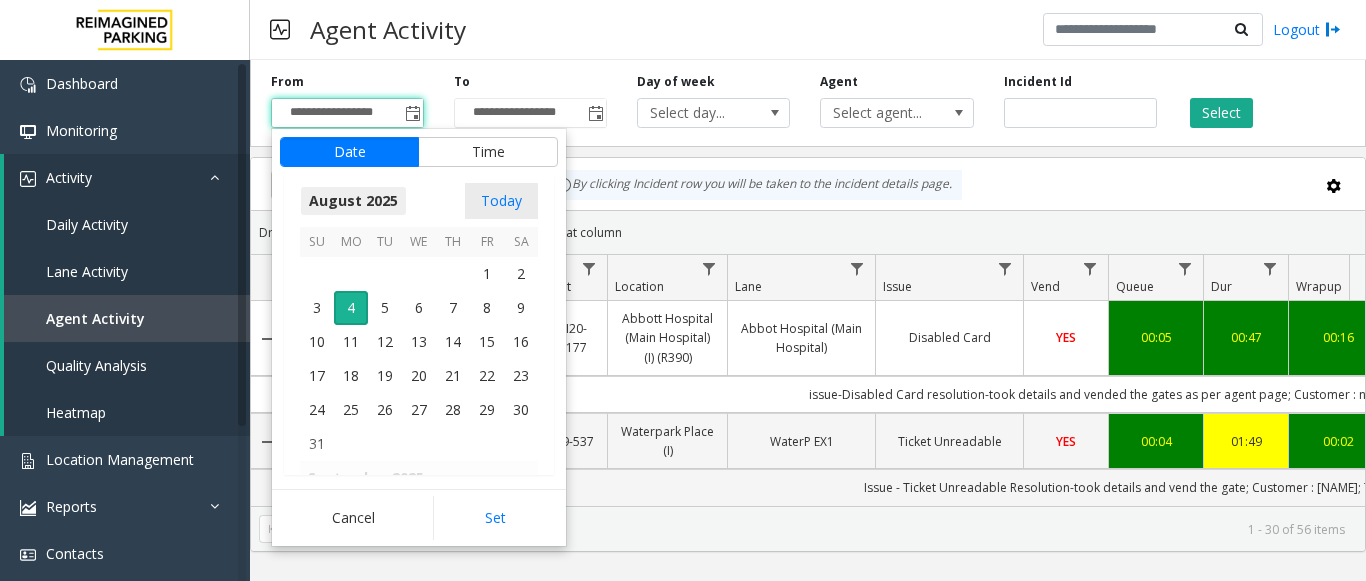 click on "August 2025" at bounding box center (353, 201) 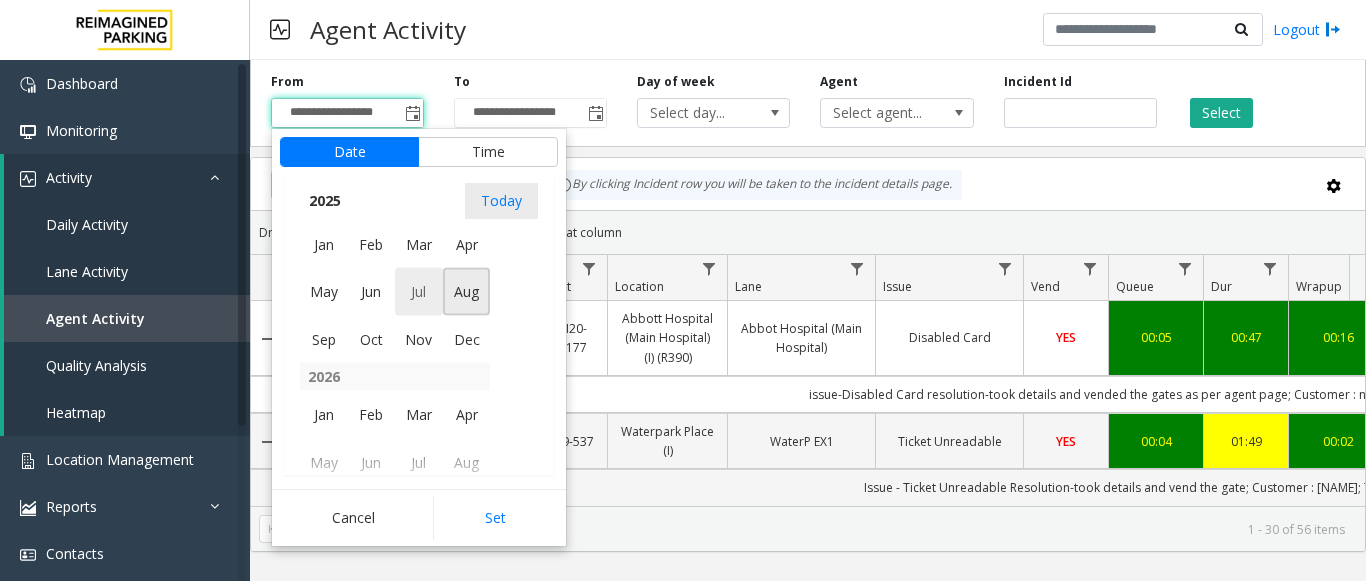 click on "Jul" at bounding box center (419, 292) 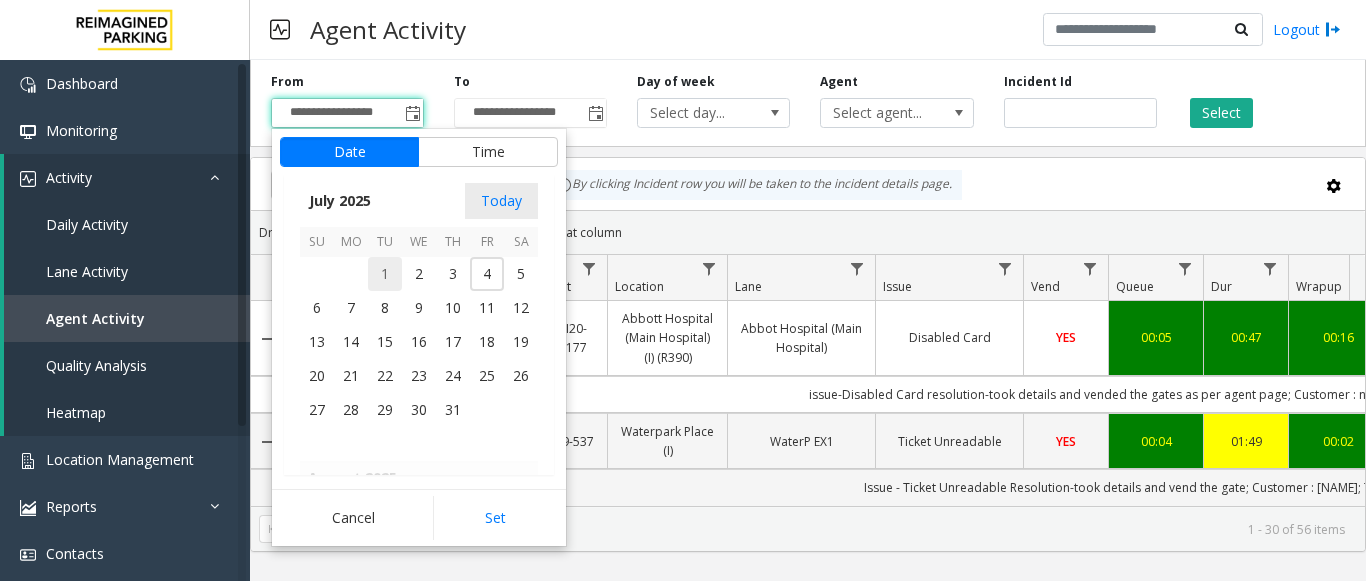 click on "1" at bounding box center [385, 274] 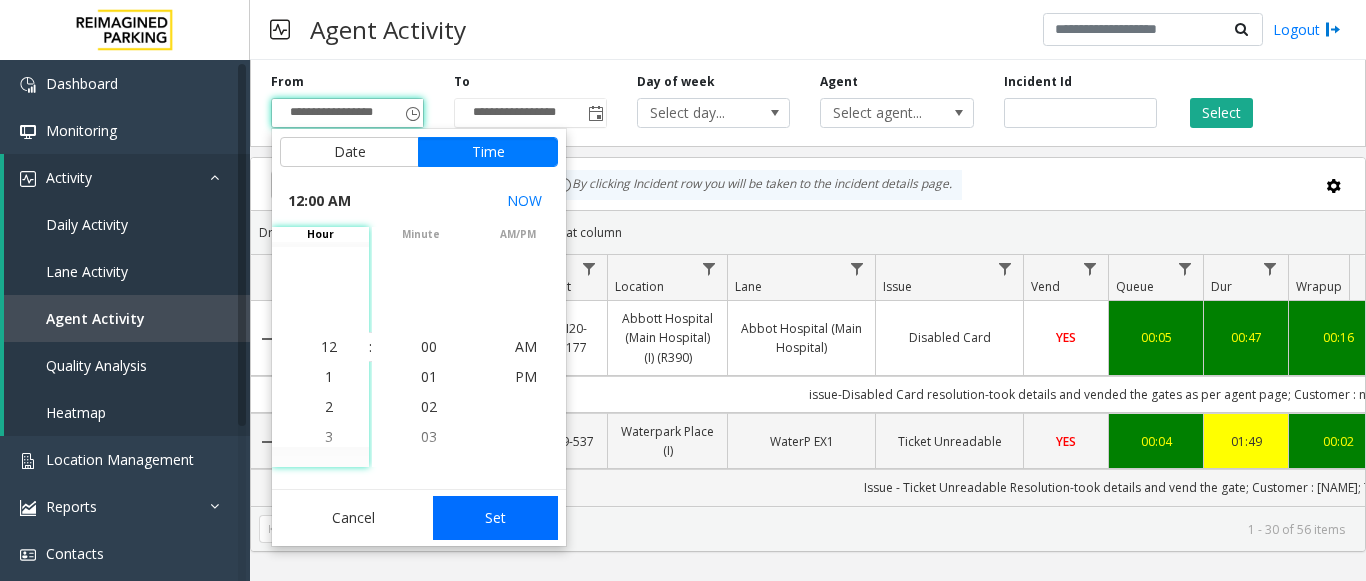 click on "Set" 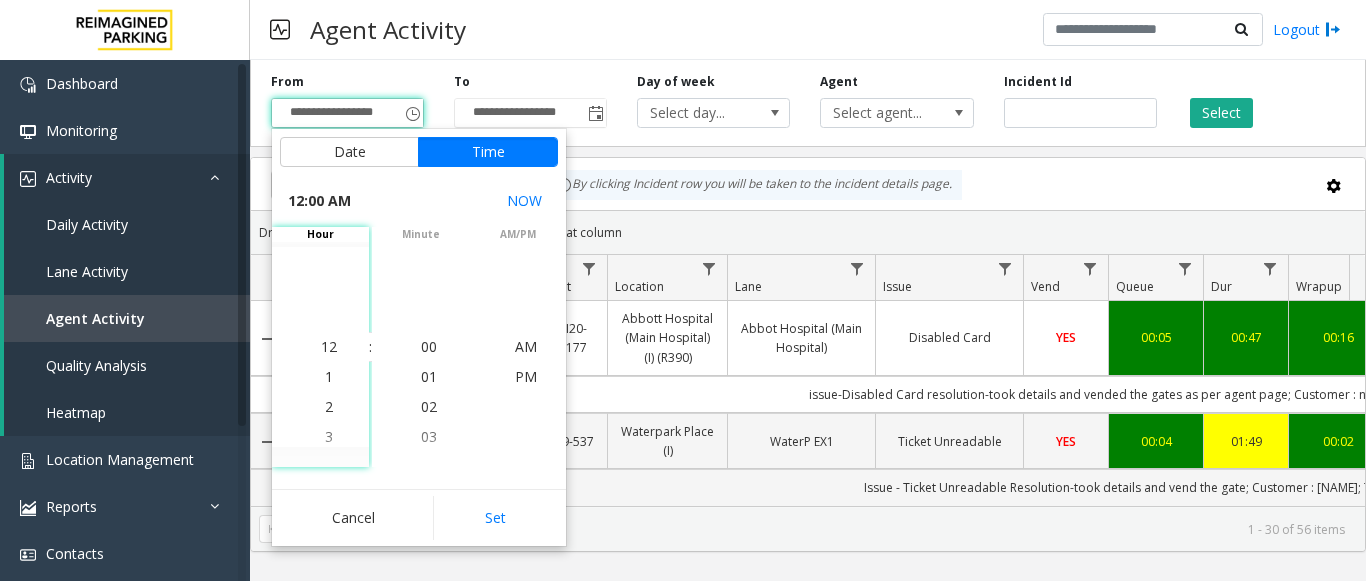 type on "**********" 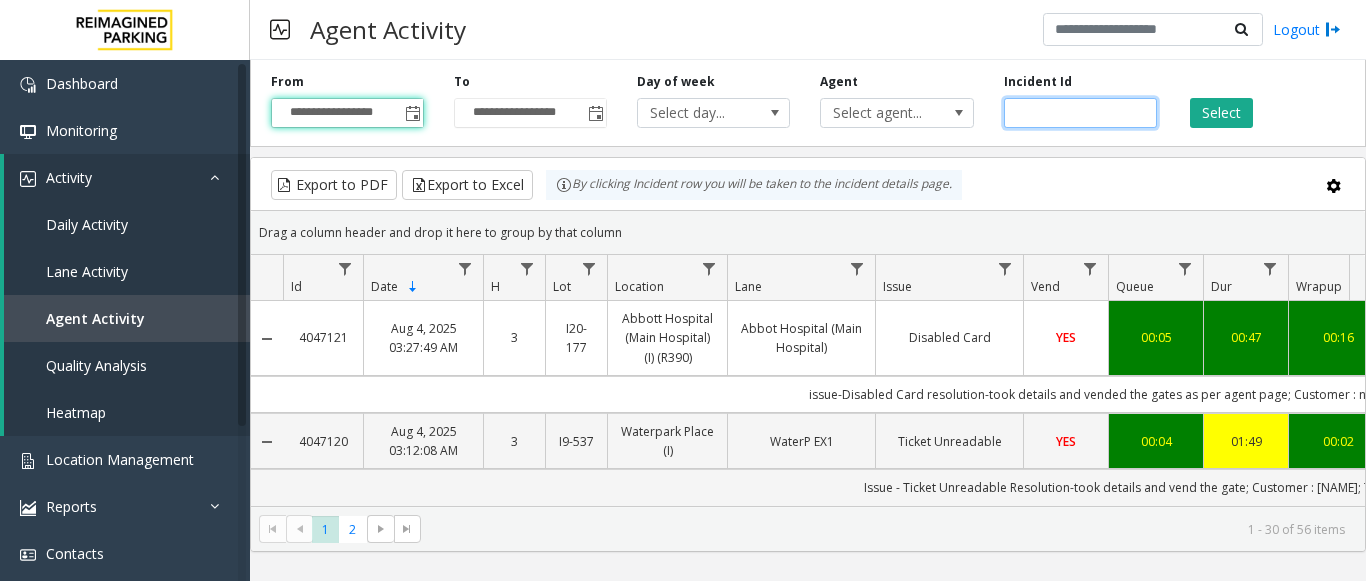 click 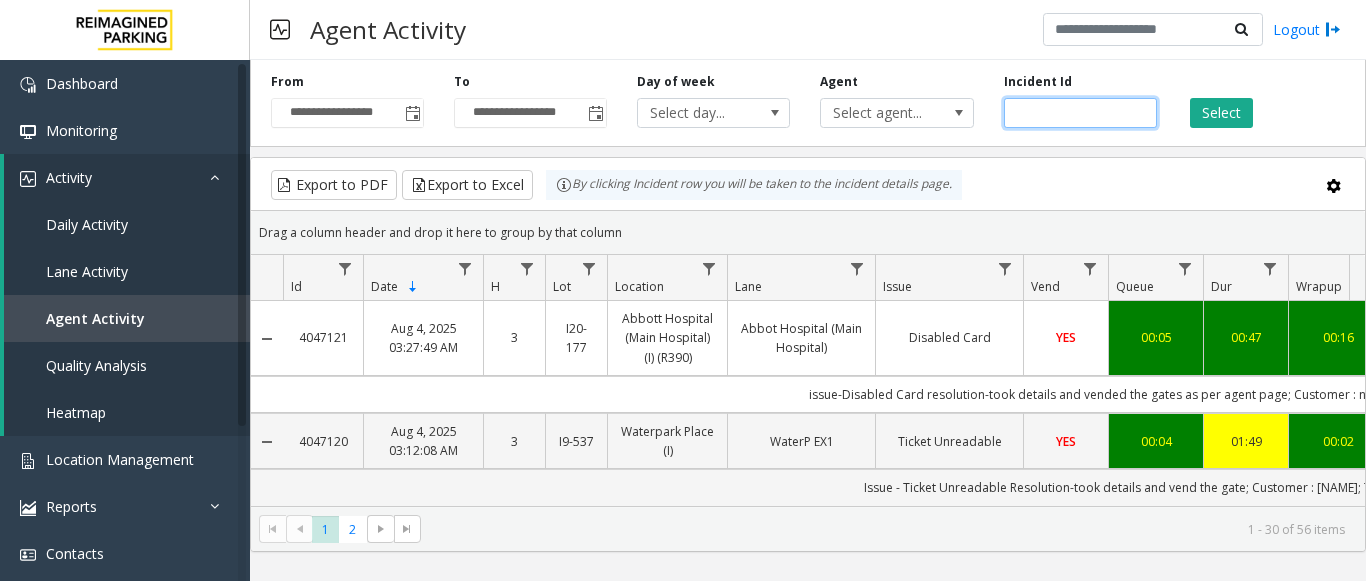 paste on "*******" 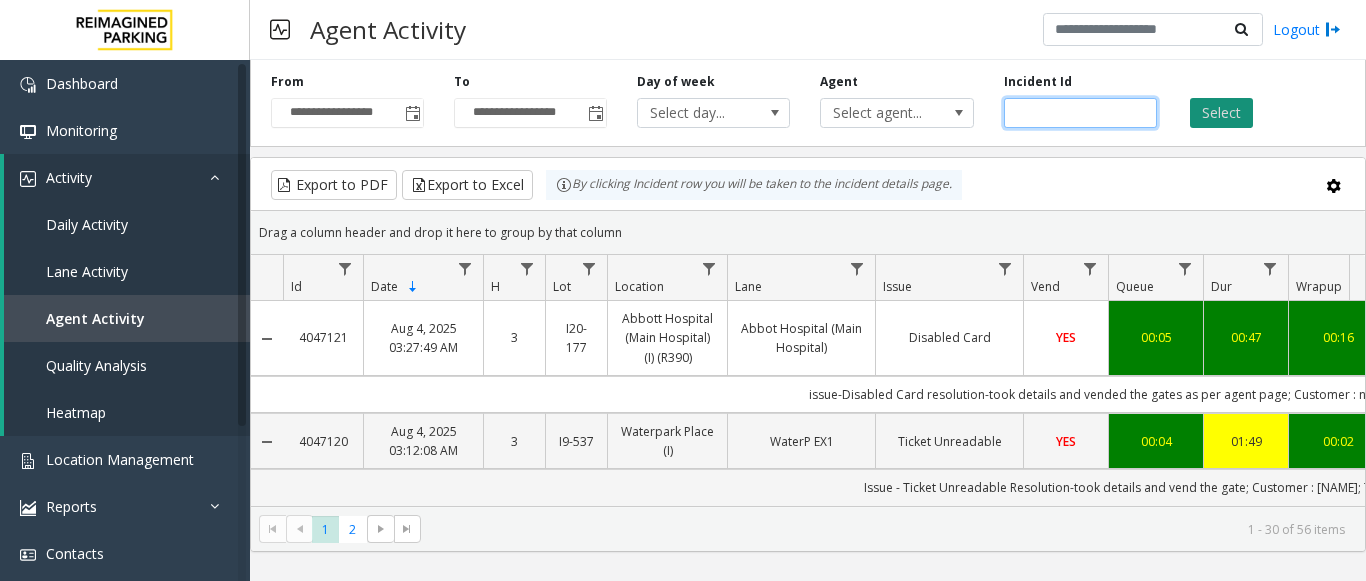 type on "*******" 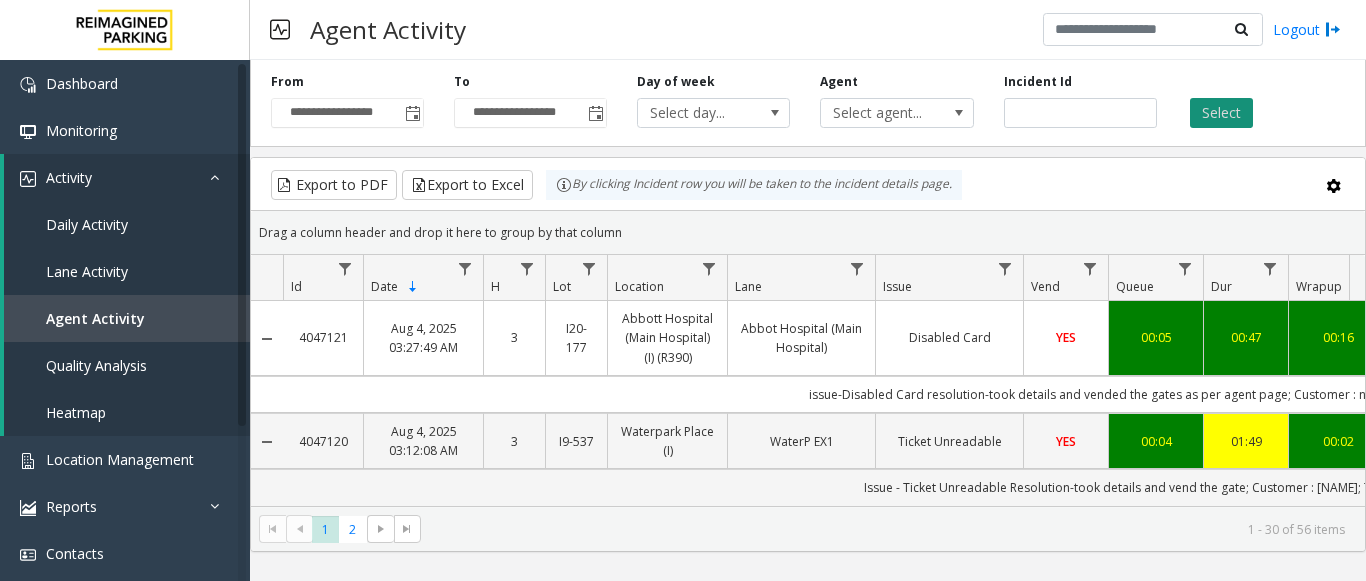 click on "Select" 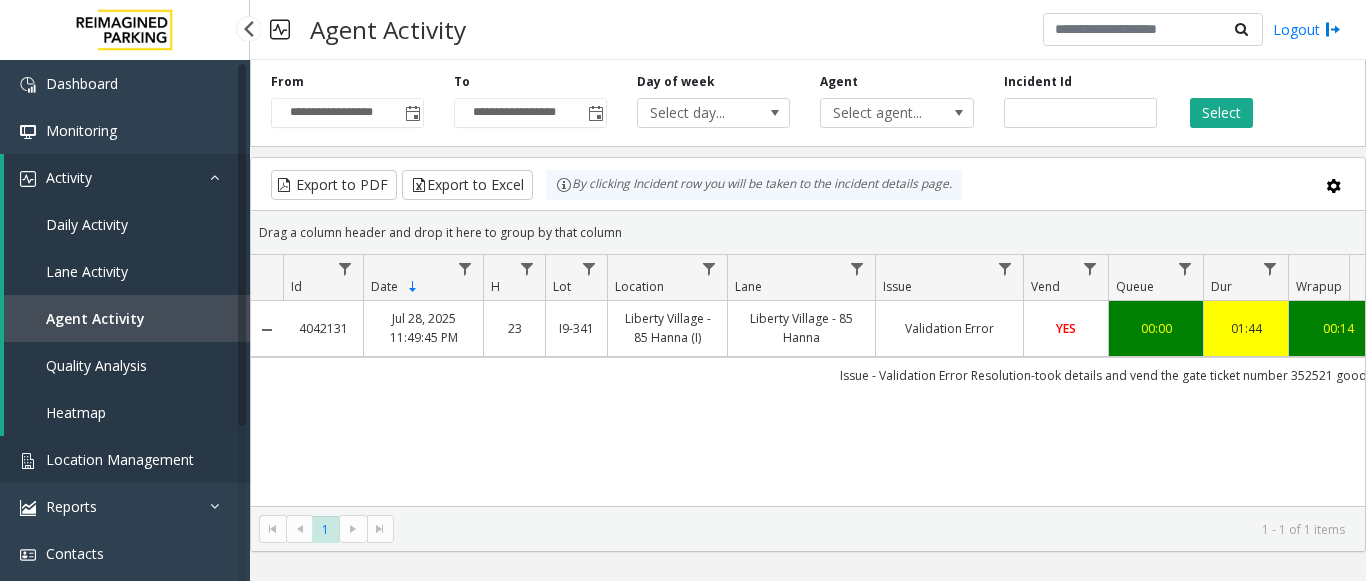 click on "Location Management" at bounding box center (120, 459) 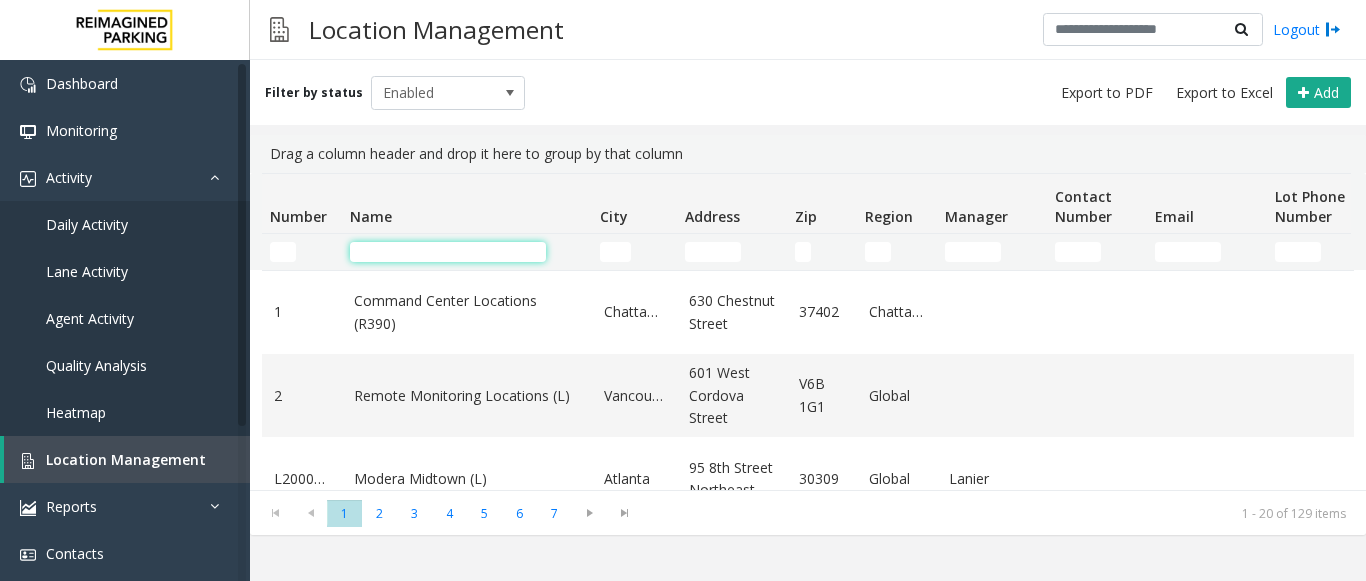click 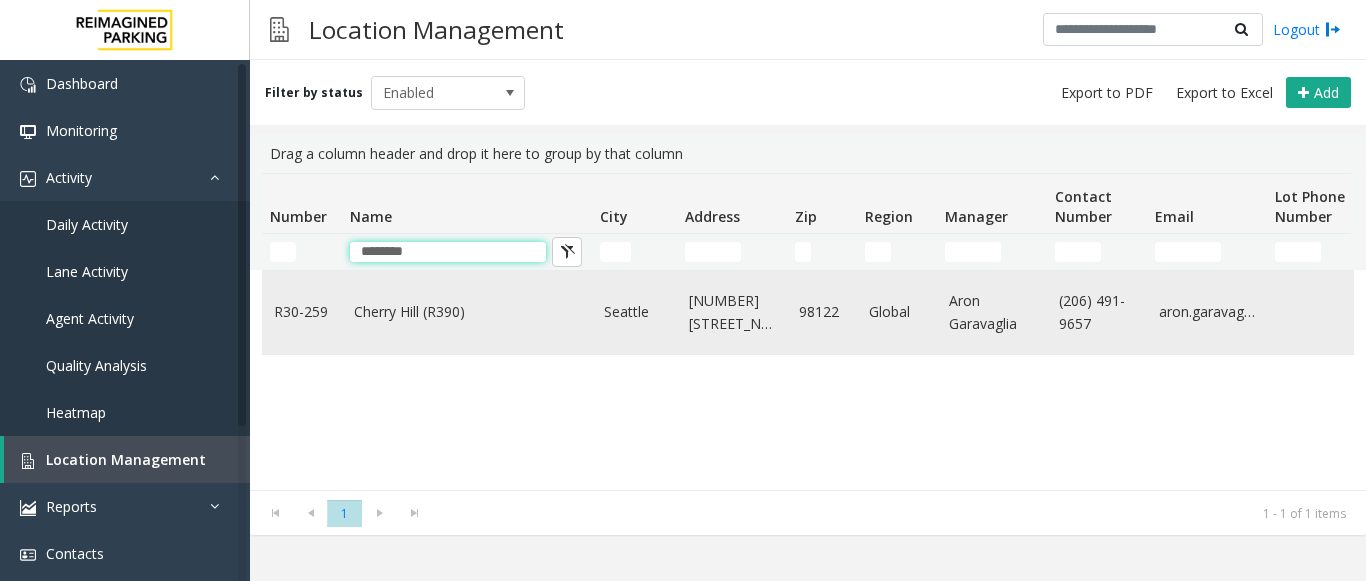 type on "********" 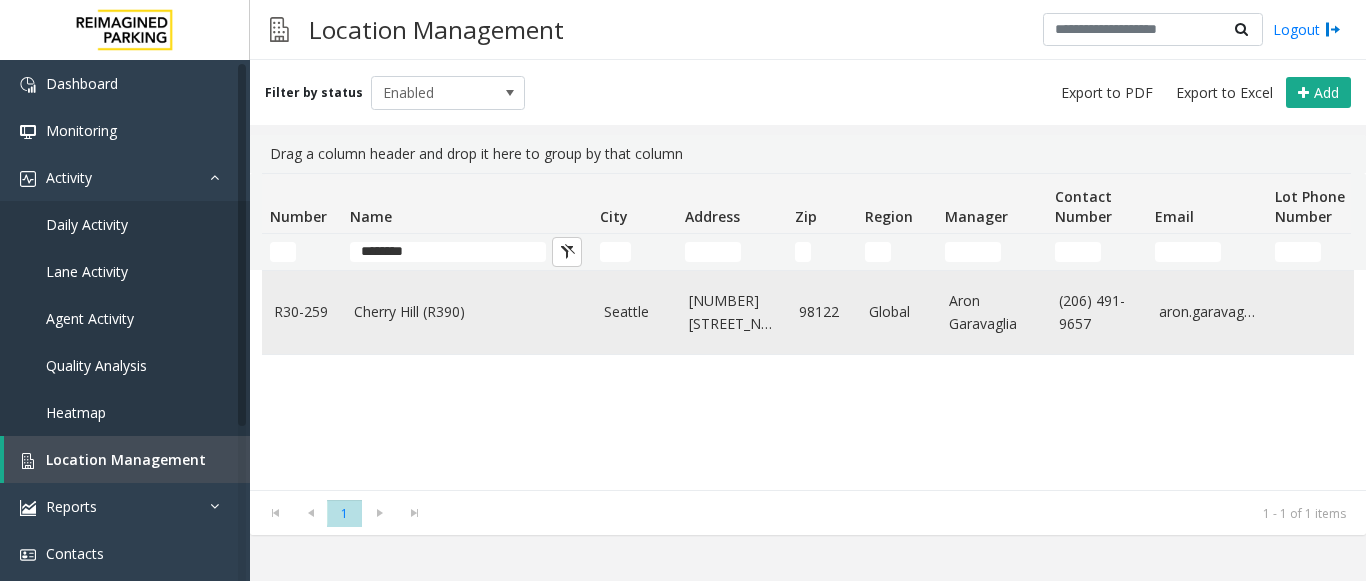 click on "Cherry Hill (R390)" 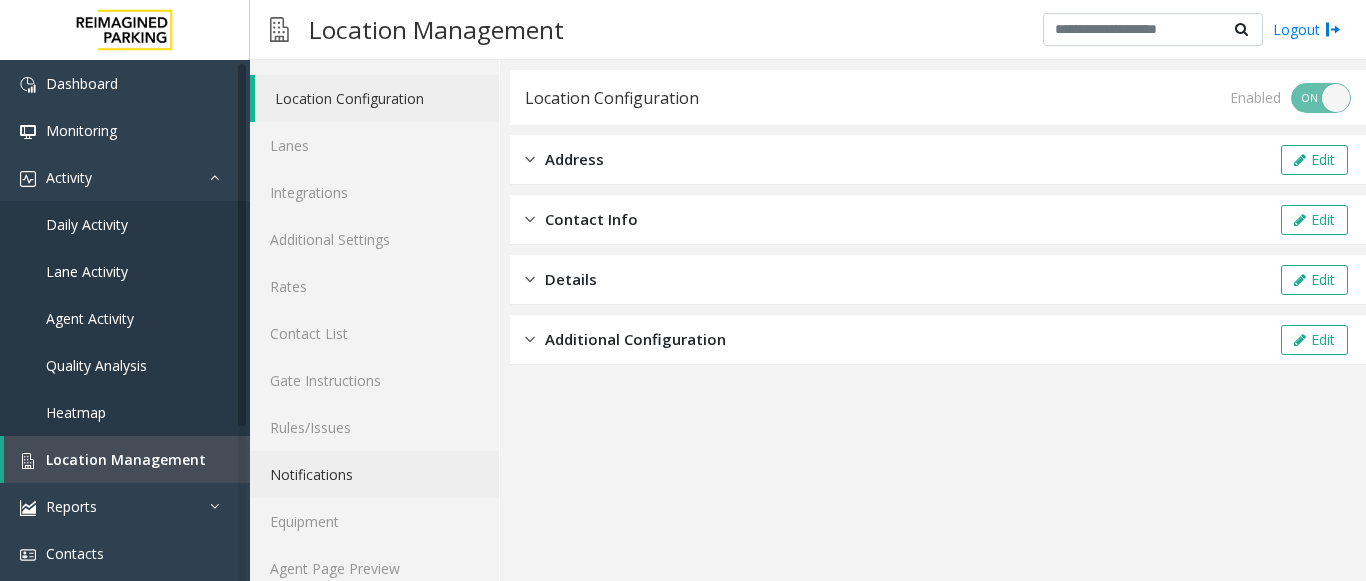 scroll, scrollTop: 78, scrollLeft: 0, axis: vertical 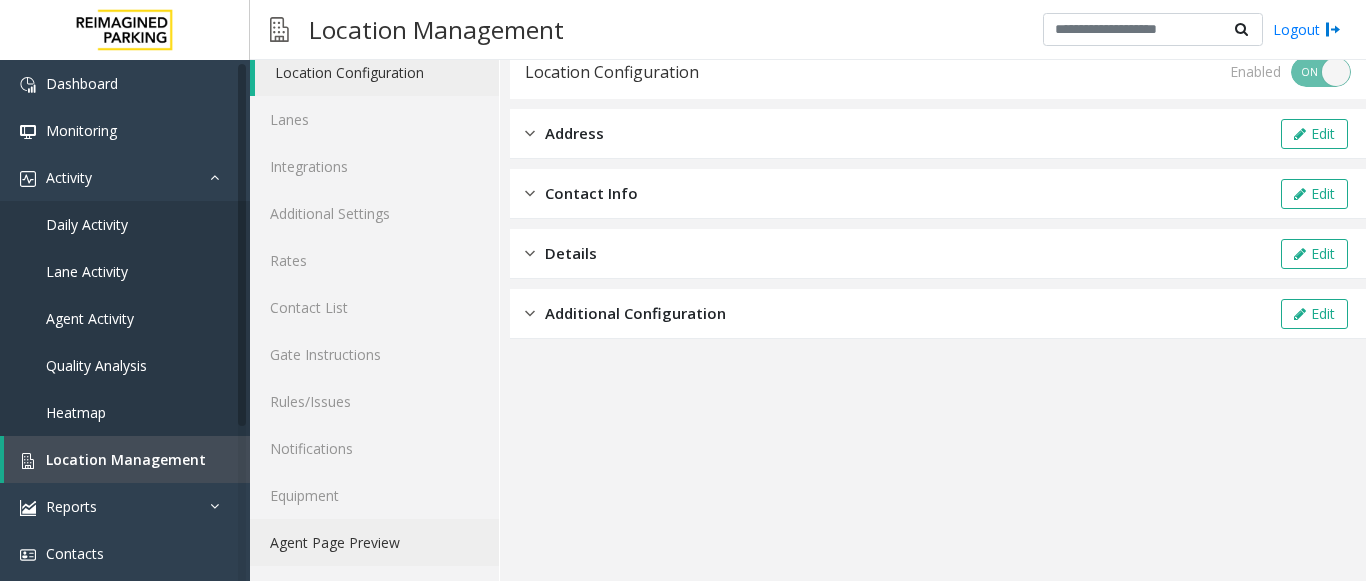 click on "Agent Page Preview" 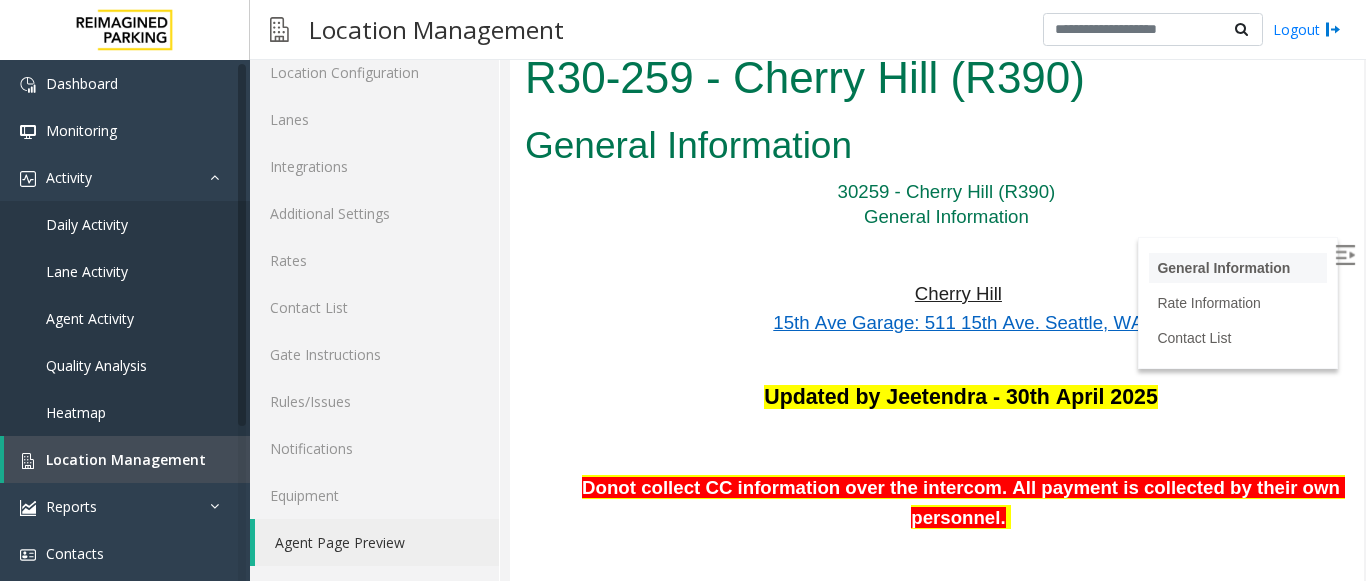 scroll, scrollTop: 500, scrollLeft: 0, axis: vertical 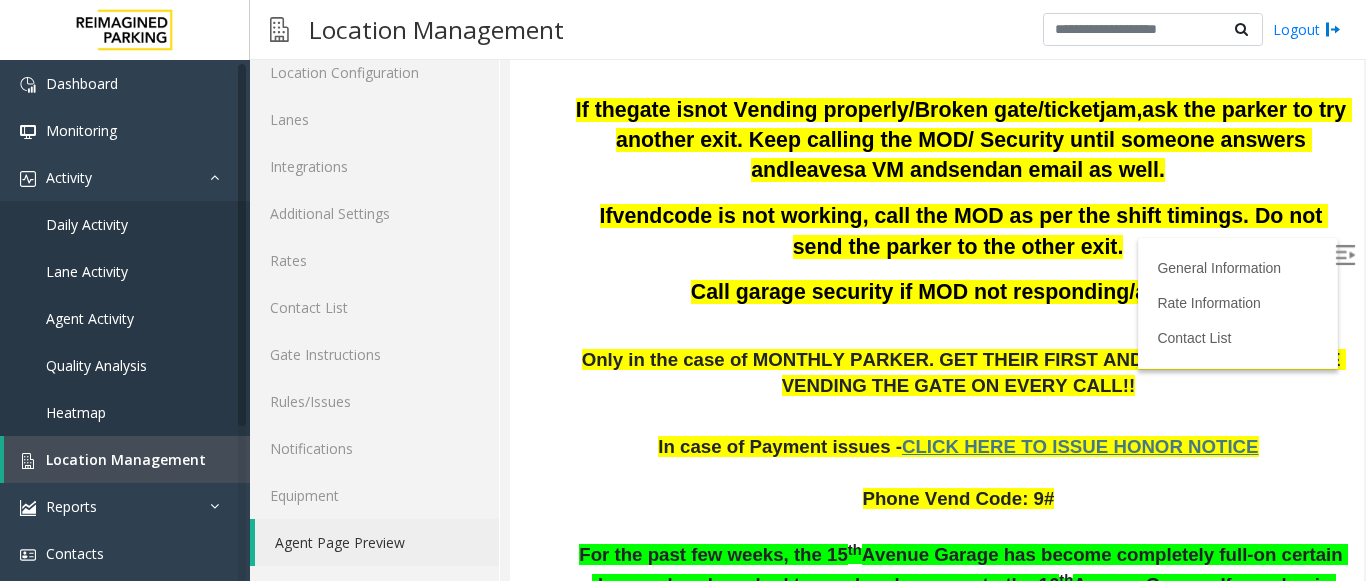 click at bounding box center [1345, 255] 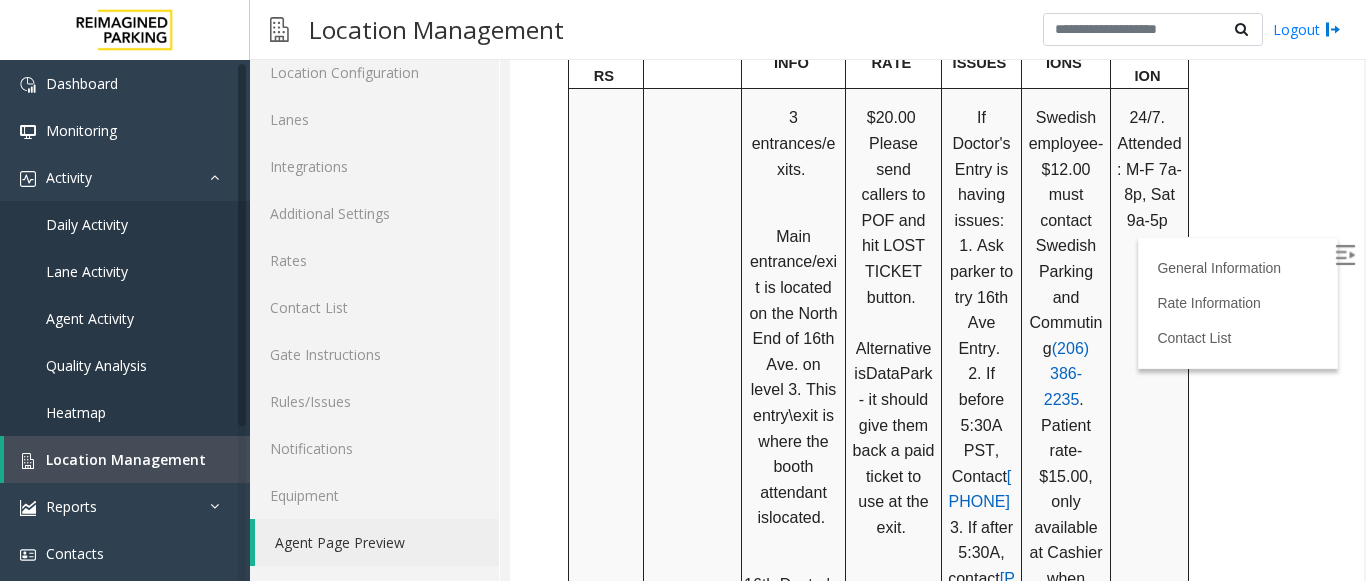scroll, scrollTop: 1700, scrollLeft: 0, axis: vertical 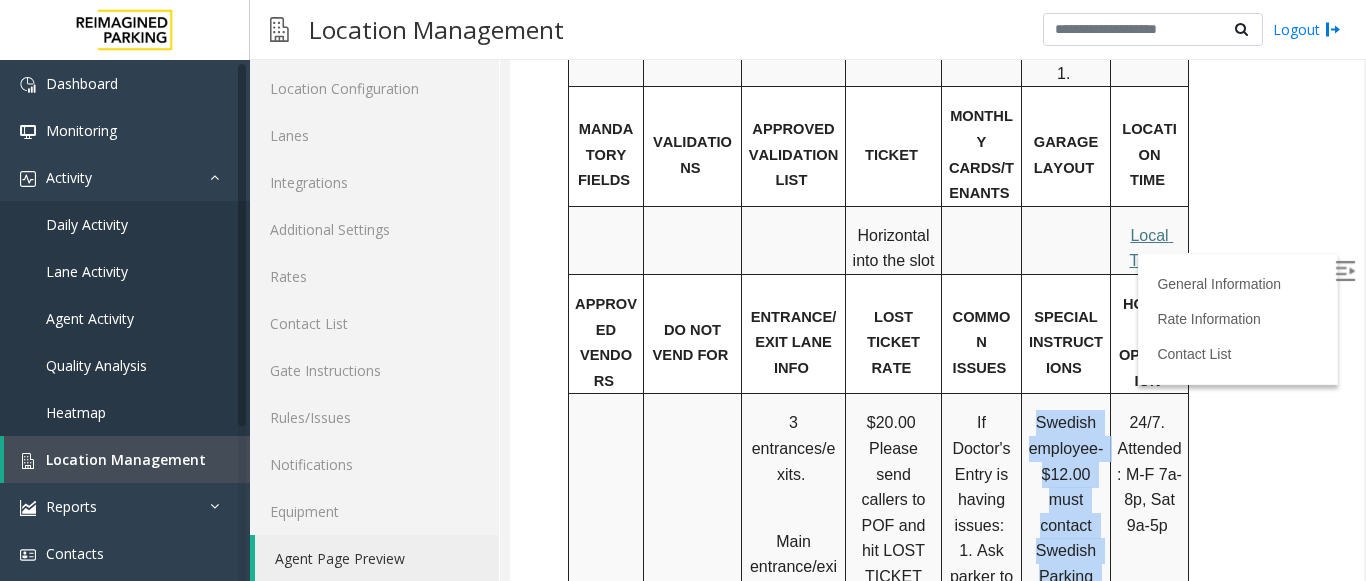 drag, startPoint x: 1091, startPoint y: 307, endPoint x: 1034, endPoint y: 377, distance: 90.27181 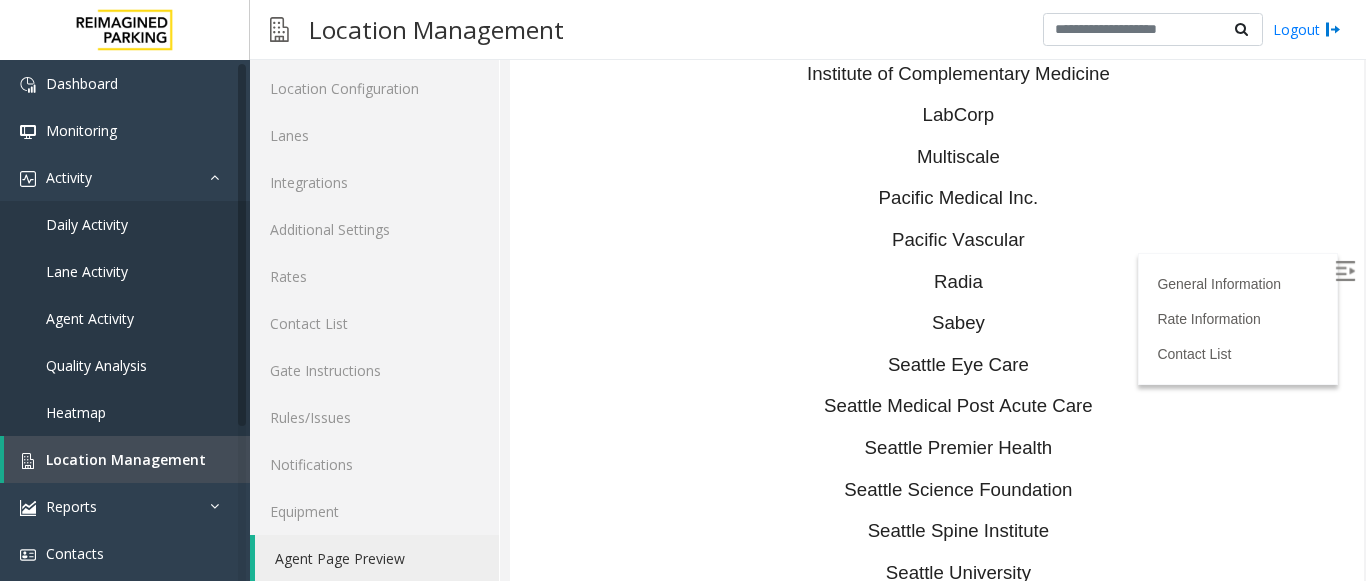 scroll, scrollTop: 4977, scrollLeft: 0, axis: vertical 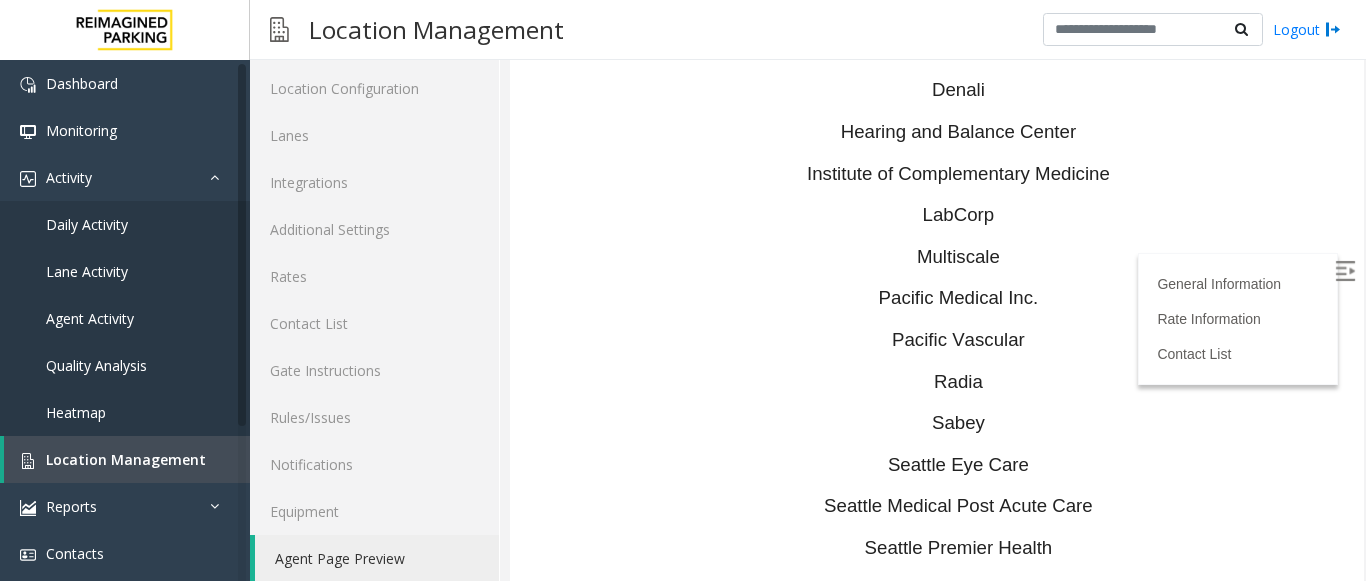 click on "Pacific Medical Inc." at bounding box center [959, 297] 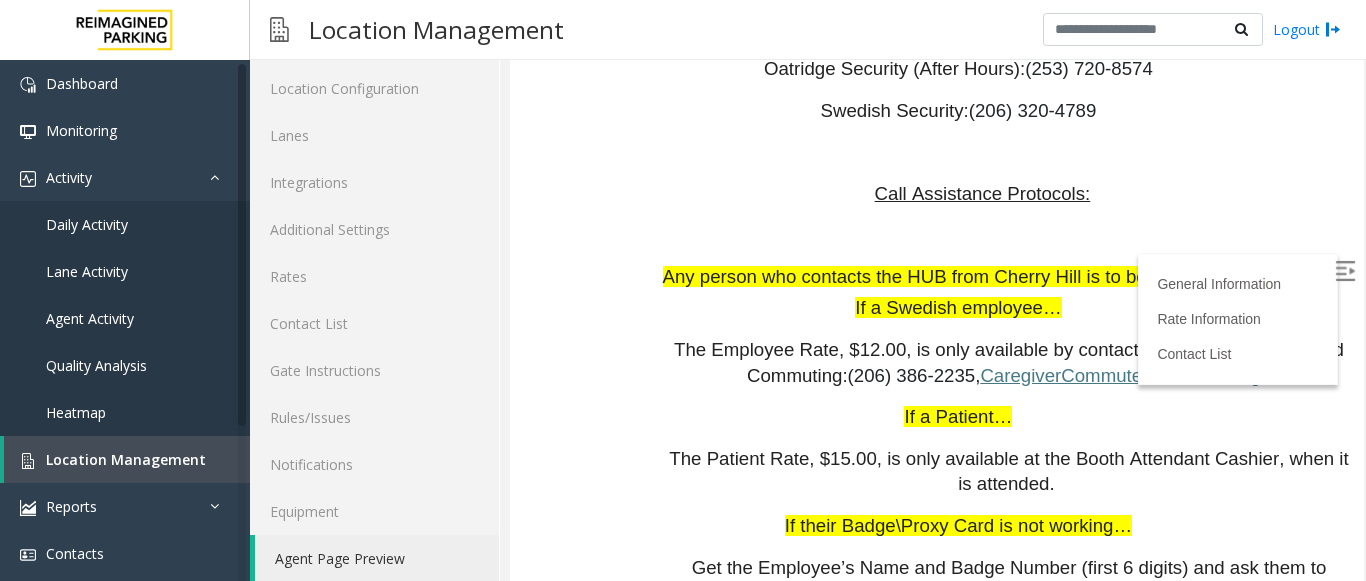 scroll, scrollTop: 3477, scrollLeft: 0, axis: vertical 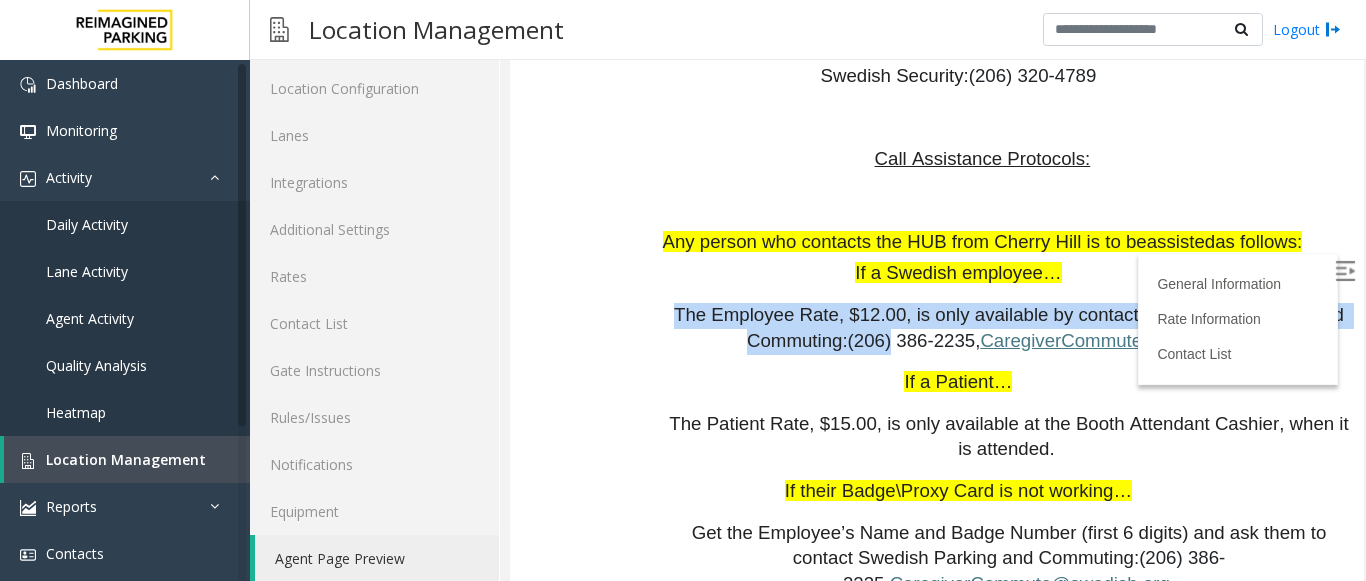 drag, startPoint x: 692, startPoint y: 224, endPoint x: 889, endPoint y: 236, distance: 197.36514 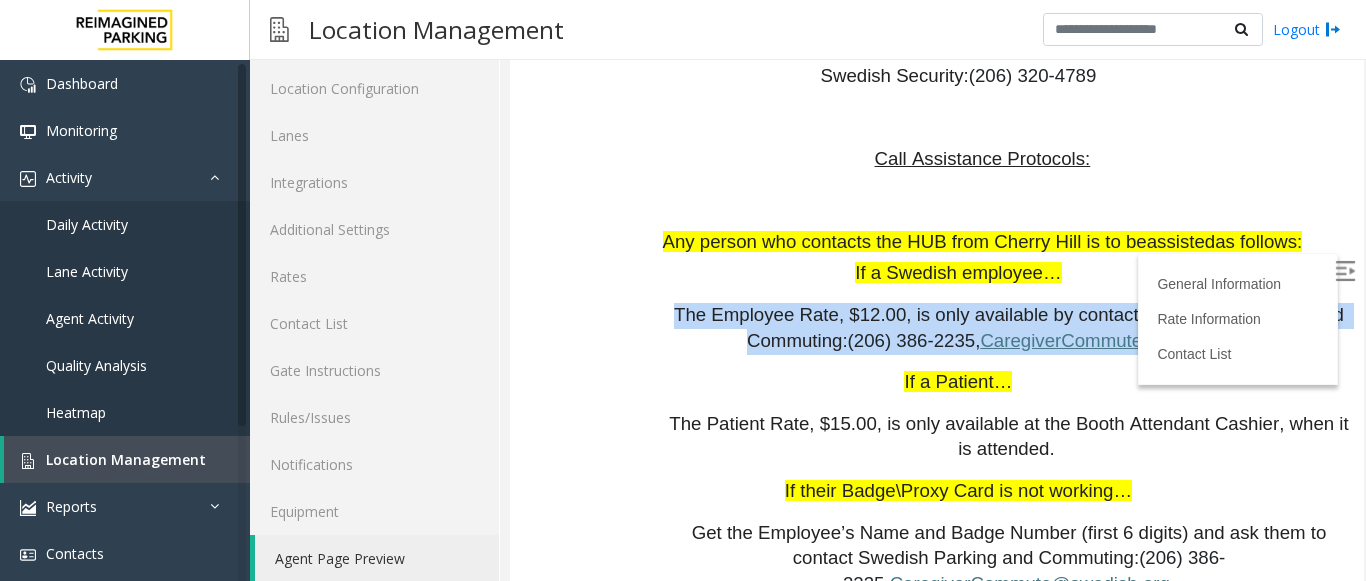 drag, startPoint x: 687, startPoint y: 227, endPoint x: 1117, endPoint y: 242, distance: 430.26154 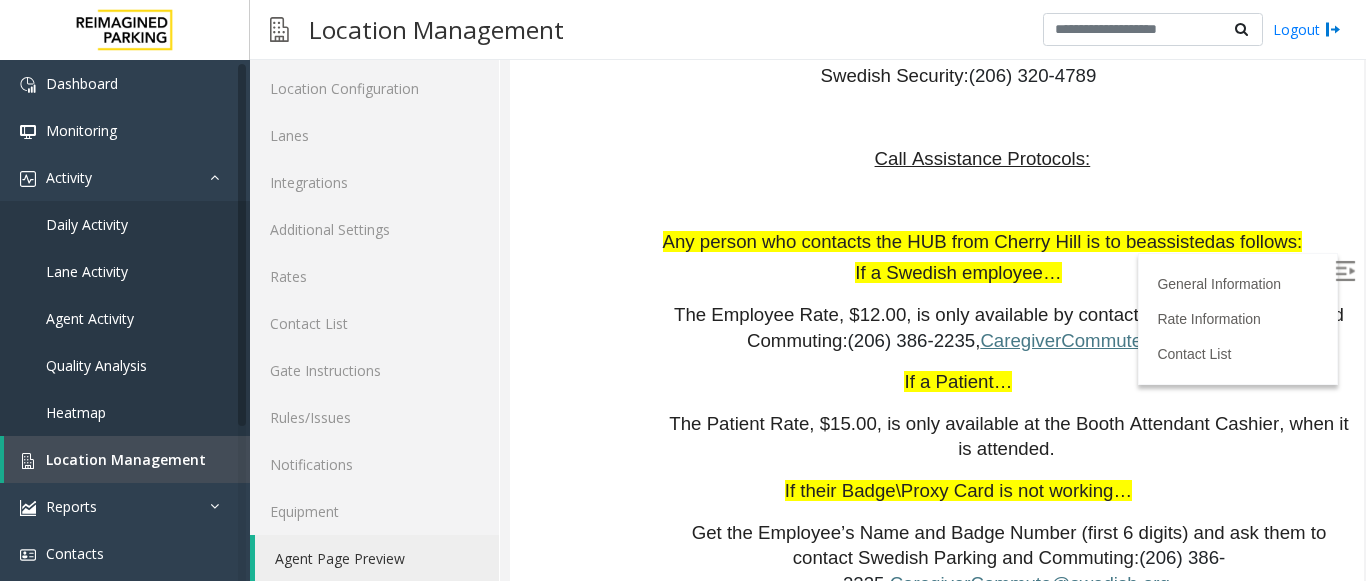 click on "If the  gate is  not Vending properly/Broken gate/ticket  jam,  ask the parker to try another exit. Keep calling the MOD/ Security until someone answers and  leaves  a VM and  send  an email as well.    If  vend  code is not working, call the MOD as per the shift timings. Do not send the parker to the other exit.   Call garage security if MOD not responding/available     Only in the case of MONTHLY PARKER. GET THEIR FIRST AND LAST NAME BEFORE VENDING THE GATE ON EVERY CALL!!     In case of Payment issues -  CLICK HERE TO ISSUE HONOR NOTICE     Phone Vend Code: 9#     For the past few weeks, the 15 th  Avenue Garage has become completely full-on certain days and we have had to send parkers over to the 16 th  Avenue Garage. If a parker is exiting 16 th  because 15 th  was full, please let the parker out without payment     PARCS   HONOR NOTICE   USERNAME   PASSWORD   PARIS   EQUIPMENT   CARD INSERTION   DataPark   RPNW Seattle - HONOR NOTICE           Vertical into the slot" at bounding box center [961, 51] 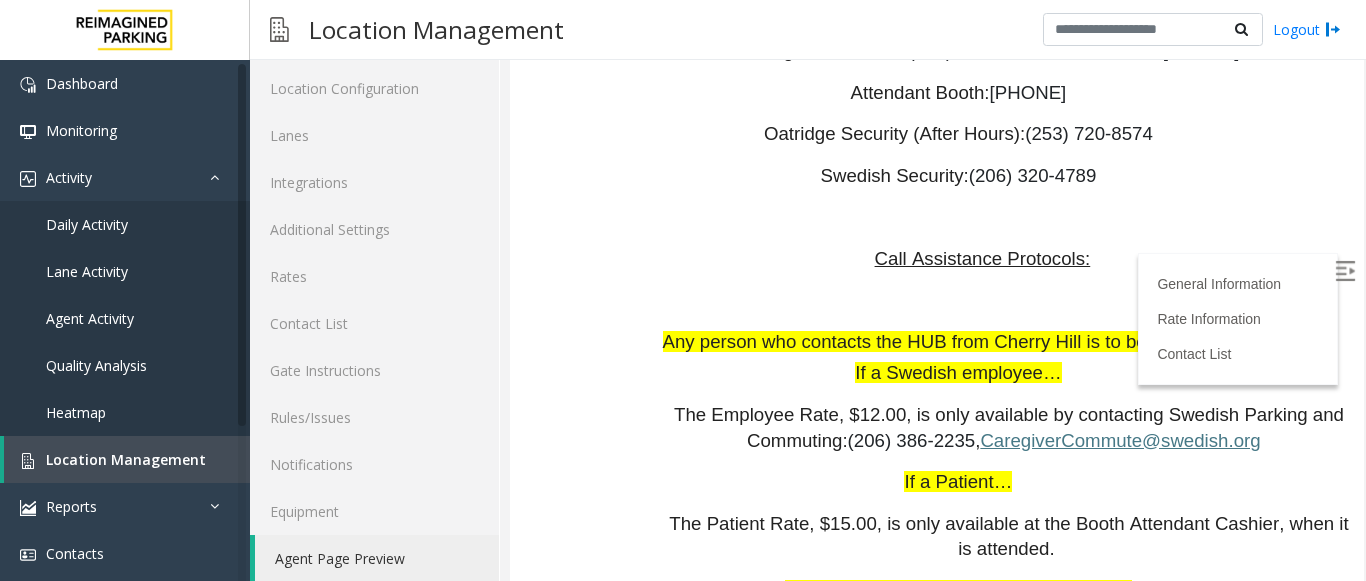 scroll, scrollTop: 3577, scrollLeft: 0, axis: vertical 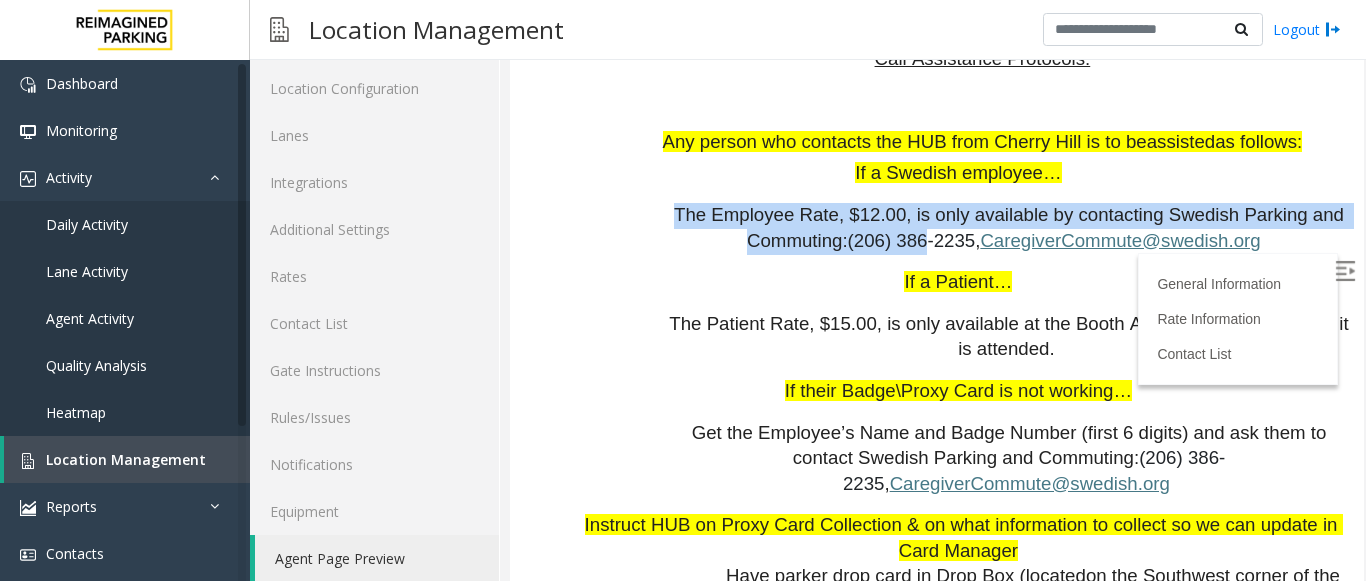 drag, startPoint x: 691, startPoint y: 121, endPoint x: 924, endPoint y: 160, distance: 236.24141 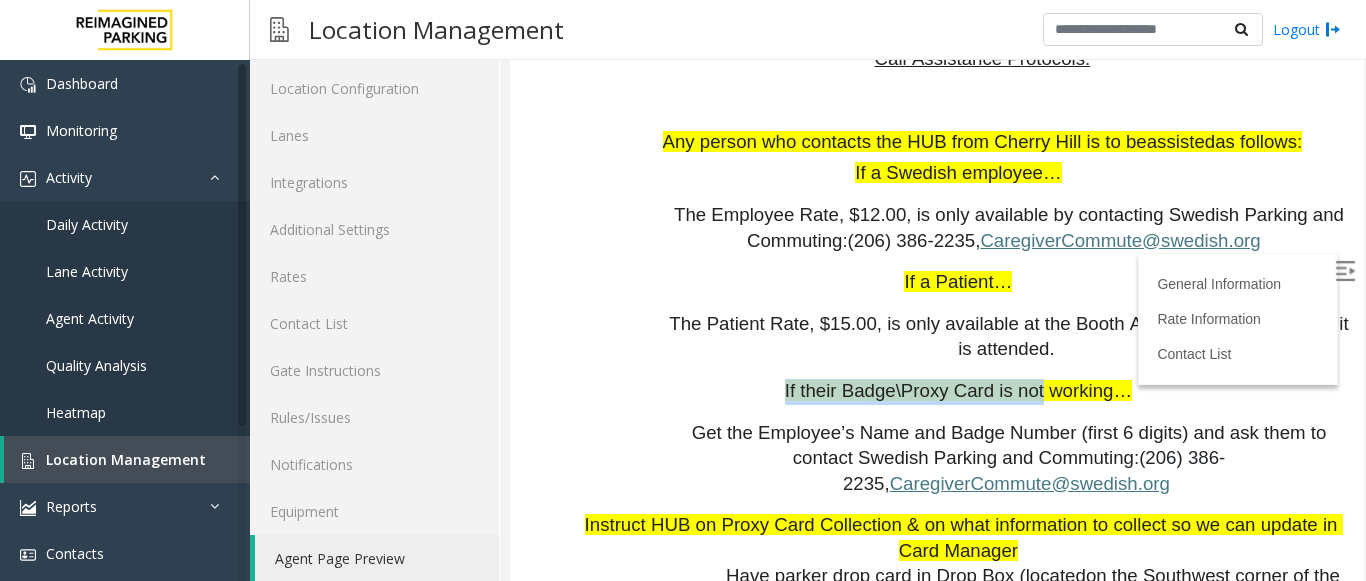 drag, startPoint x: 777, startPoint y: 303, endPoint x: 1022, endPoint y: 298, distance: 245.05101 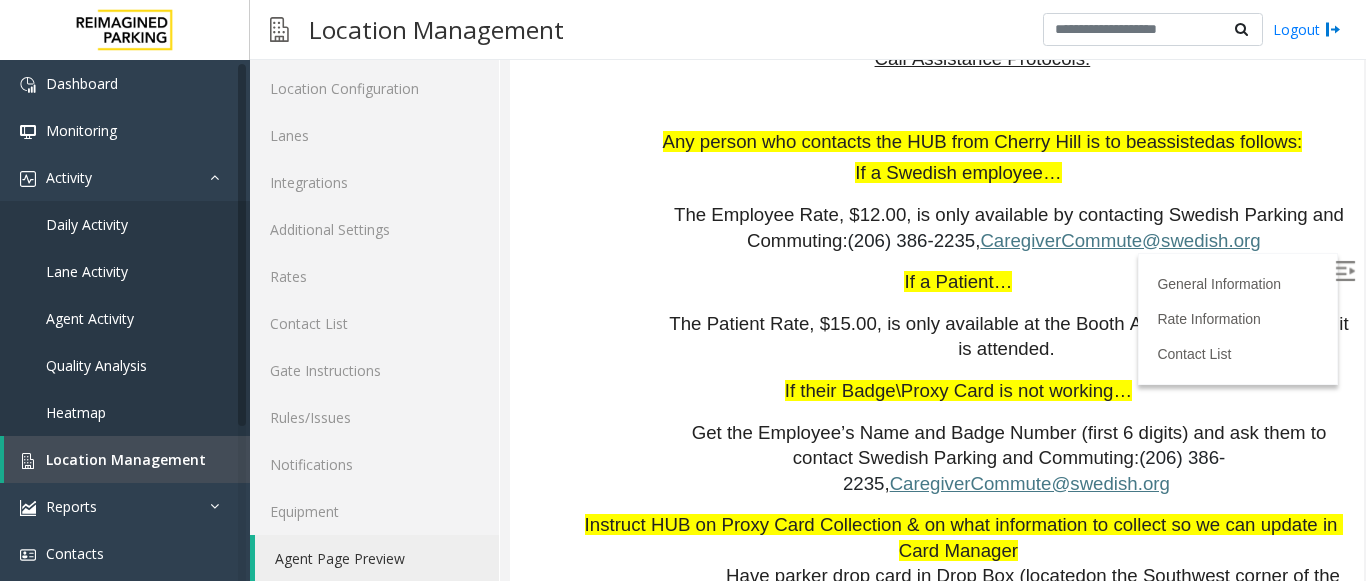 click on "If the  gate is  not Vending properly/Broken gate/ticket  jam,  ask the parker to try another exit. Keep calling the MOD/ Security until someone answers and  leaves  a VM and  send  an email as well.    If  vend  code is not working, call the MOD as per the shift timings. Do not send the parker to the other exit.   Call garage security if MOD not responding/available     Only in the case of MONTHLY PARKER. GET THEIR FIRST AND LAST NAME BEFORE VENDING THE GATE ON EVERY CALL!!     In case of Payment issues -  CLICK HERE TO ISSUE HONOR NOTICE     Phone Vend Code: 9#     For the past few weeks, the 15 th  Avenue Garage has become completely full-on certain days and we have had to send parkers over to the 16 th  Avenue Garage. If a parker is exiting 16 th  because 15 th  was full, please let the parker out without payment     PARCS   HONOR NOTICE   USERNAME   PASSWORD   PARIS   EQUIPMENT   CARD INSERTION   DataPark   RPNW Seattle - HONOR NOTICE           Vertical into the slot" at bounding box center [961, -49] 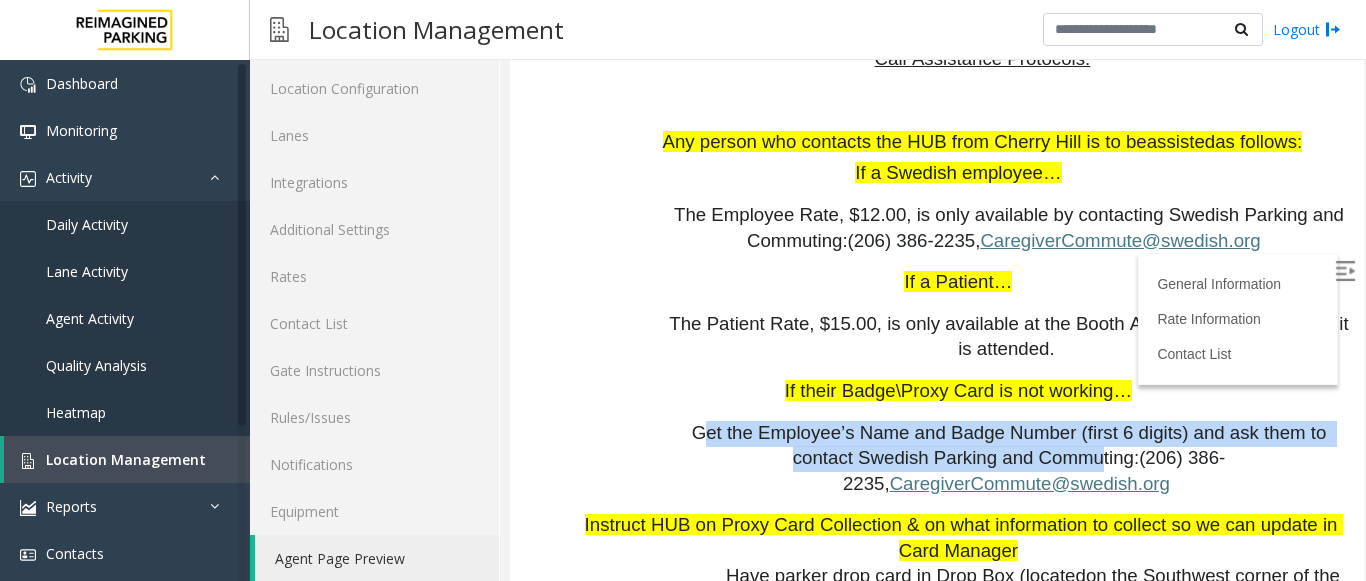 drag, startPoint x: 682, startPoint y: 339, endPoint x: 892, endPoint y: 374, distance: 212.89668 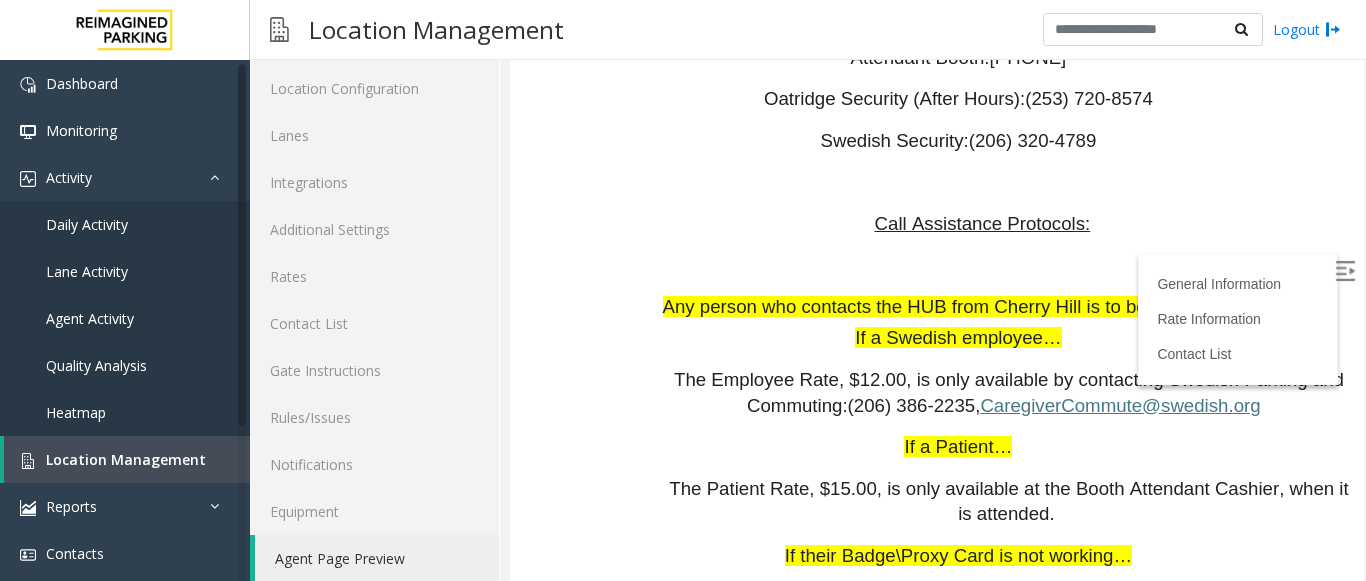scroll, scrollTop: 3377, scrollLeft: 0, axis: vertical 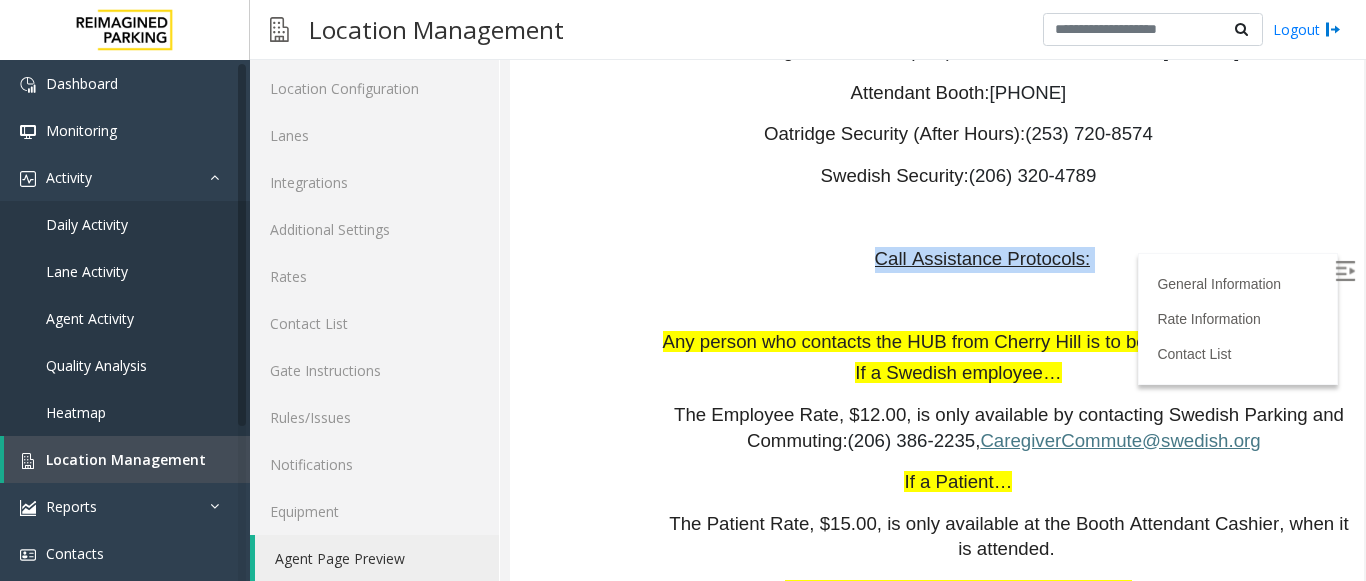 drag, startPoint x: 868, startPoint y: 165, endPoint x: 1083, endPoint y: 169, distance: 215.0372 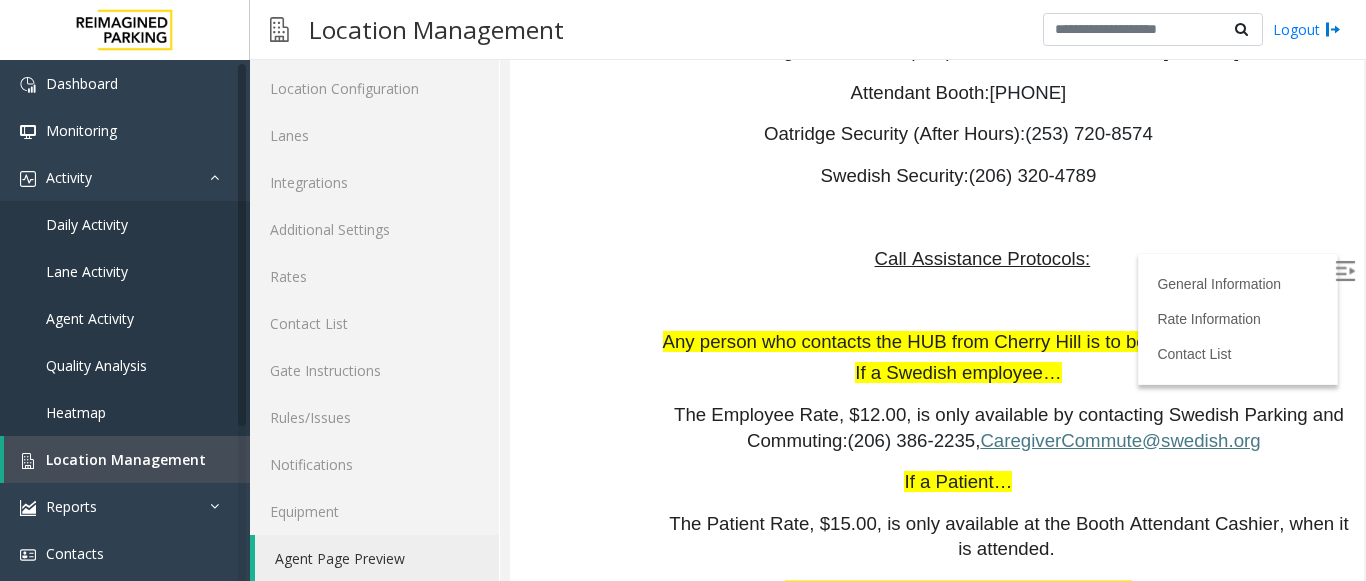 click at bounding box center [985, 302] 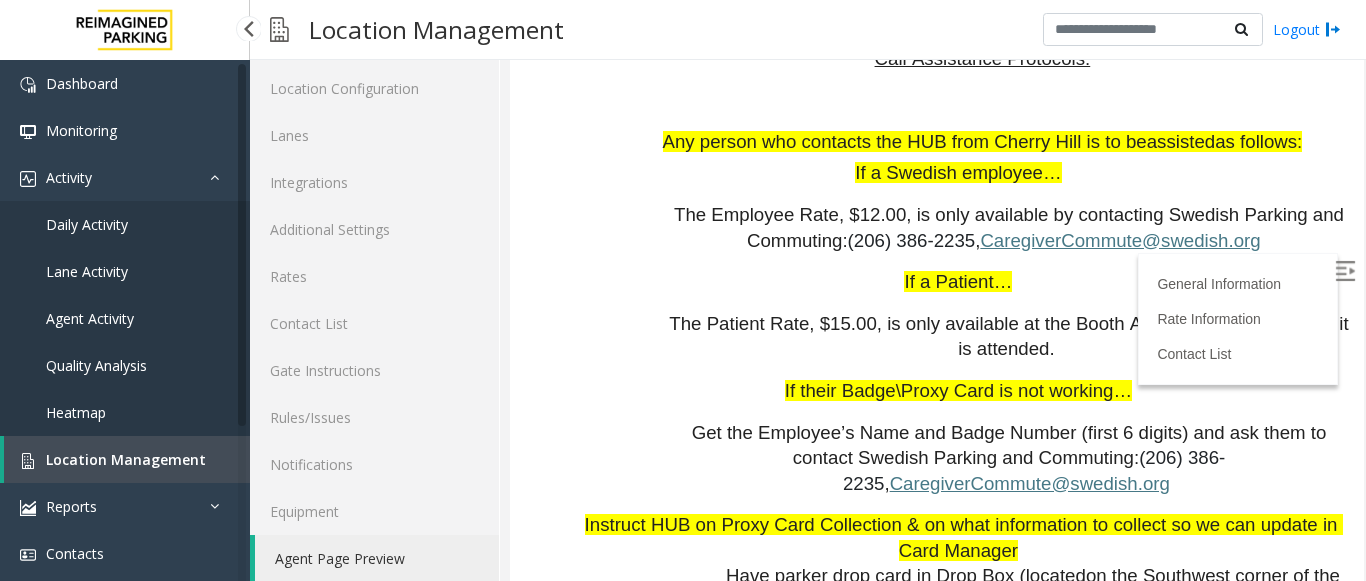 click on "Agent Activity" at bounding box center [90, 318] 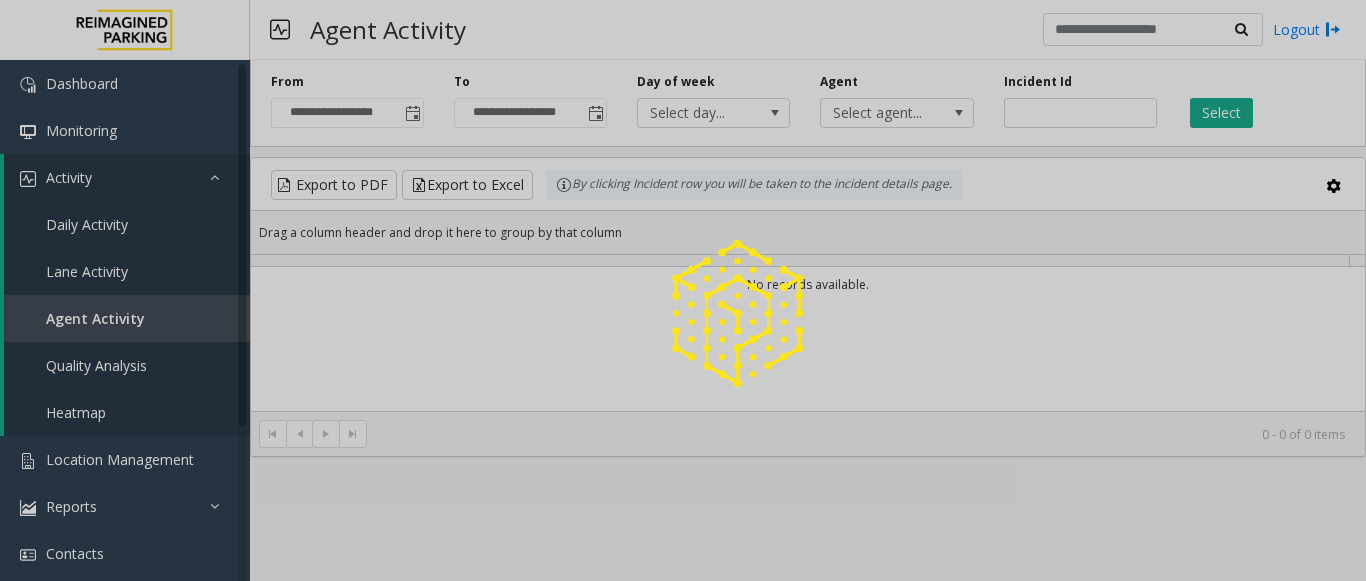 scroll, scrollTop: 0, scrollLeft: 0, axis: both 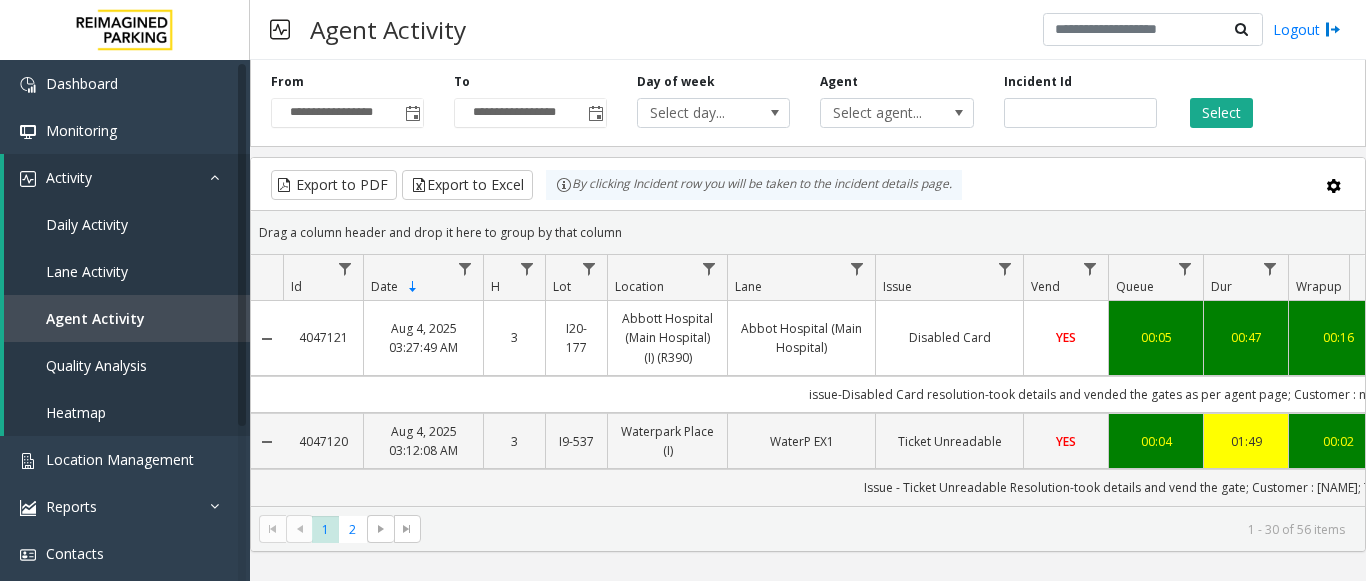 click 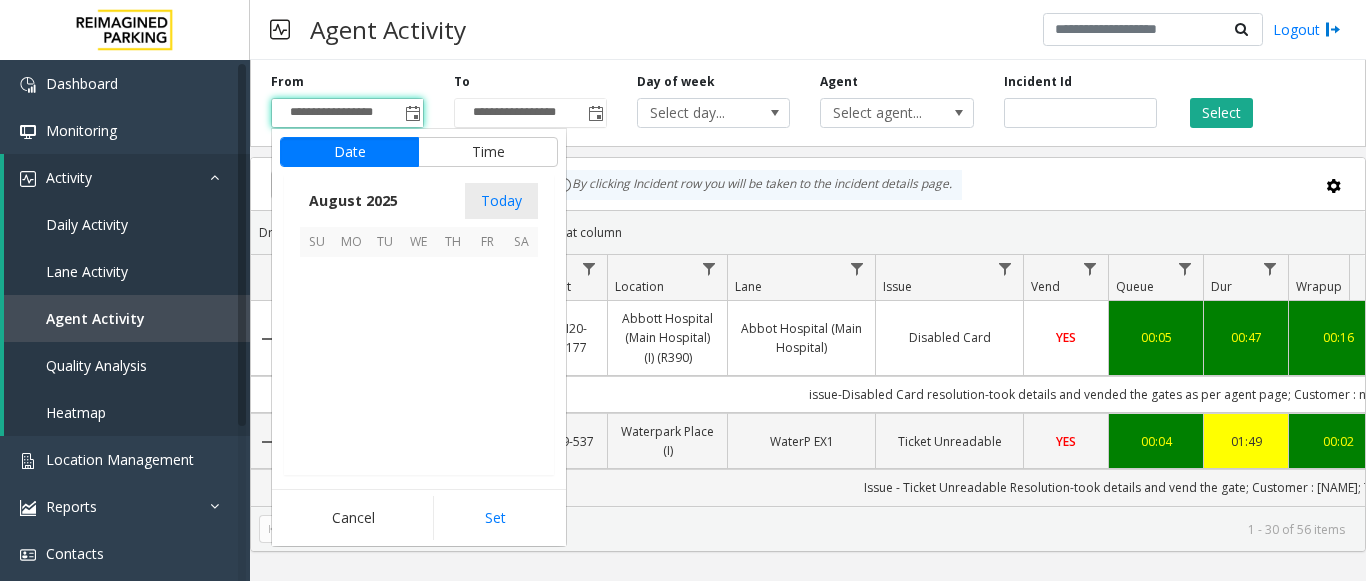scroll, scrollTop: 358666, scrollLeft: 0, axis: vertical 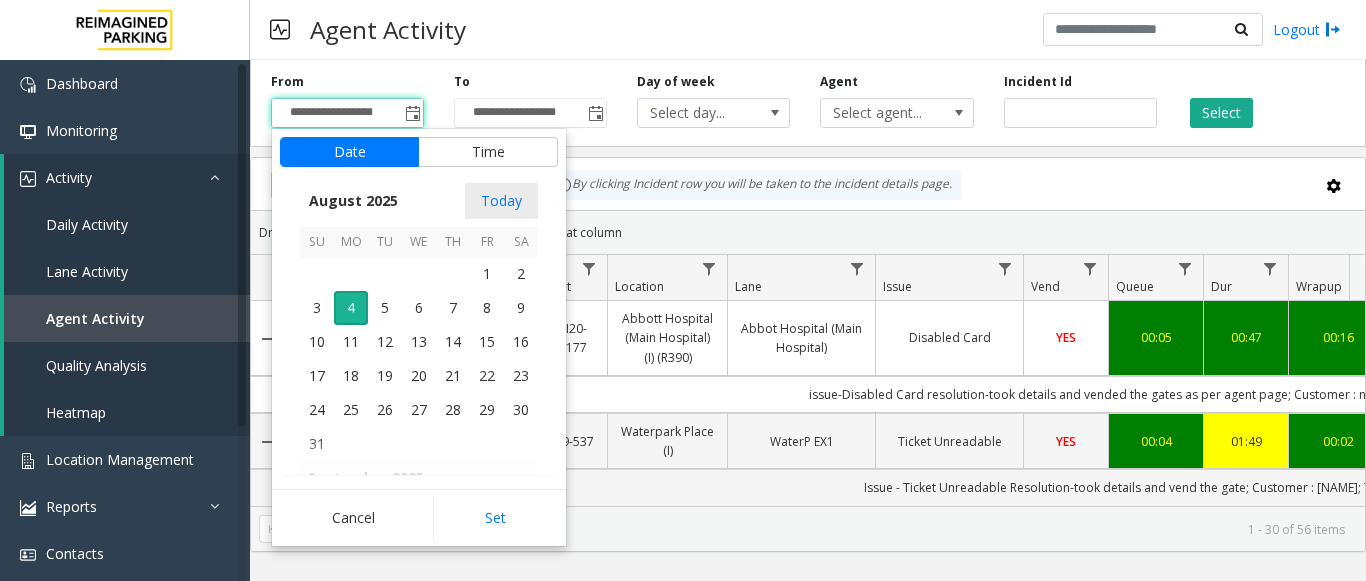 click 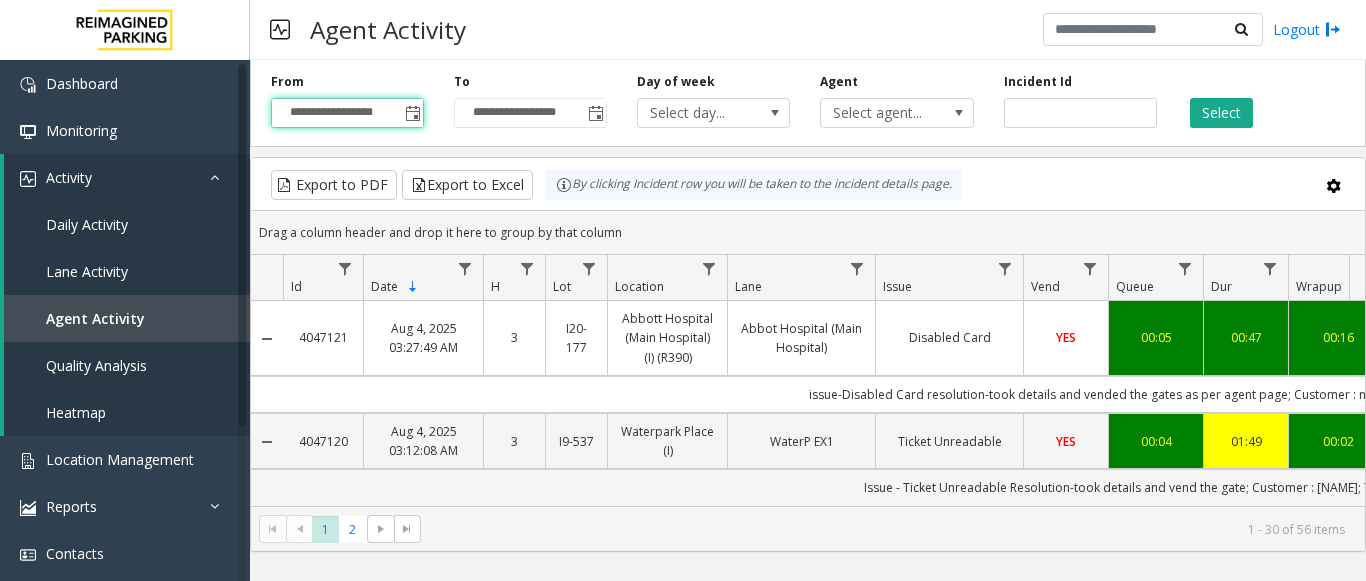 click 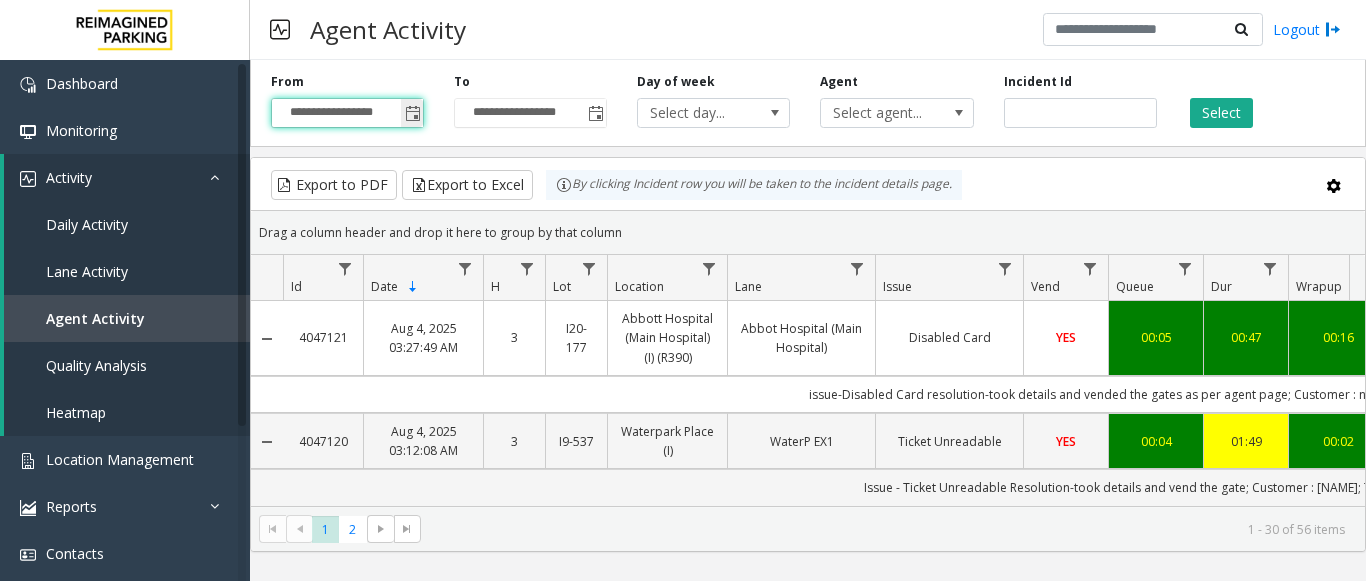 click 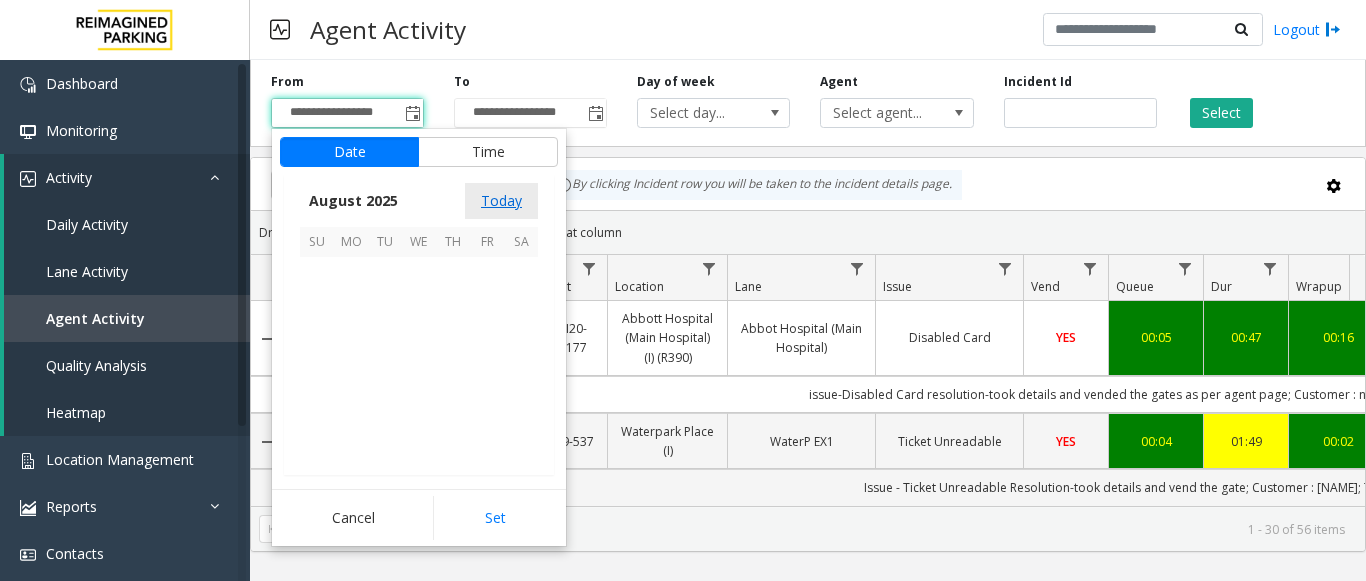 scroll, scrollTop: 358666, scrollLeft: 0, axis: vertical 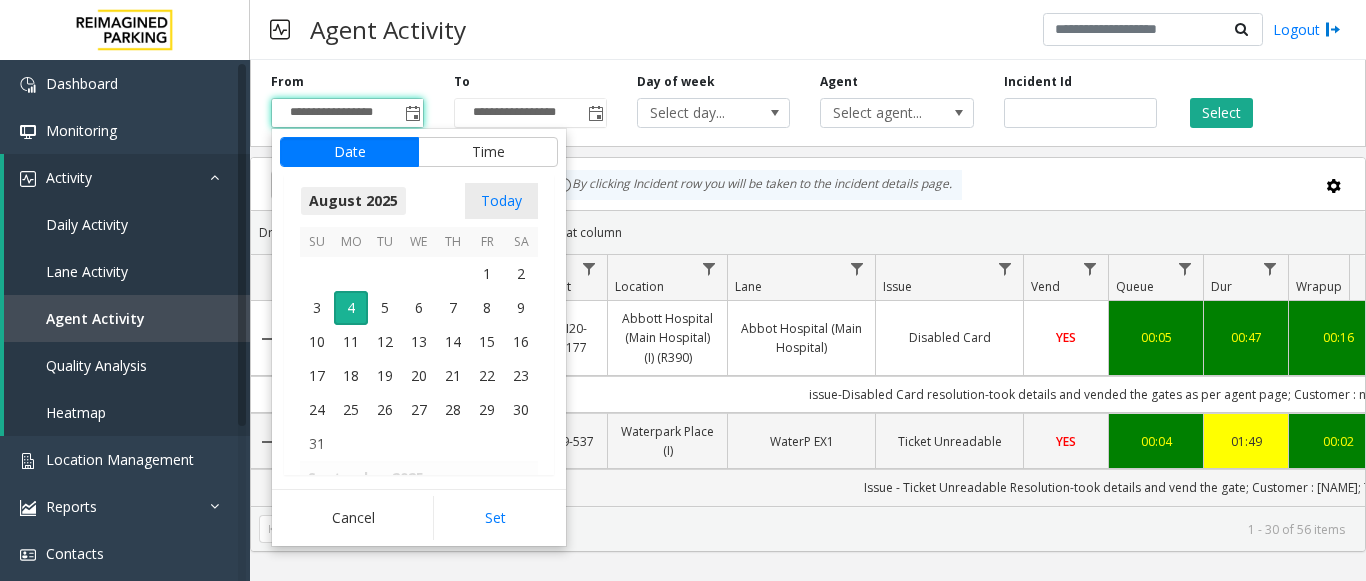 click on "August 2025" at bounding box center (353, 201) 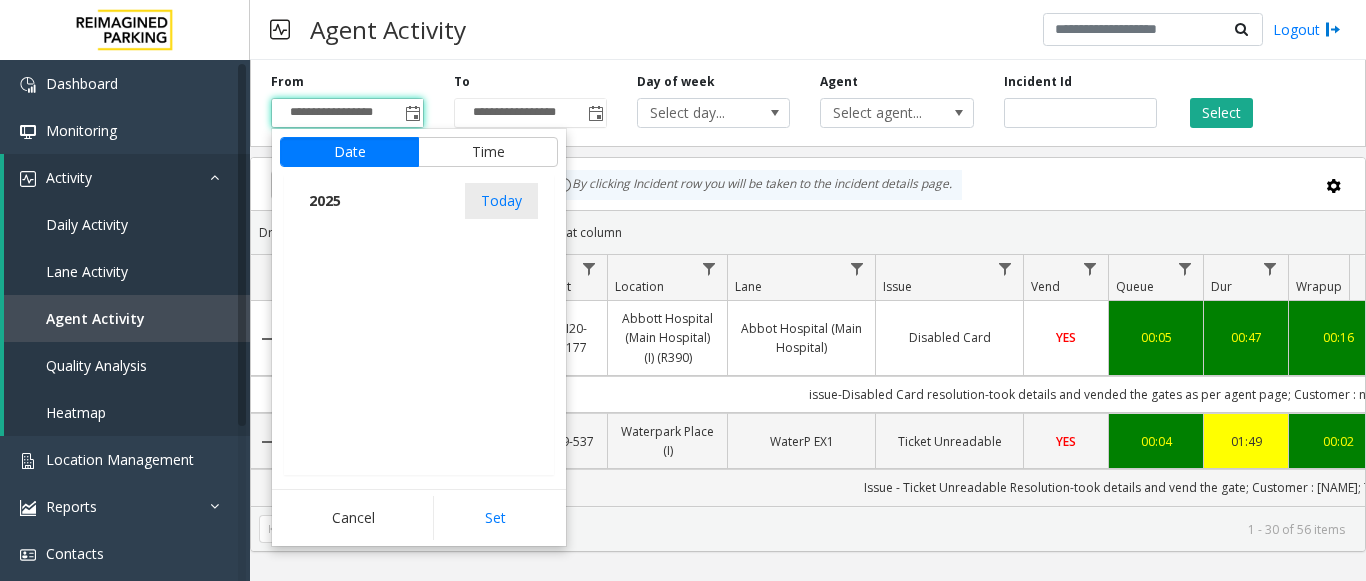 scroll, scrollTop: 21348, scrollLeft: 0, axis: vertical 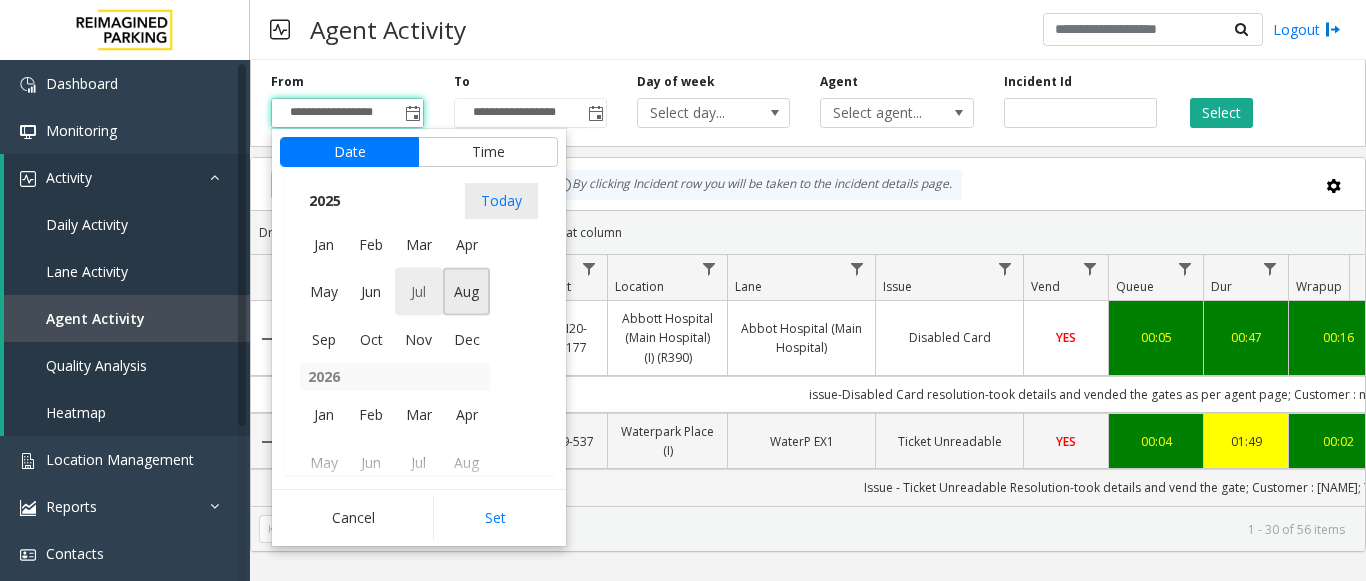 click on "Jul" at bounding box center (419, 292) 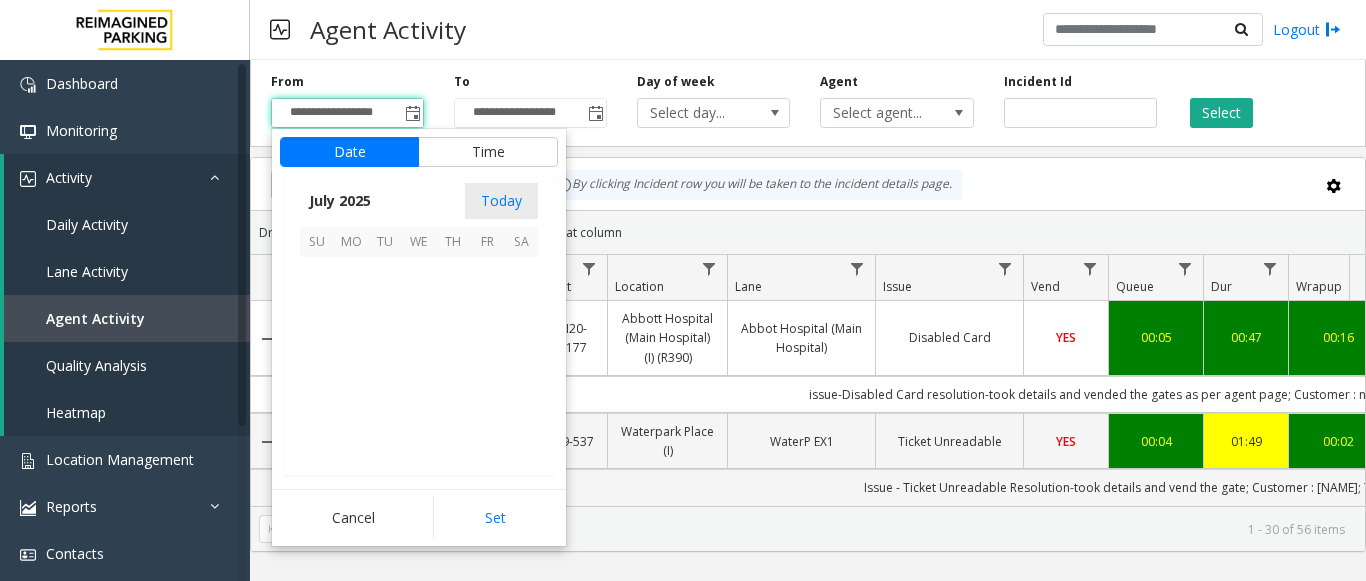 scroll, scrollTop: 358428, scrollLeft: 0, axis: vertical 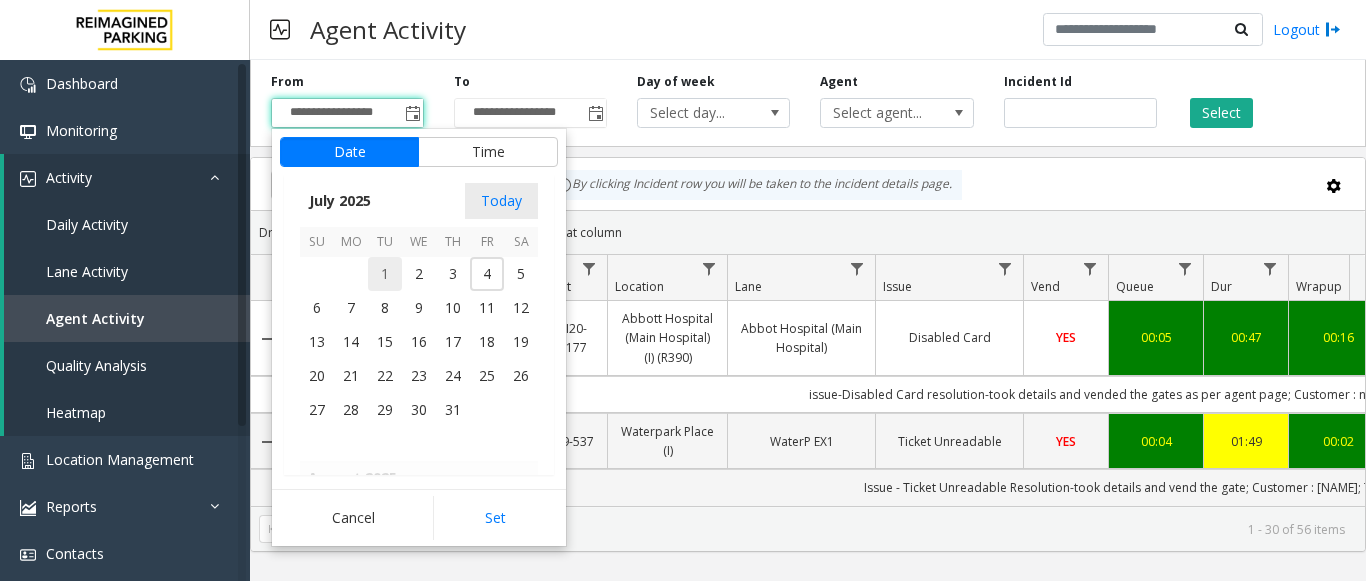 click on "1" at bounding box center [385, 274] 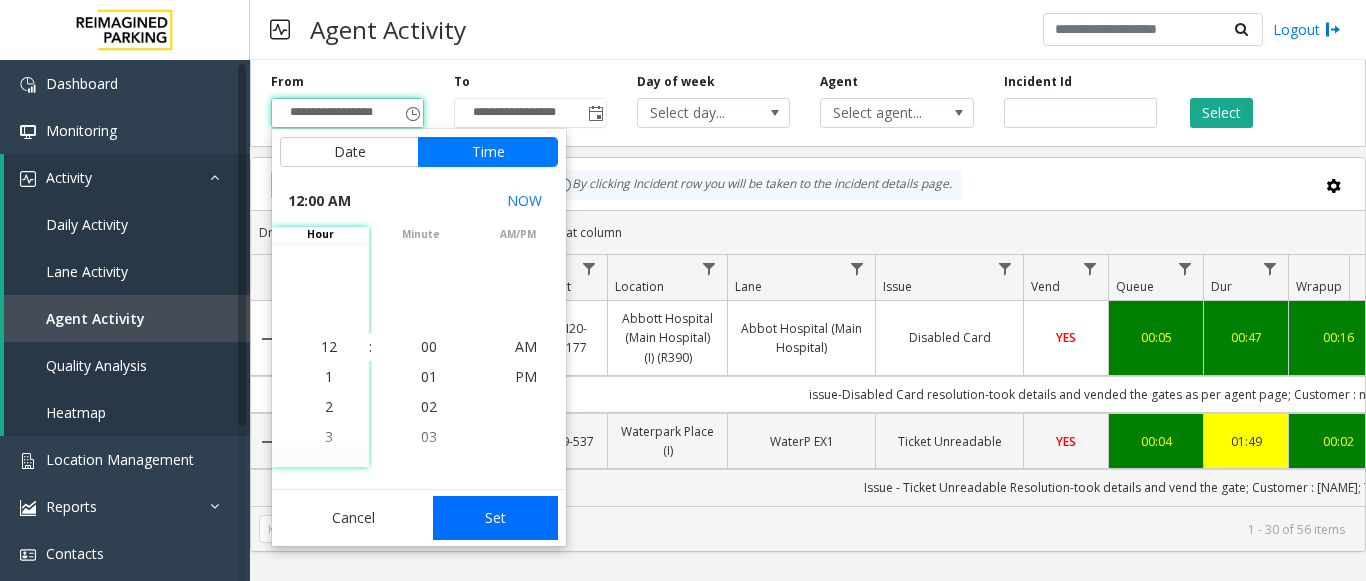 drag, startPoint x: 489, startPoint y: 516, endPoint x: 517, endPoint y: 488, distance: 39.59798 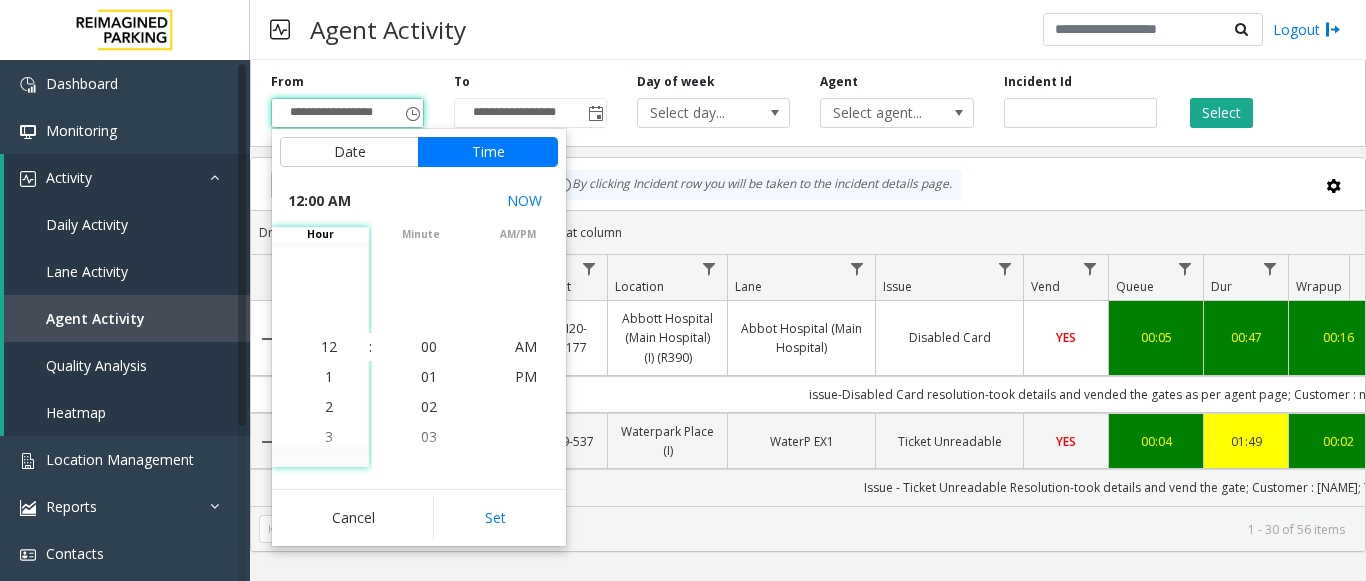 type on "**********" 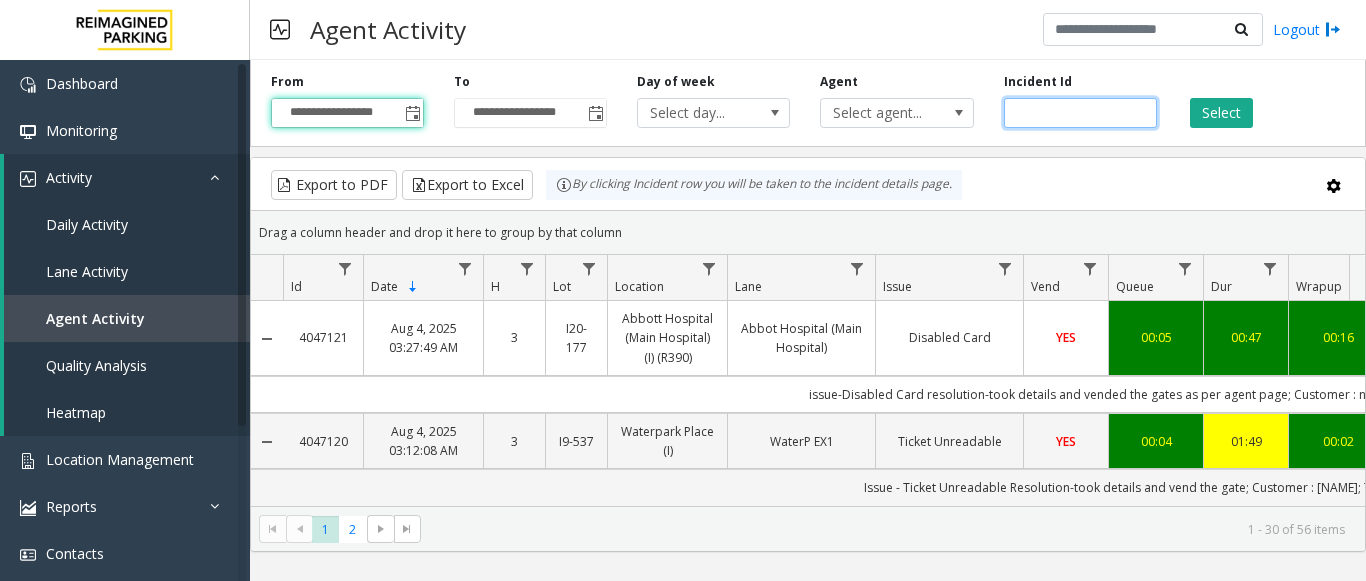 click 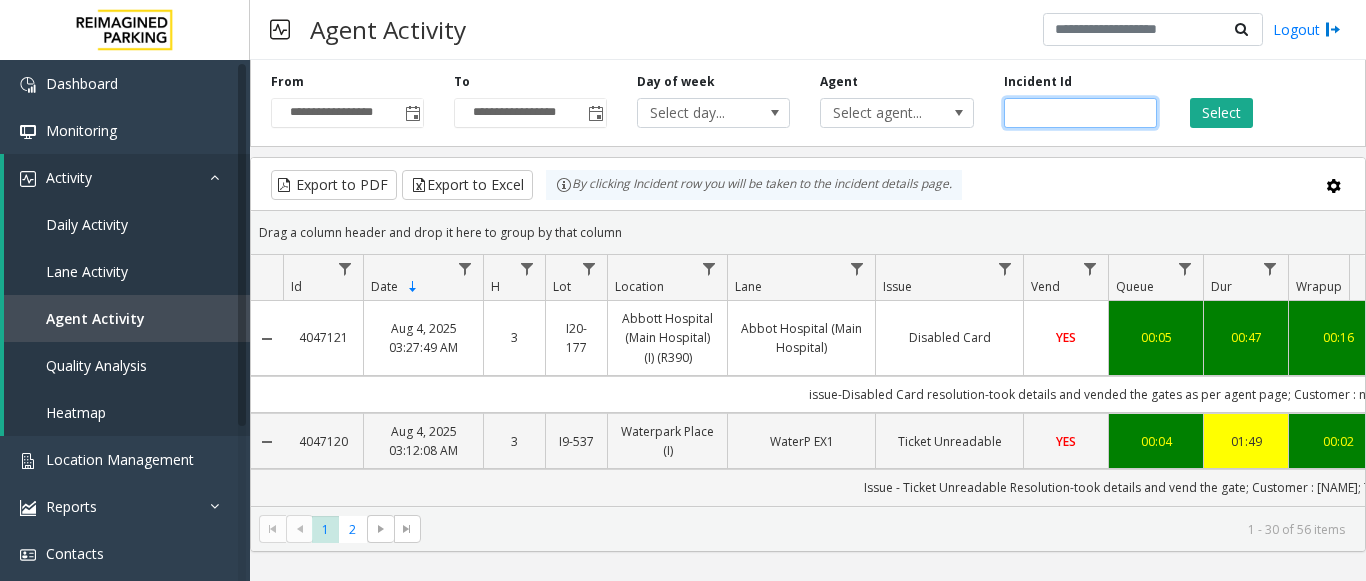 paste on "*******" 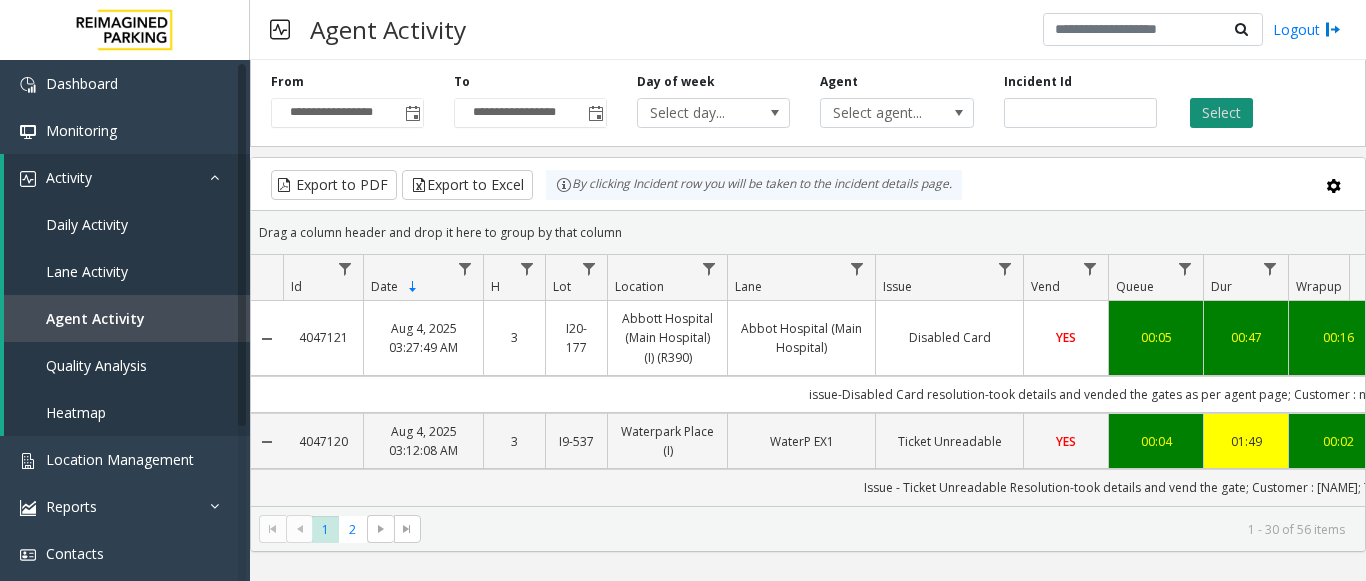 click on "Select" 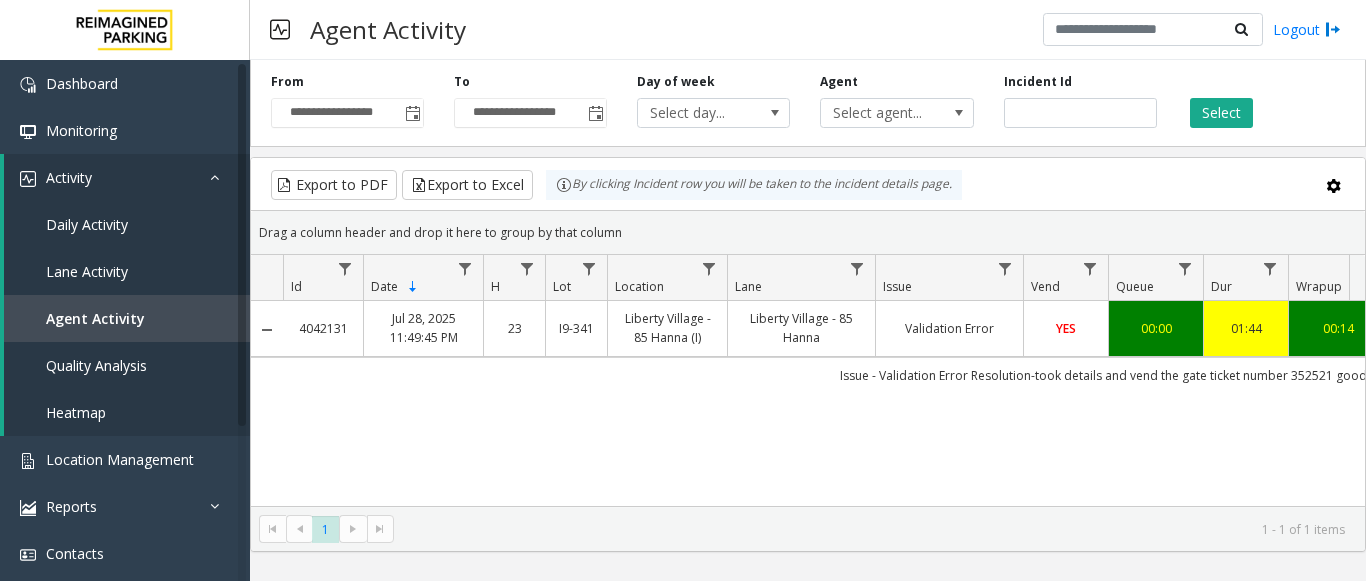 scroll, scrollTop: 0, scrollLeft: 126, axis: horizontal 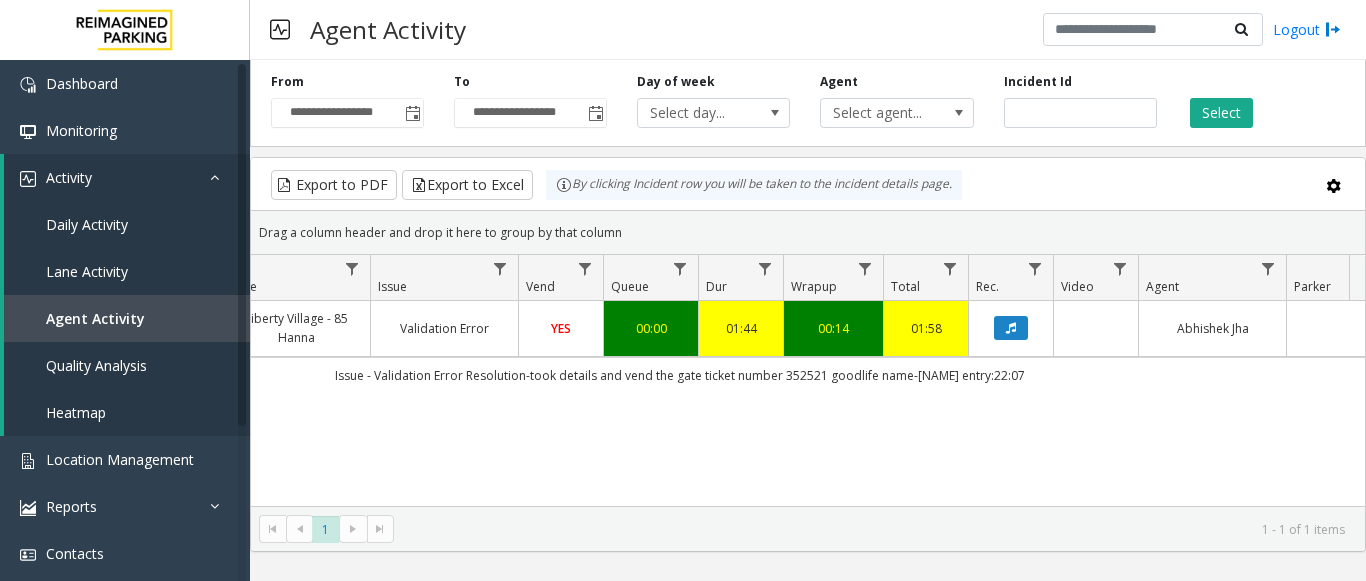 drag, startPoint x: 853, startPoint y: 442, endPoint x: 1281, endPoint y: 415, distance: 428.8508 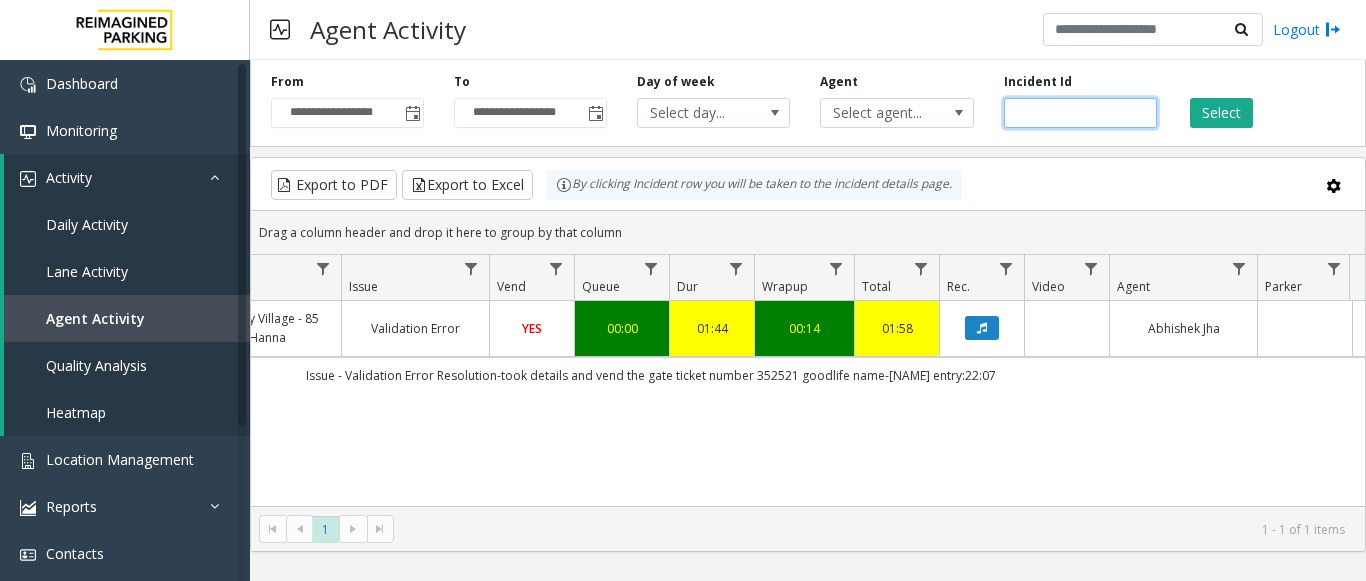 drag, startPoint x: 1082, startPoint y: 114, endPoint x: 823, endPoint y: 153, distance: 261.91983 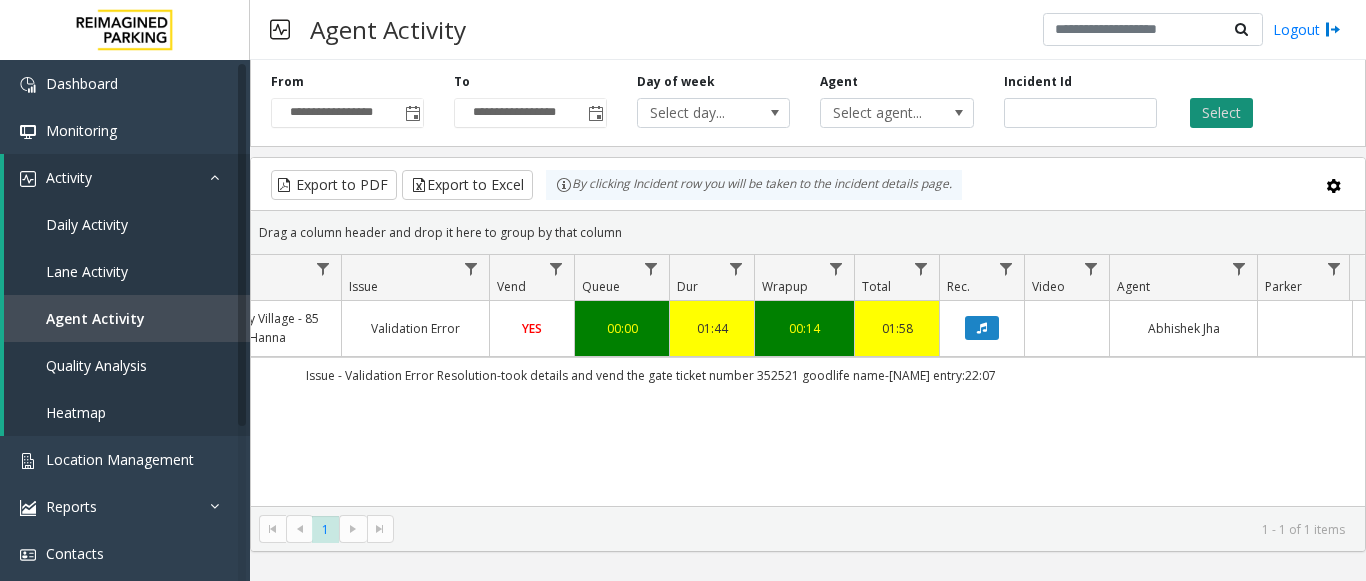 click on "Select" 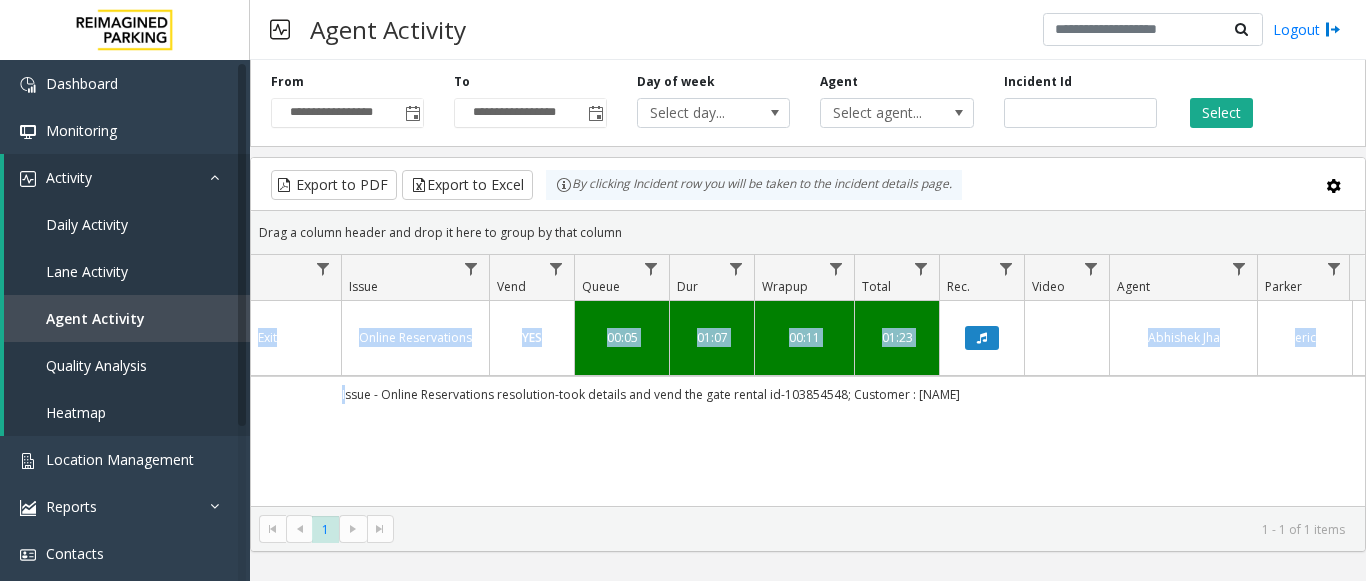 scroll, scrollTop: 0, scrollLeft: 307, axis: horizontal 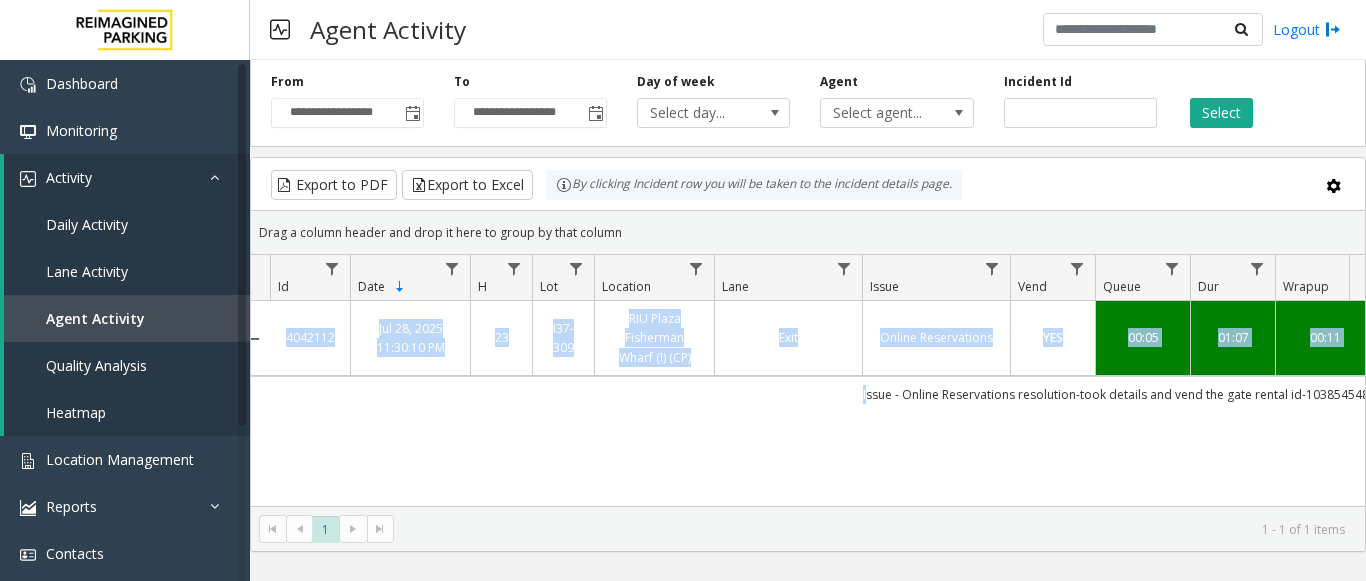 drag, startPoint x: 799, startPoint y: 431, endPoint x: 250, endPoint y: 400, distance: 549.8745 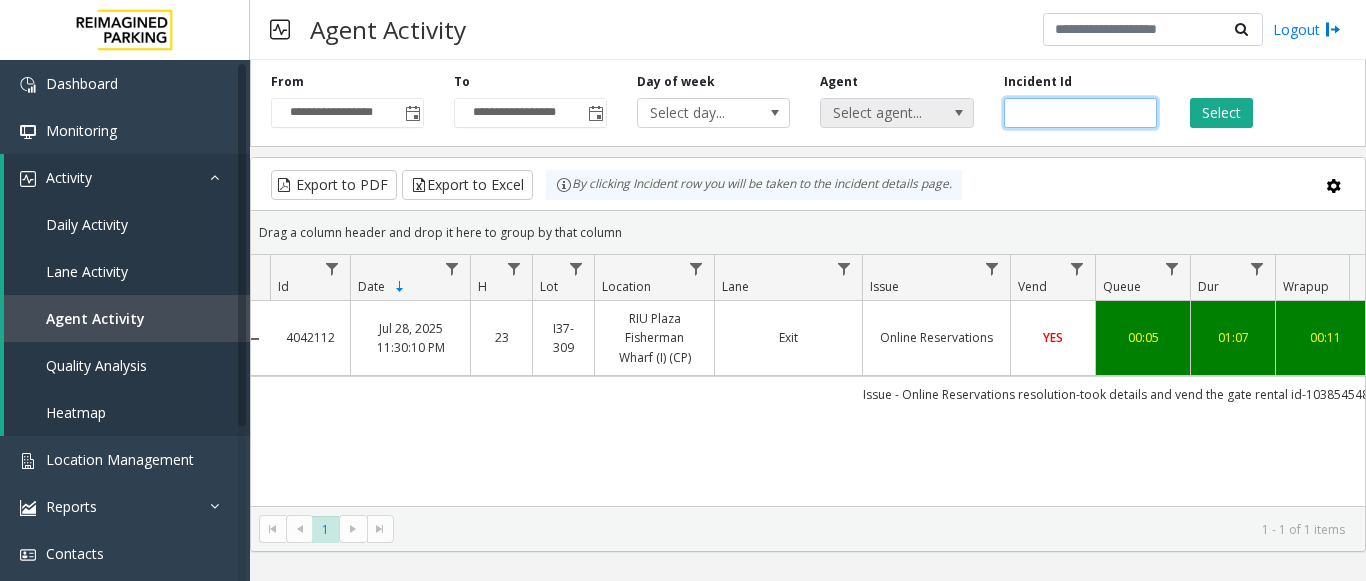drag, startPoint x: 1082, startPoint y: 112, endPoint x: 877, endPoint y: 125, distance: 205.41179 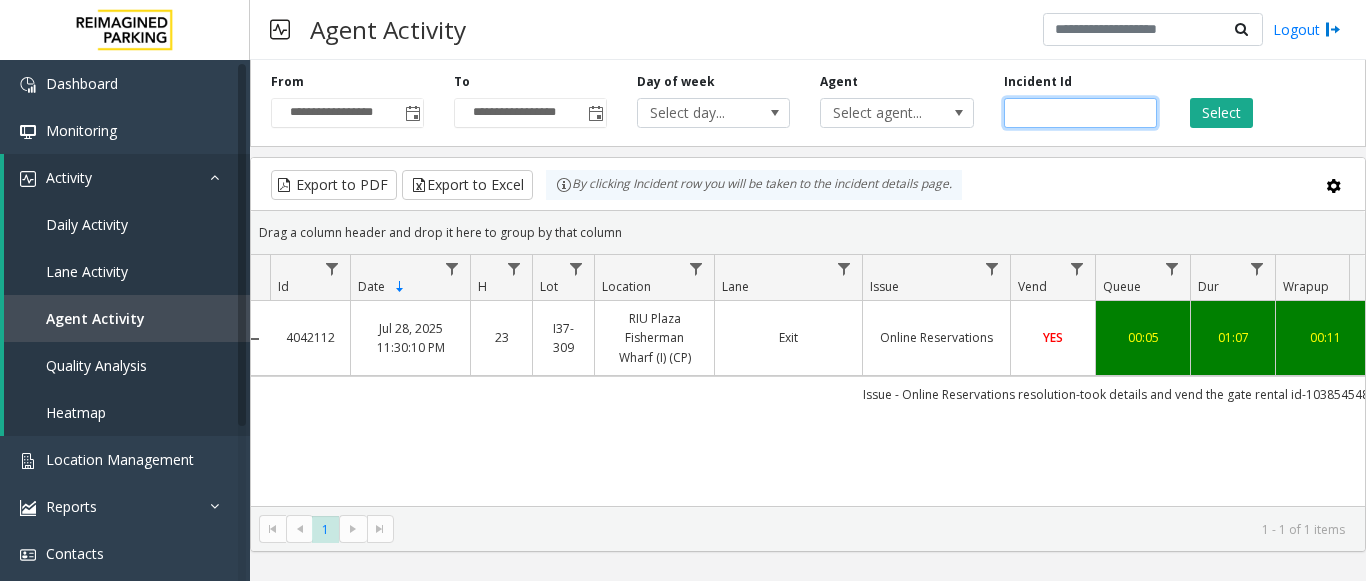 paste 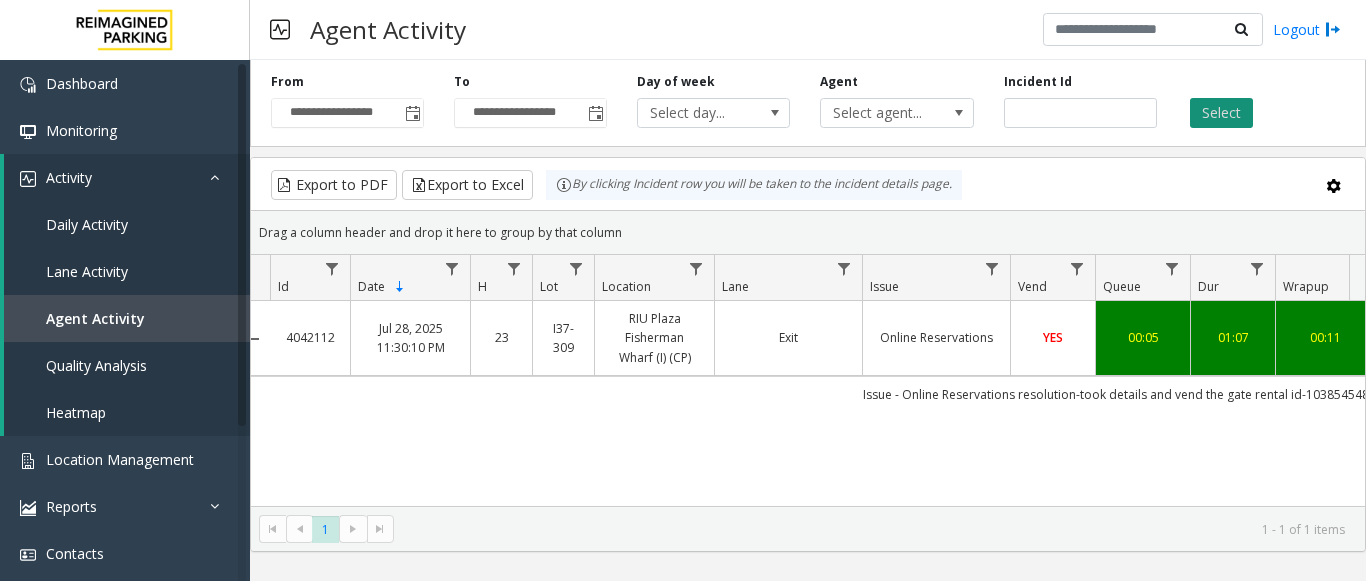 click on "Select" 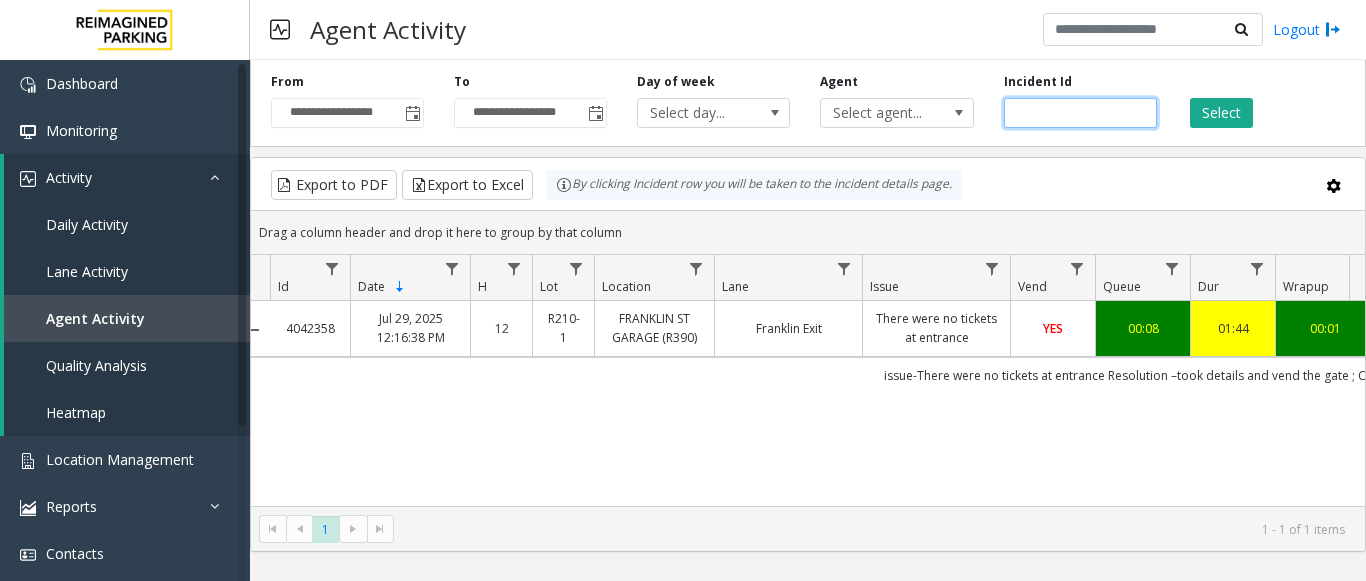 drag, startPoint x: 1084, startPoint y: 111, endPoint x: 539, endPoint y: 144, distance: 545.99817 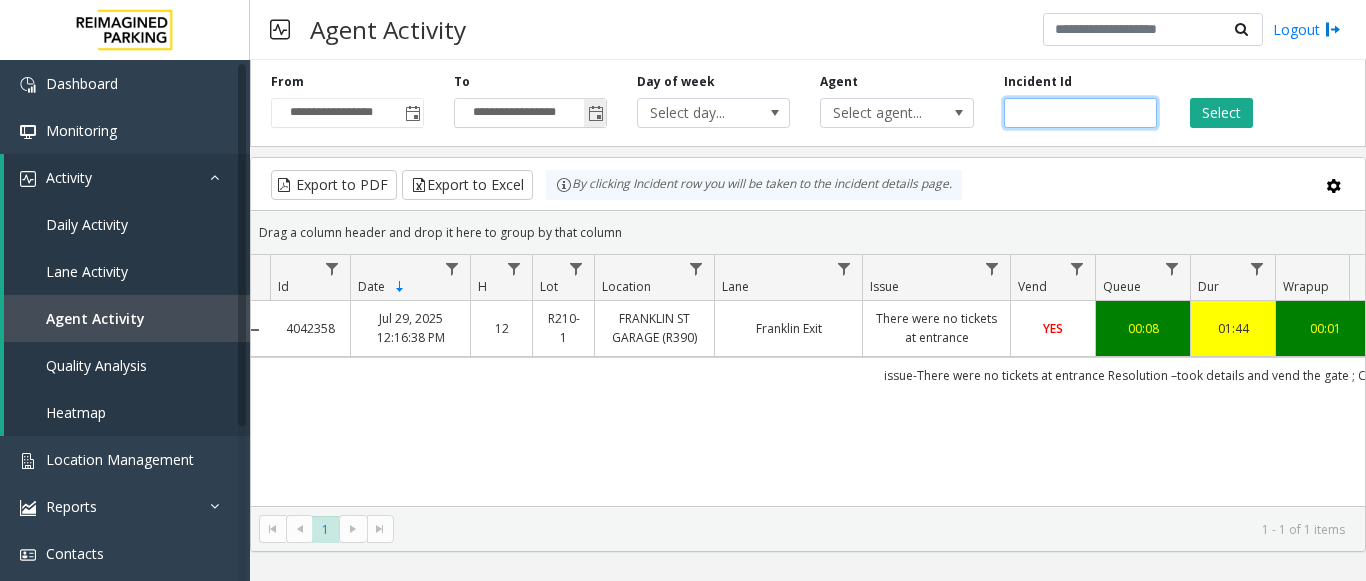 paste 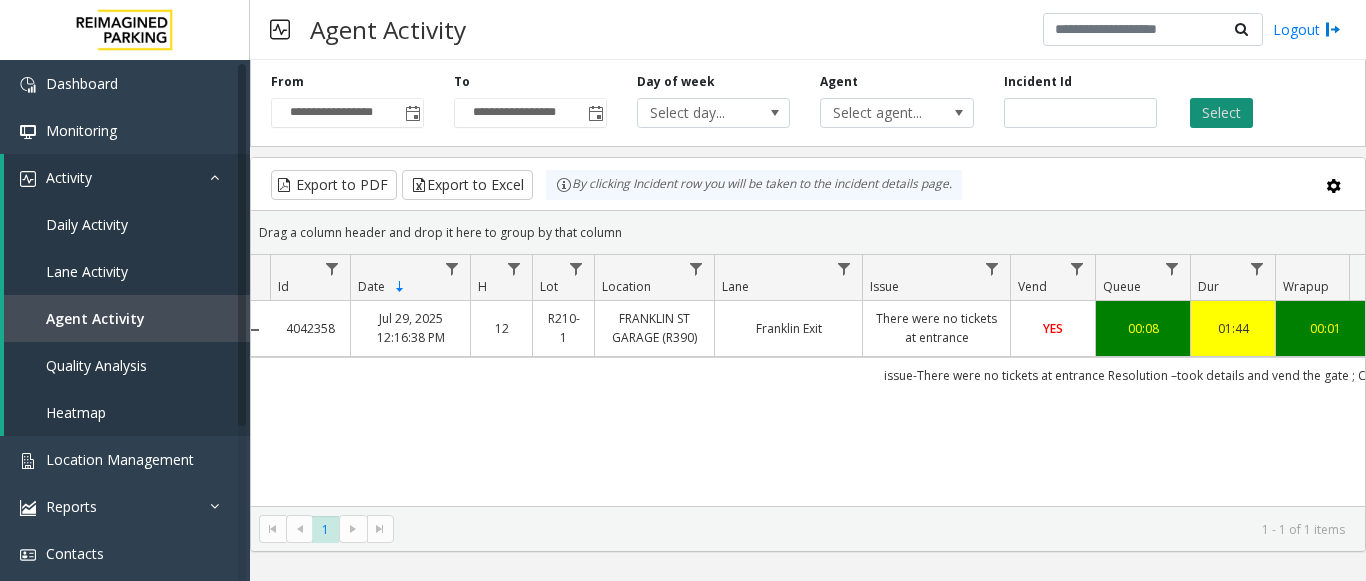 click on "Select" 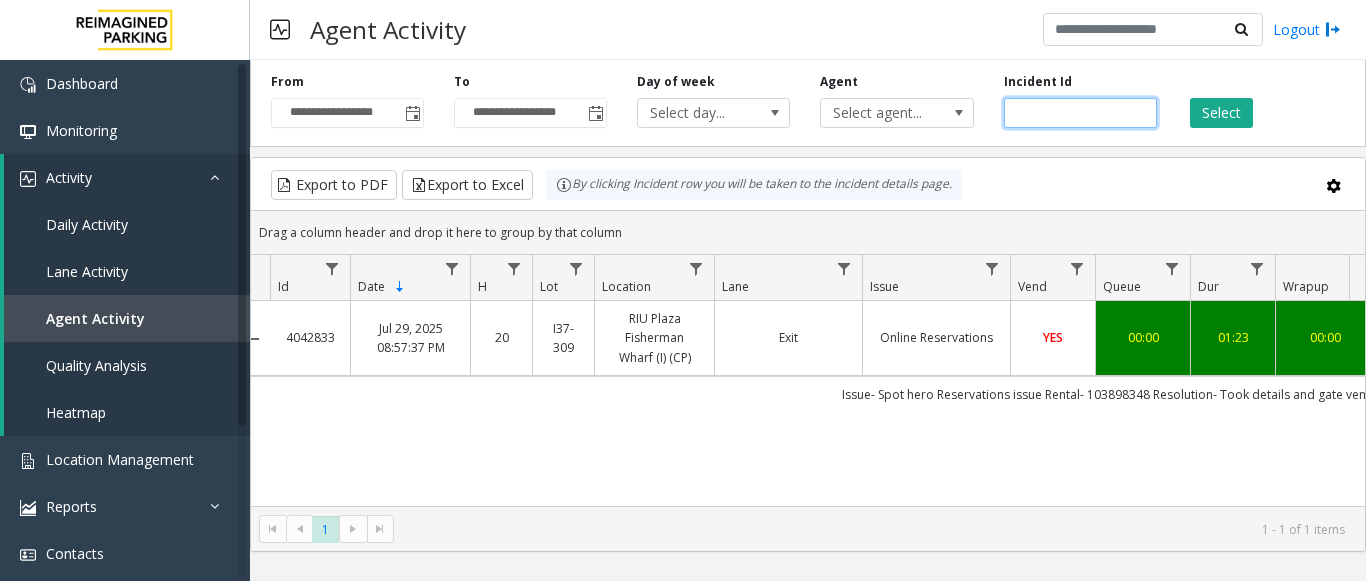 drag, startPoint x: 1066, startPoint y: 116, endPoint x: 878, endPoint y: 128, distance: 188.38258 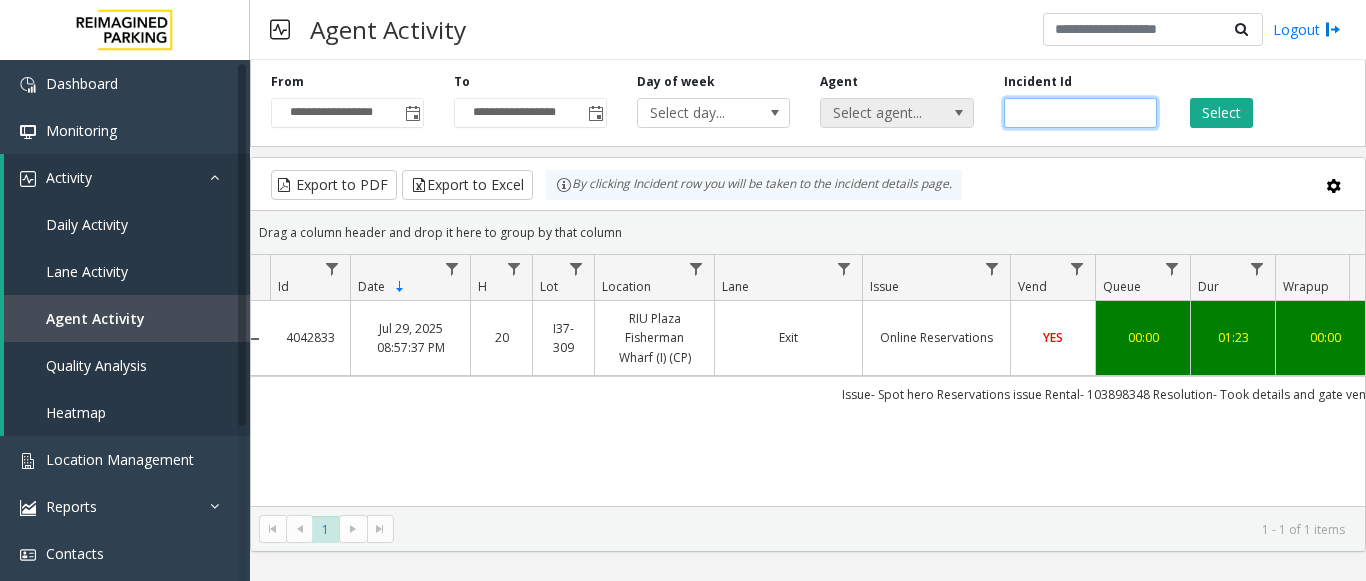 paste 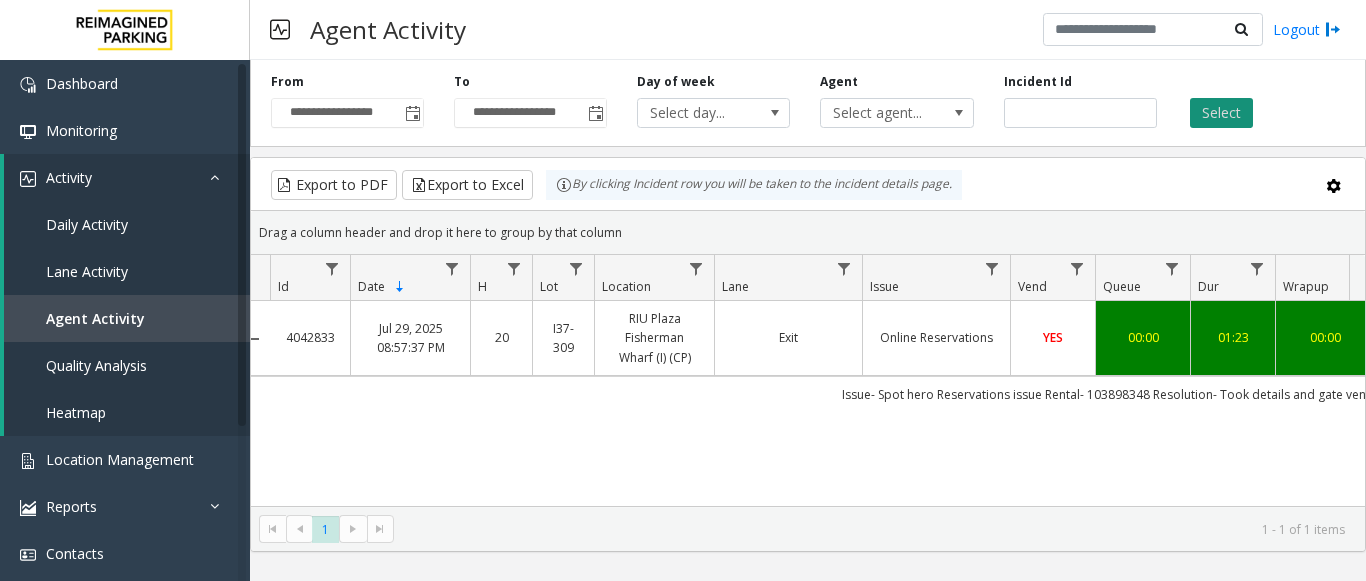 click on "Select" 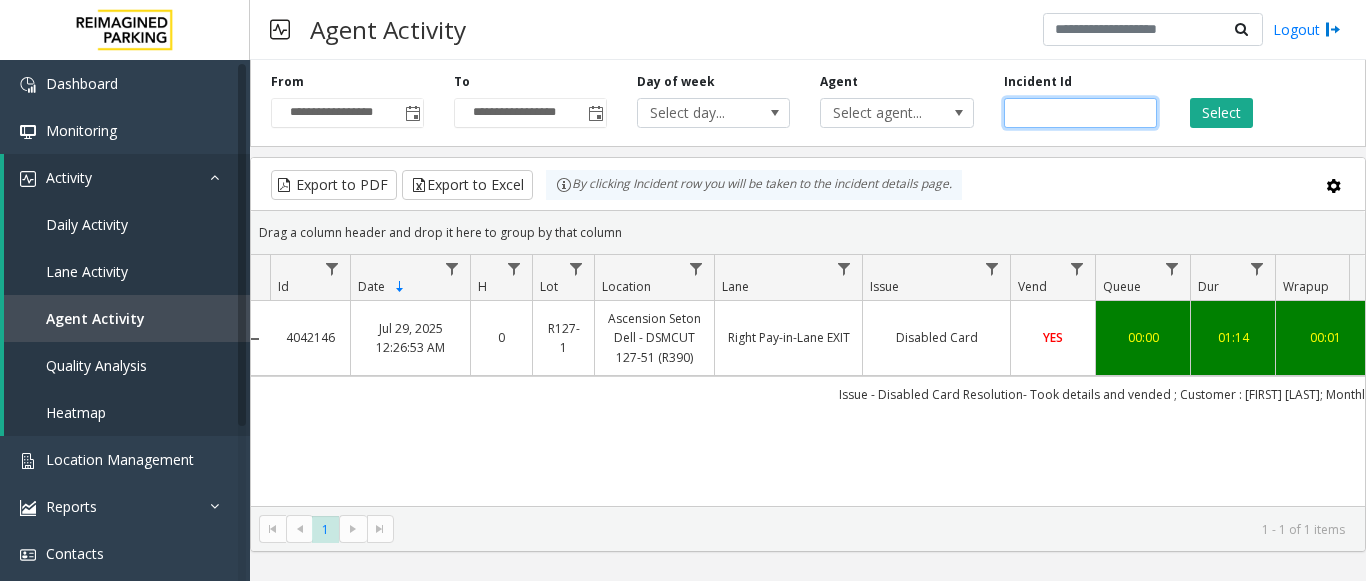 drag, startPoint x: 1079, startPoint y: 112, endPoint x: 456, endPoint y: 128, distance: 623.20544 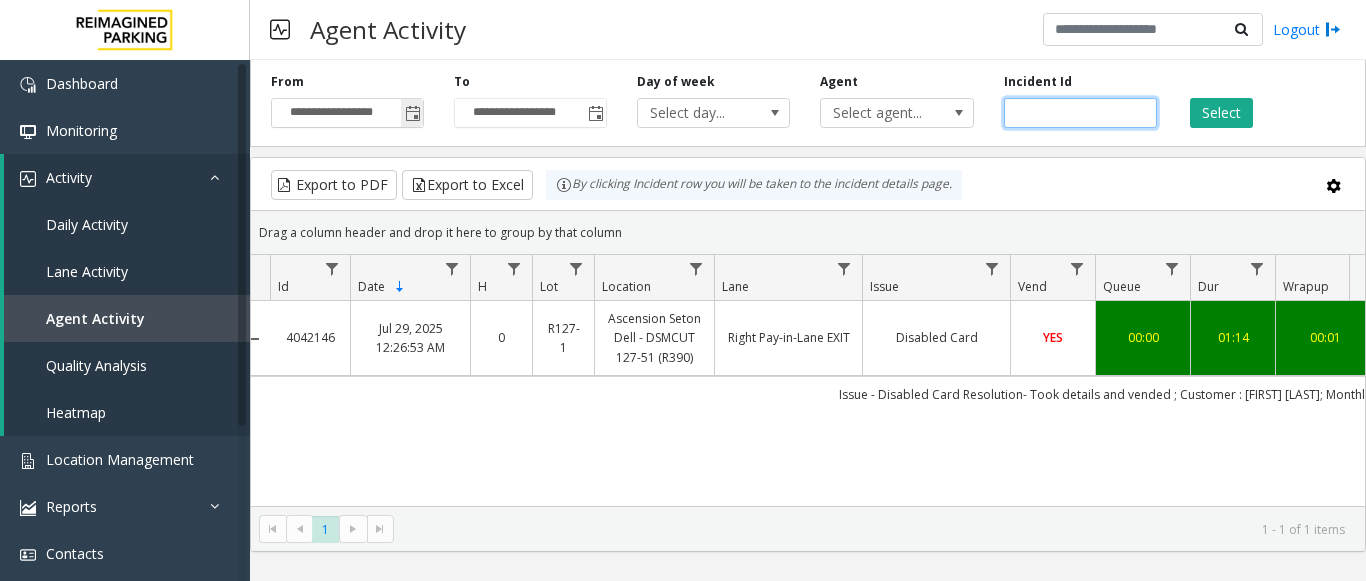 paste 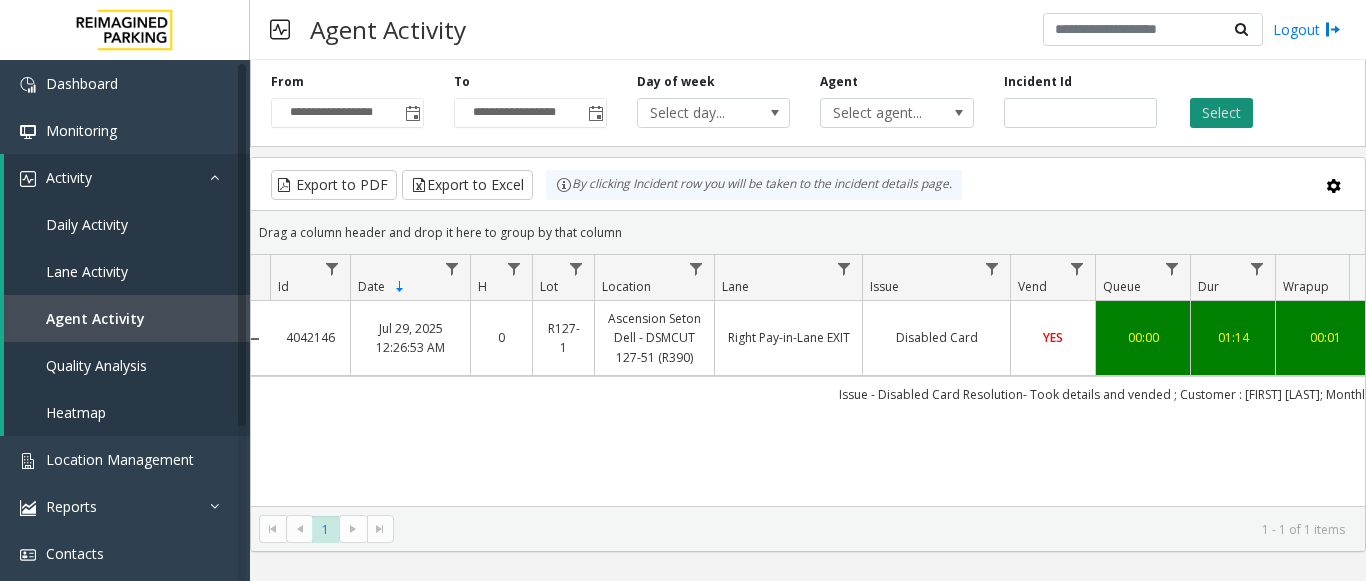 click on "Select" 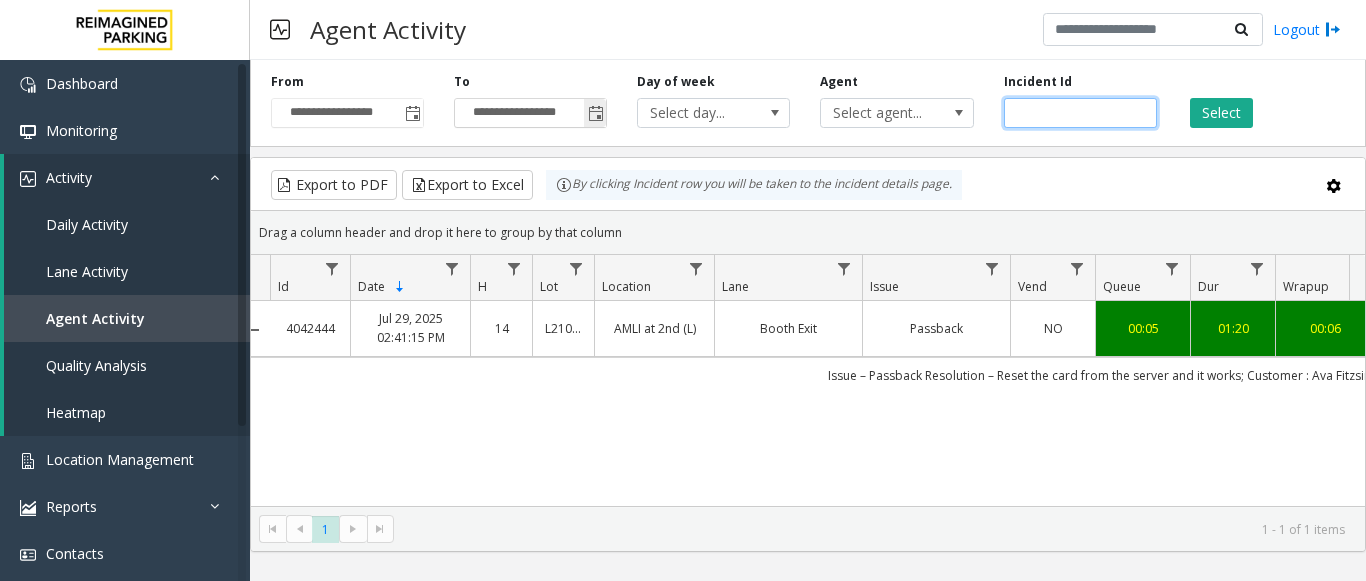 drag, startPoint x: 1074, startPoint y: 109, endPoint x: 569, endPoint y: 112, distance: 505.0089 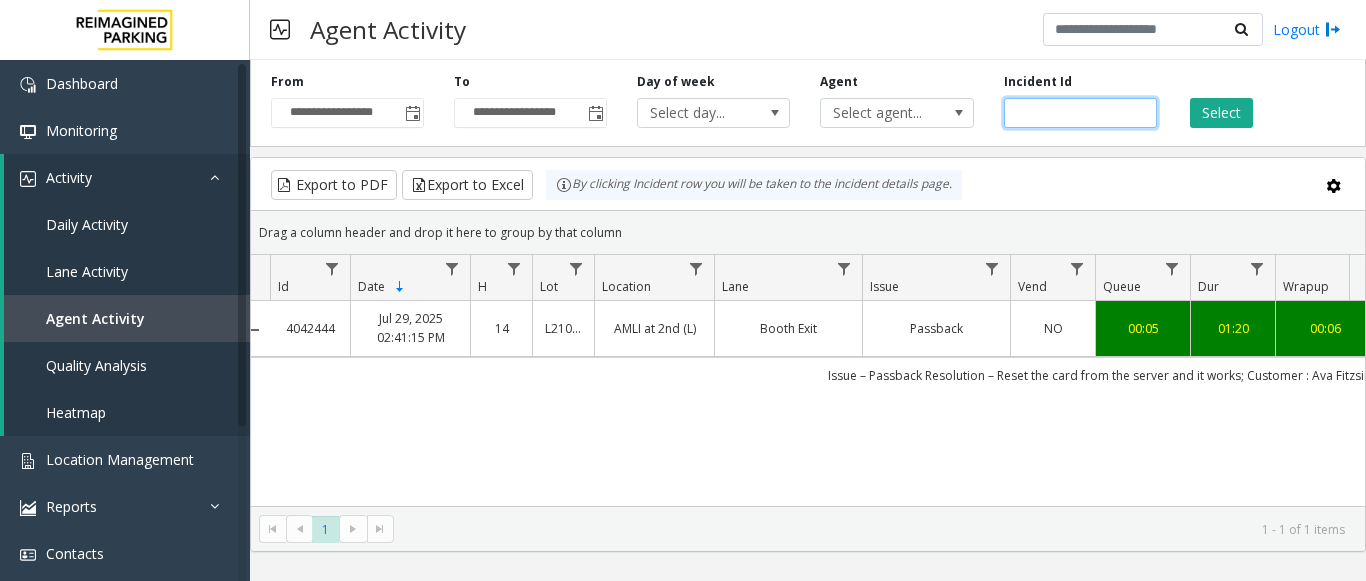 paste 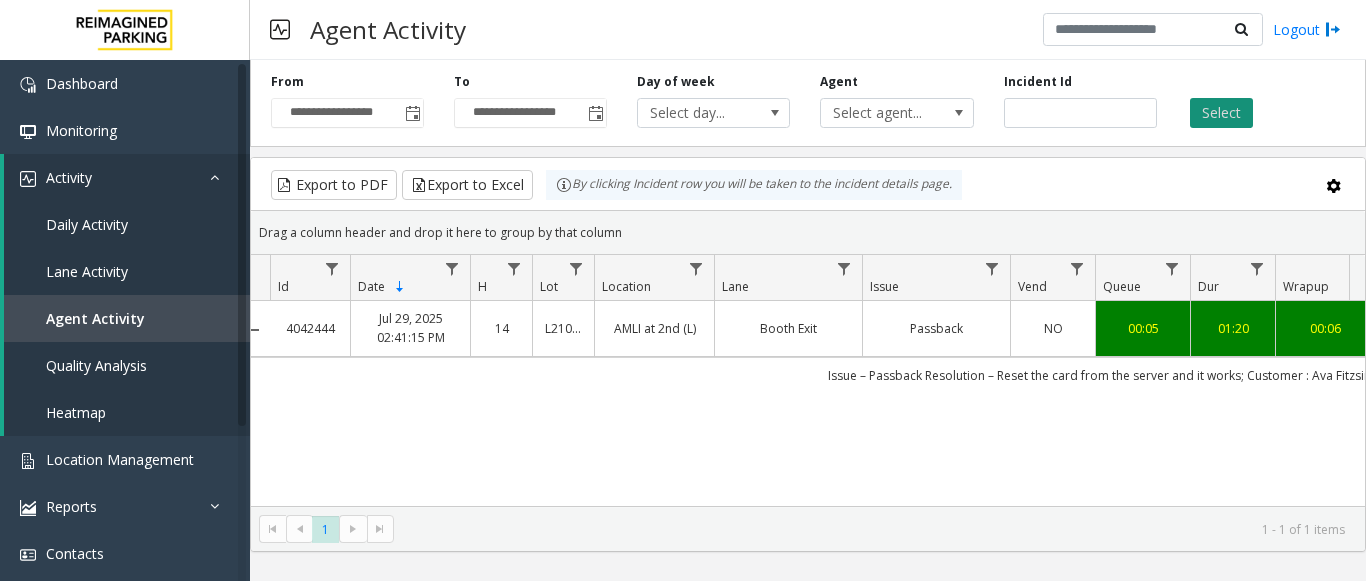 click on "Select" 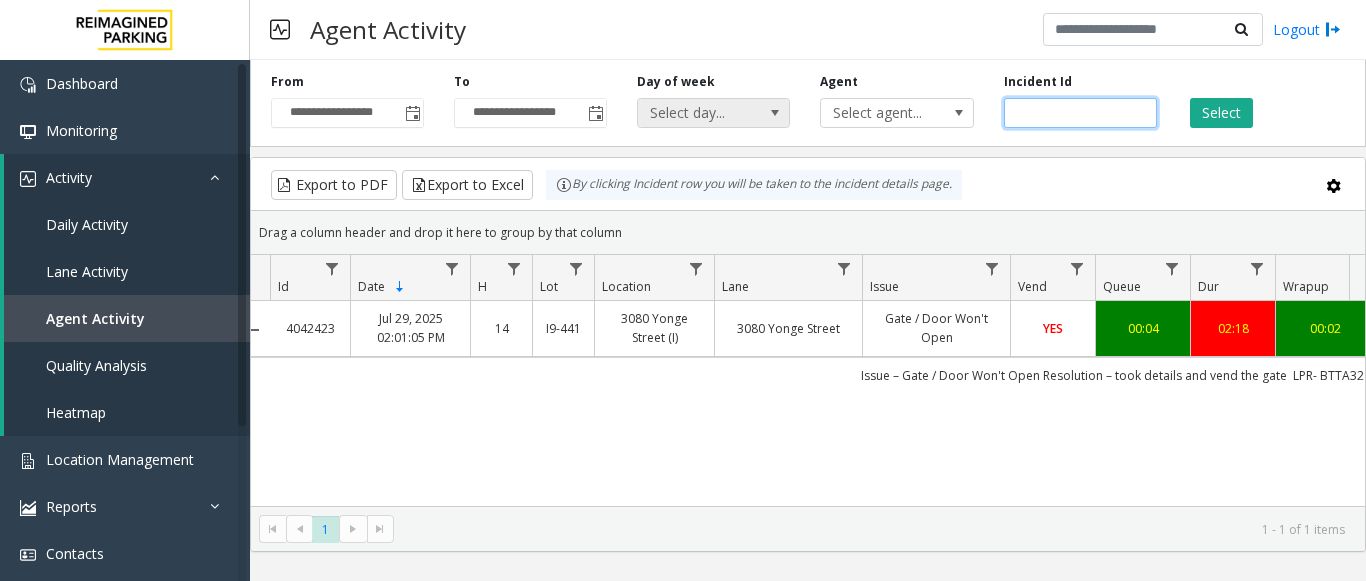 drag, startPoint x: 1094, startPoint y: 120, endPoint x: 652, endPoint y: 109, distance: 442.13687 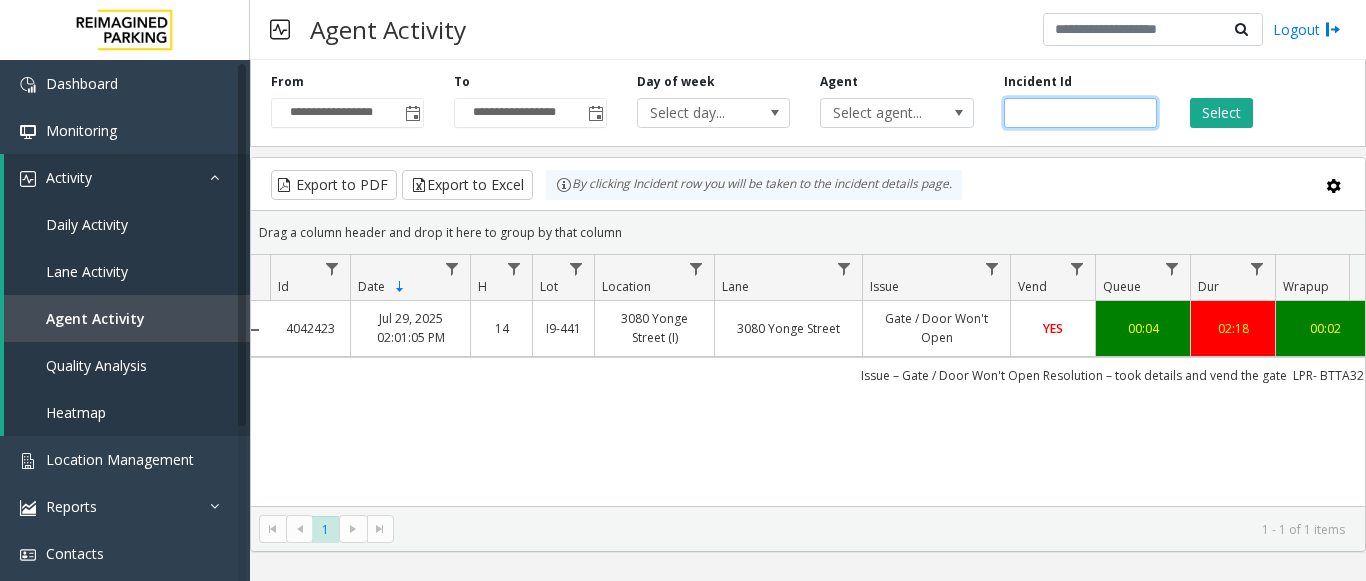 paste 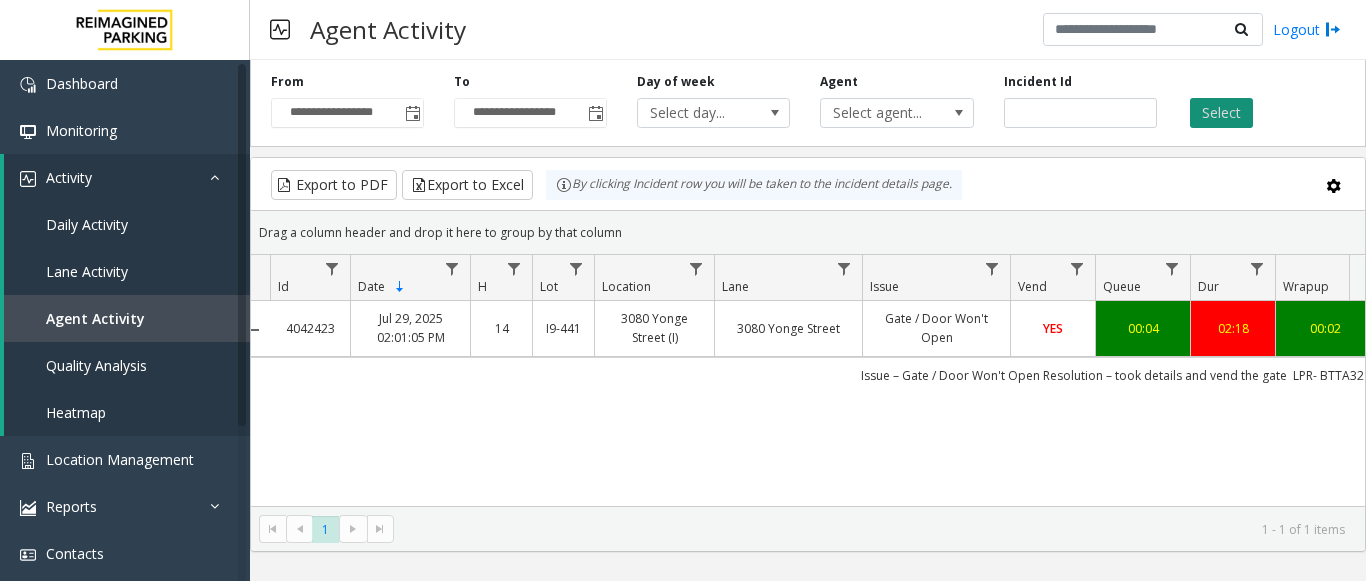 click on "Select" 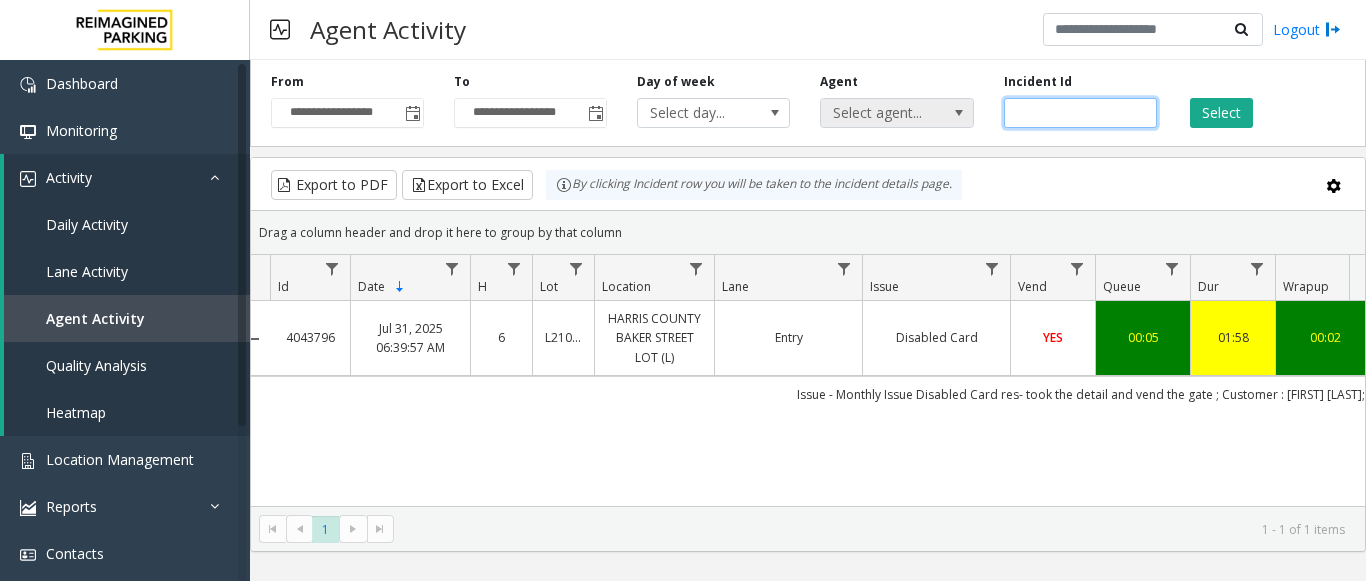 drag, startPoint x: 1075, startPoint y: 117, endPoint x: 819, endPoint y: 118, distance: 256.00195 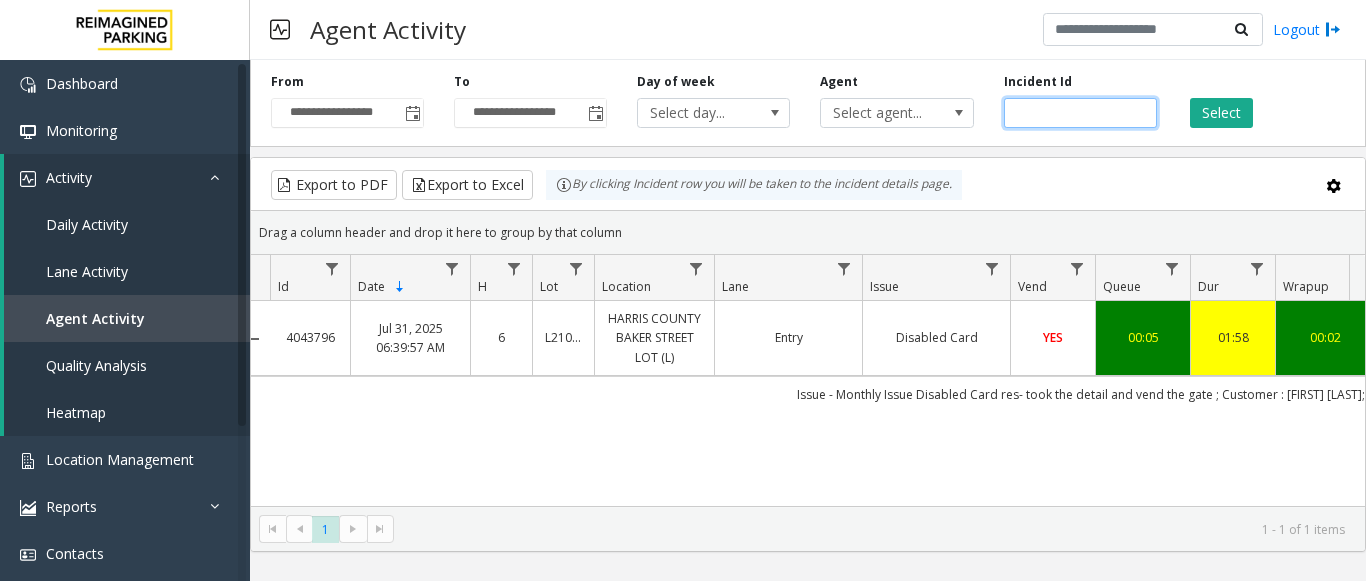 paste 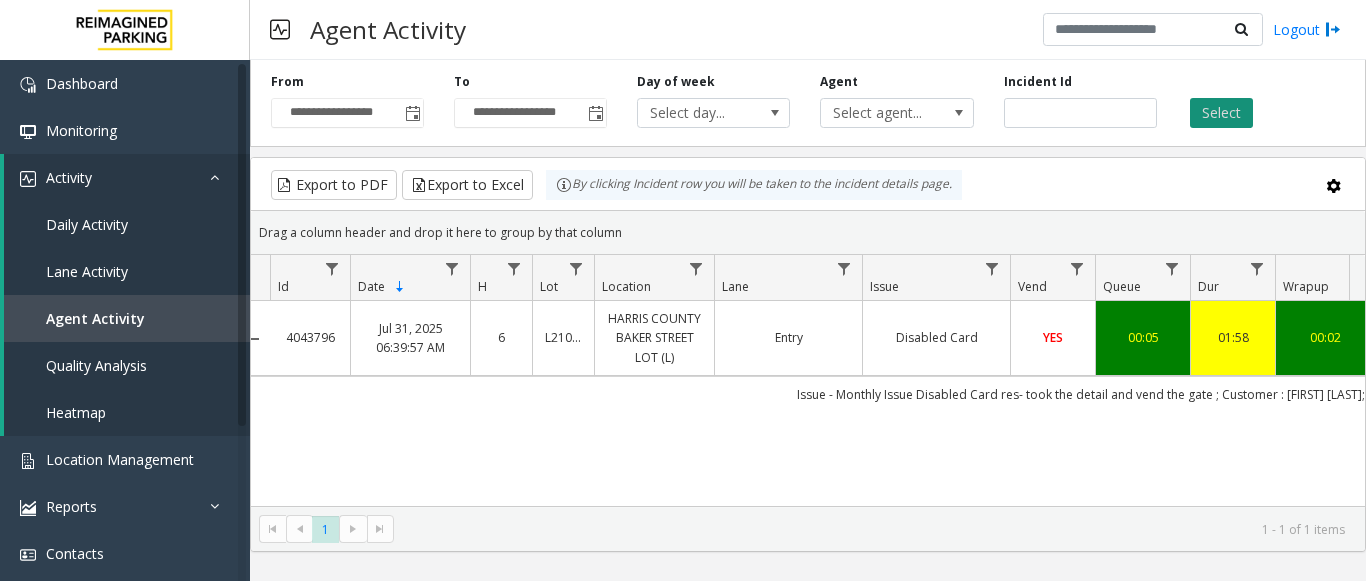 click on "Select" 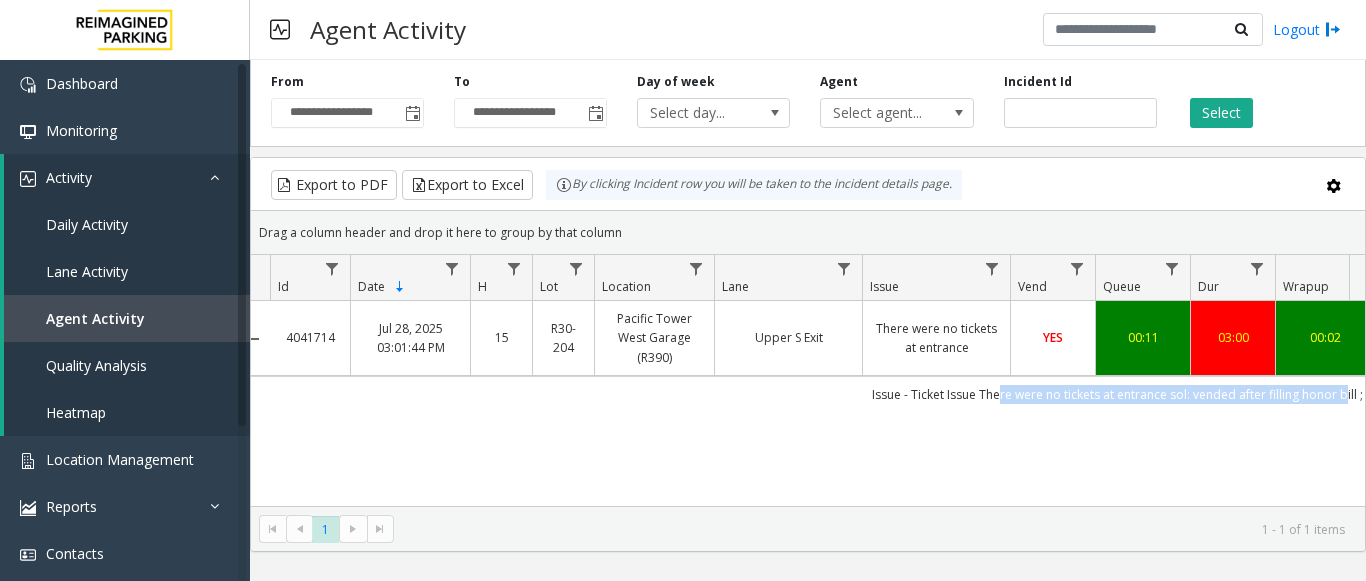 scroll, scrollTop: 0, scrollLeft: 310, axis: horizontal 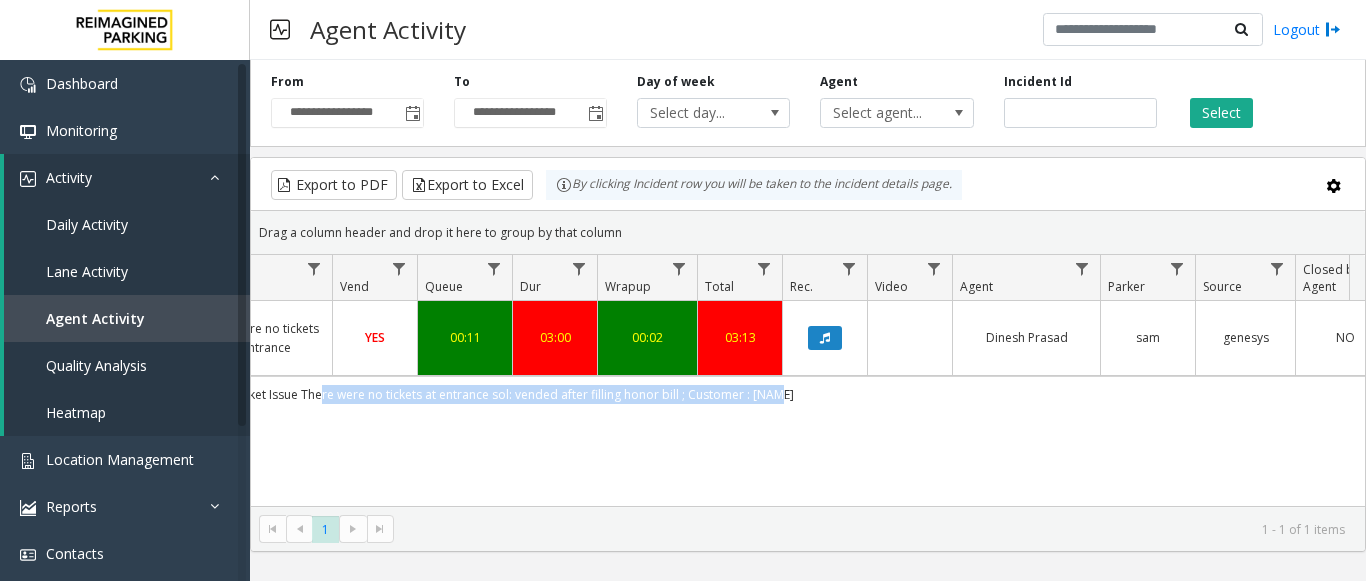 drag, startPoint x: 1006, startPoint y: 395, endPoint x: 1239, endPoint y: 412, distance: 233.61935 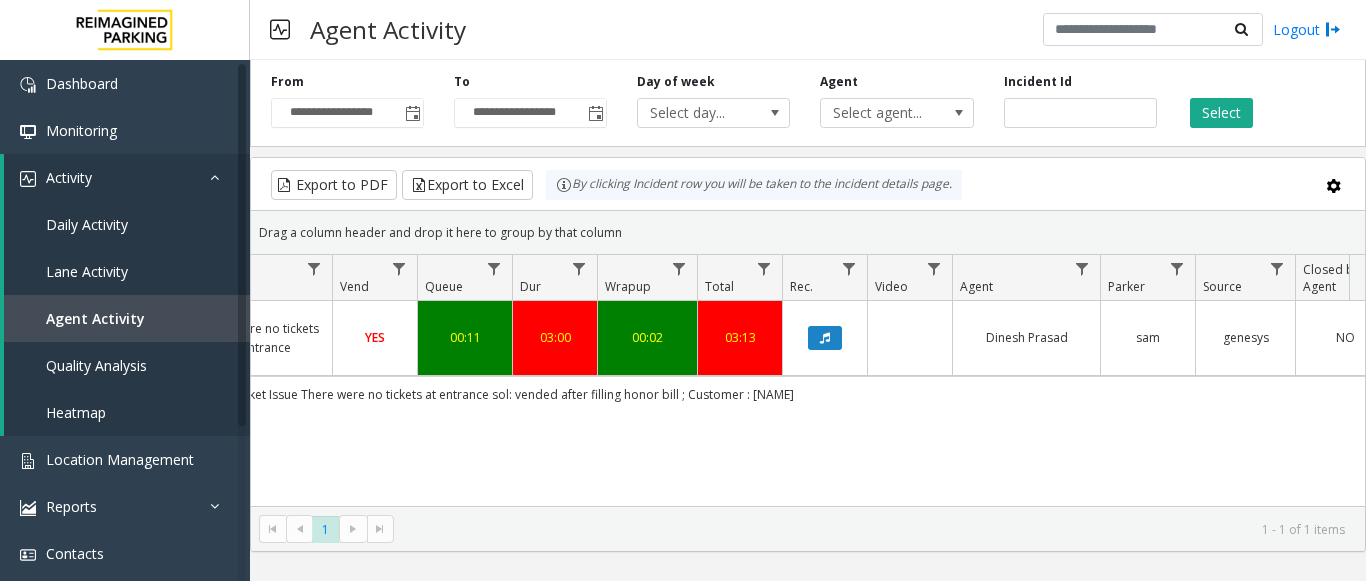 click on "4041714   Jul 28, 2025 03:01:44 PM
15   R30-204   Pacific Tower West Garage (R390)   Upper S Exit   There were no tickets at entrance   YES   00:11   03:00   00:02   03:13   [FIRST] [LAST]   [NAME]    genesys   NO   Issue - Ticket Issue
There were no tickets at entrance
sol: vended after filling honor bill ; Customer : [NAME]" 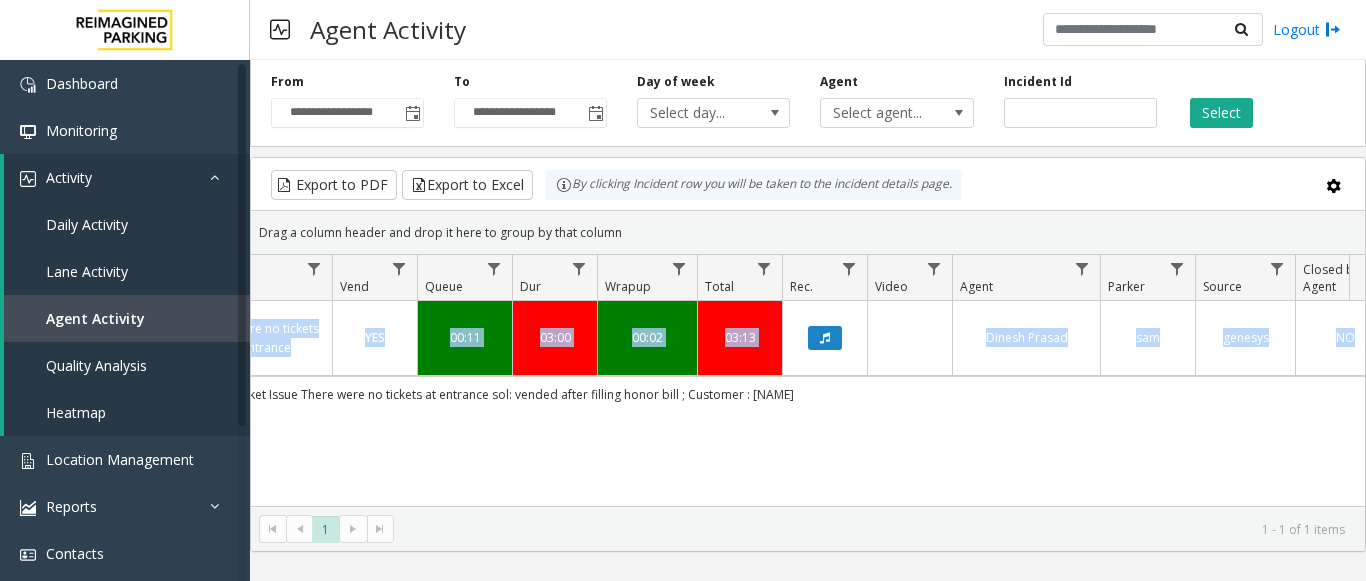 scroll, scrollTop: 0, scrollLeft: 370, axis: horizontal 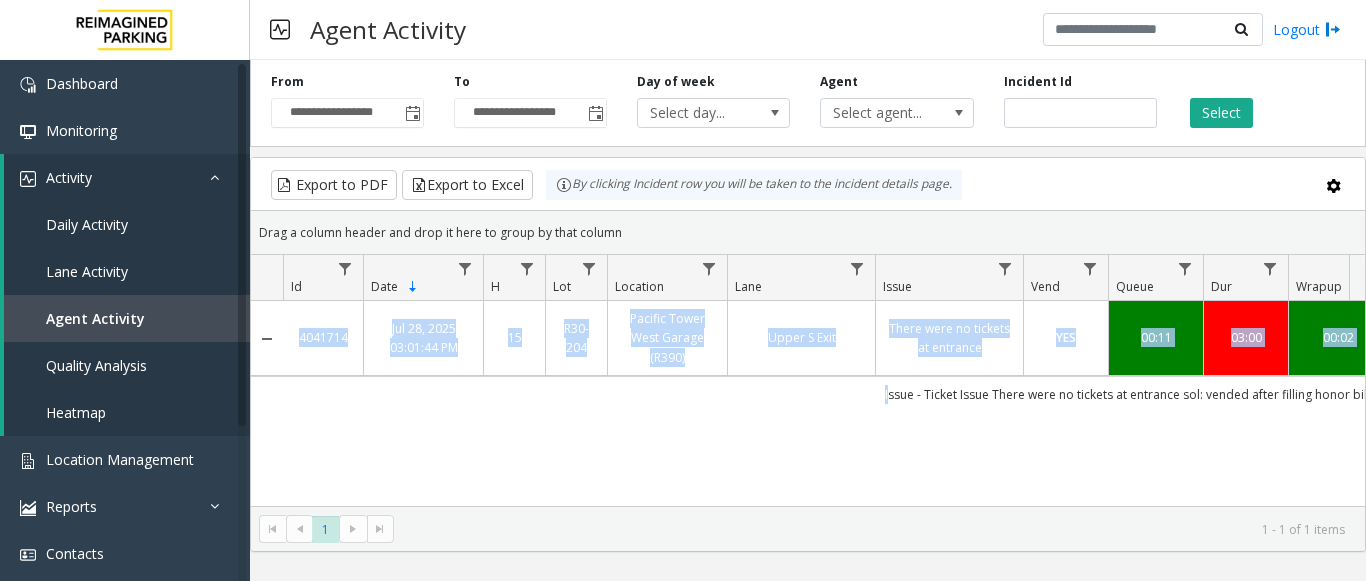 drag, startPoint x: 882, startPoint y: 424, endPoint x: 1015, endPoint y: 202, distance: 258.7914 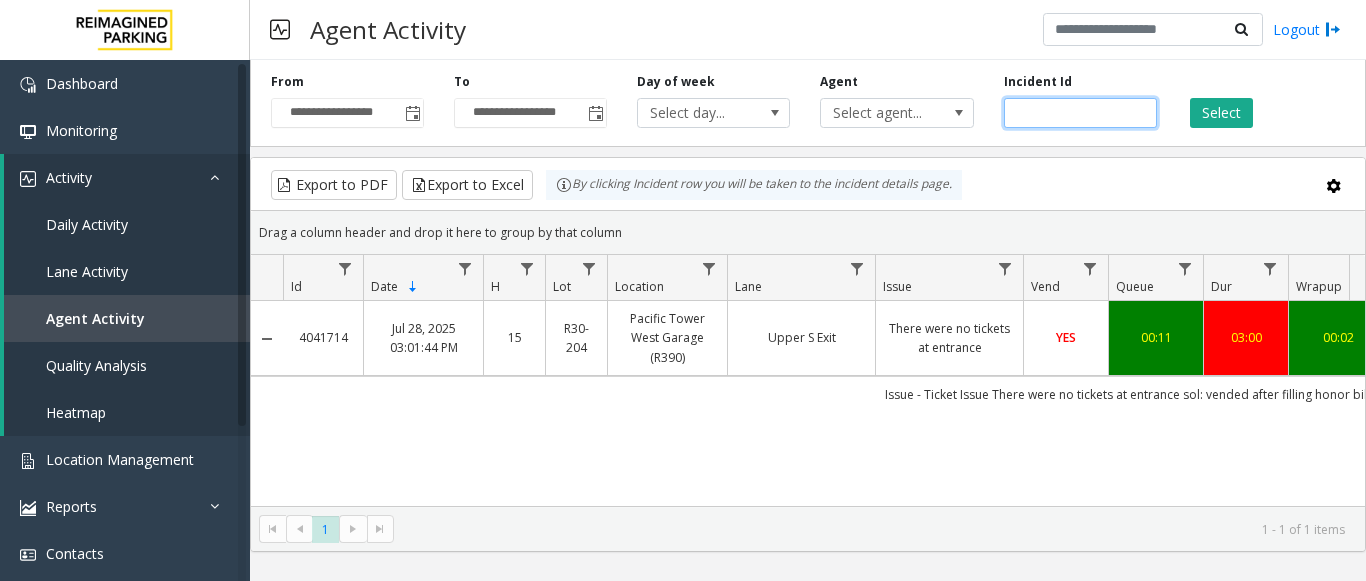 click on "*******" 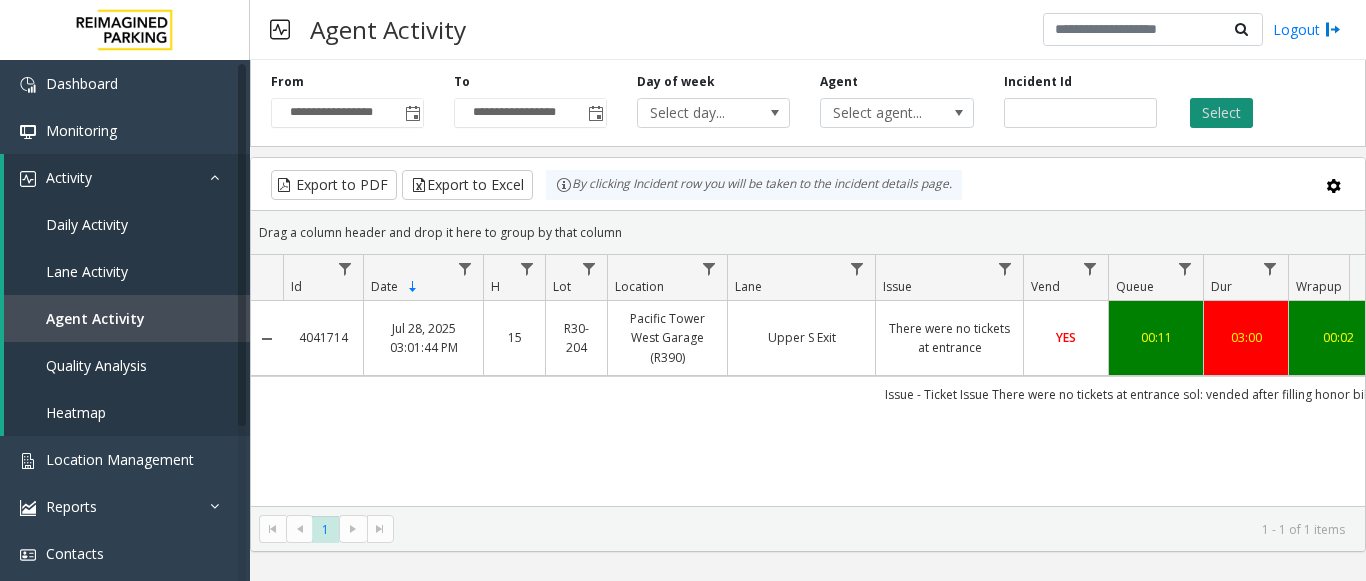 click on "Select" 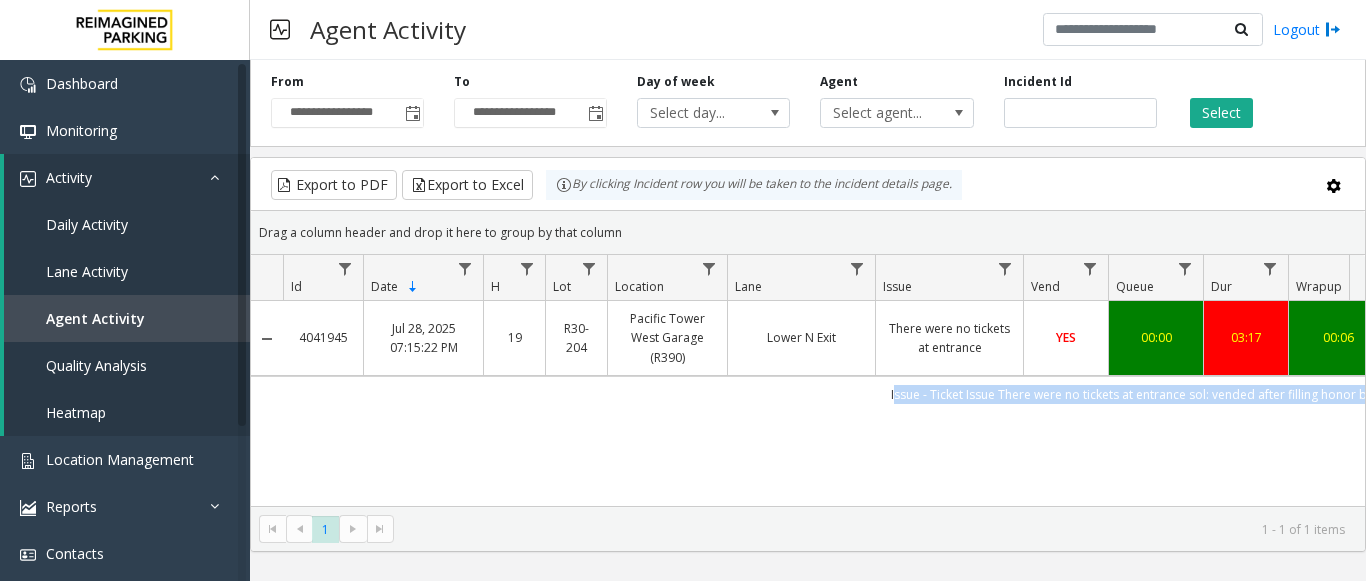 scroll, scrollTop: 0, scrollLeft: 233, axis: horizontal 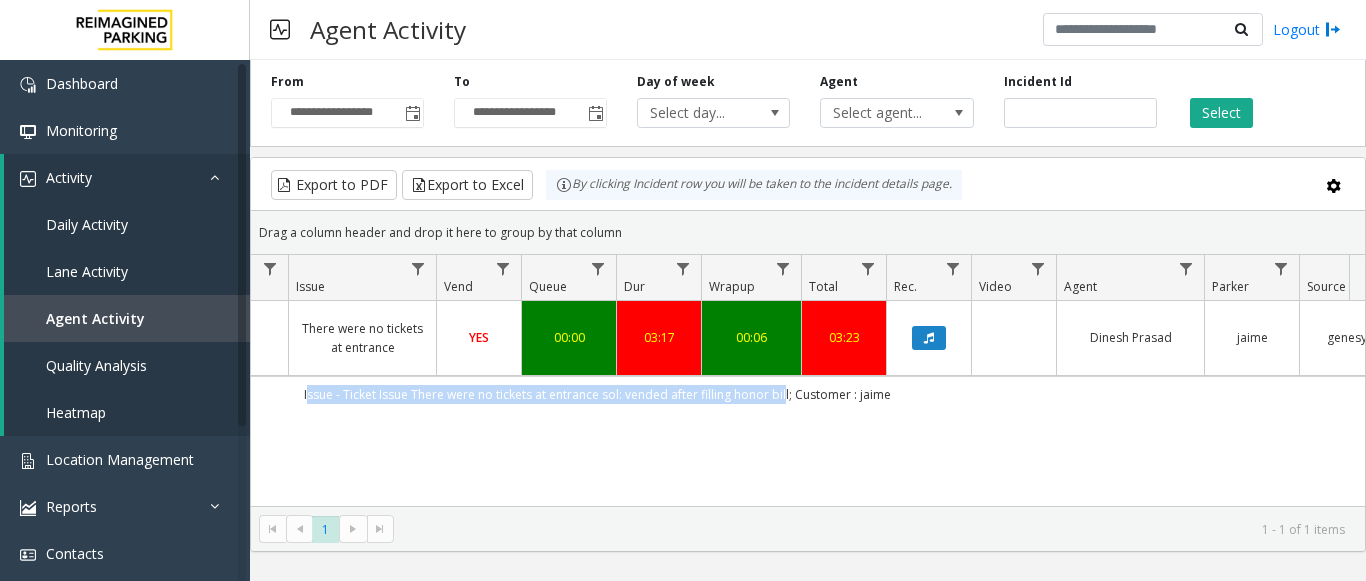 drag, startPoint x: 855, startPoint y: 410, endPoint x: 1164, endPoint y: 422, distance: 309.2329 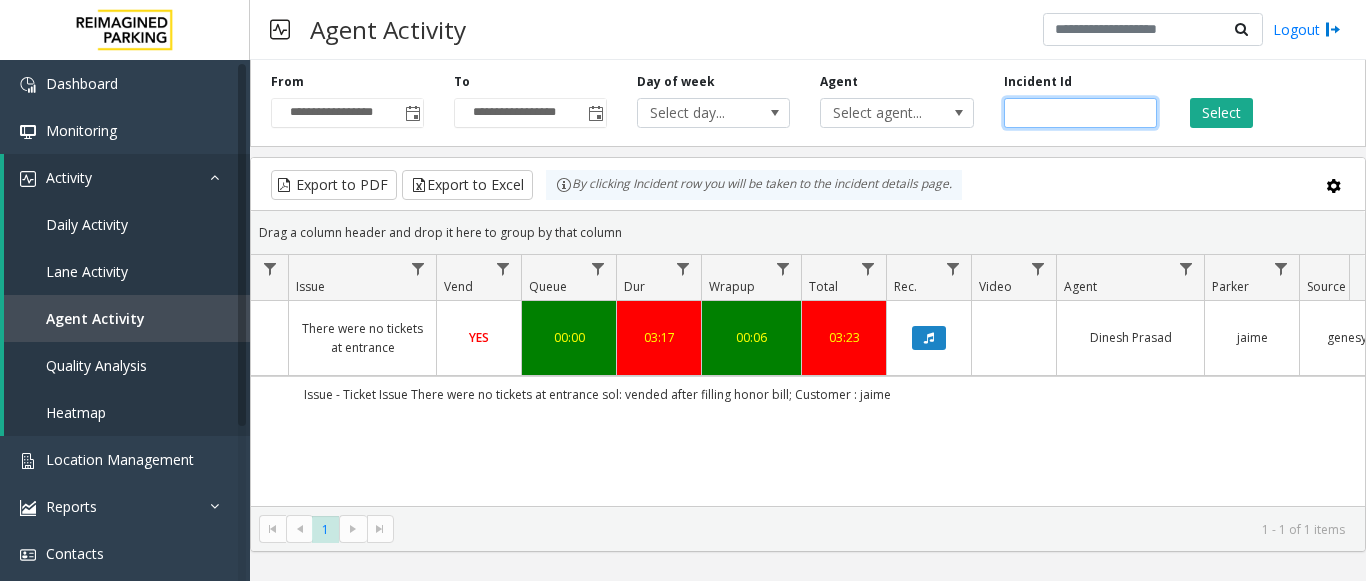 drag, startPoint x: 1079, startPoint y: 113, endPoint x: 831, endPoint y: 143, distance: 249.80792 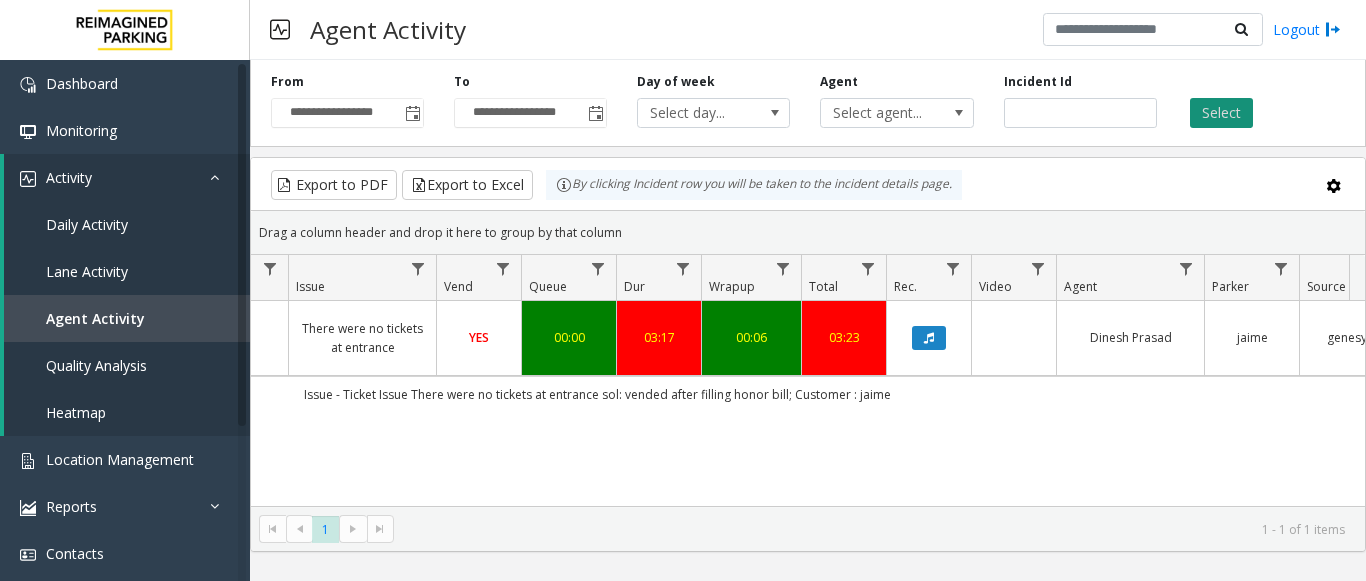 click on "Select" 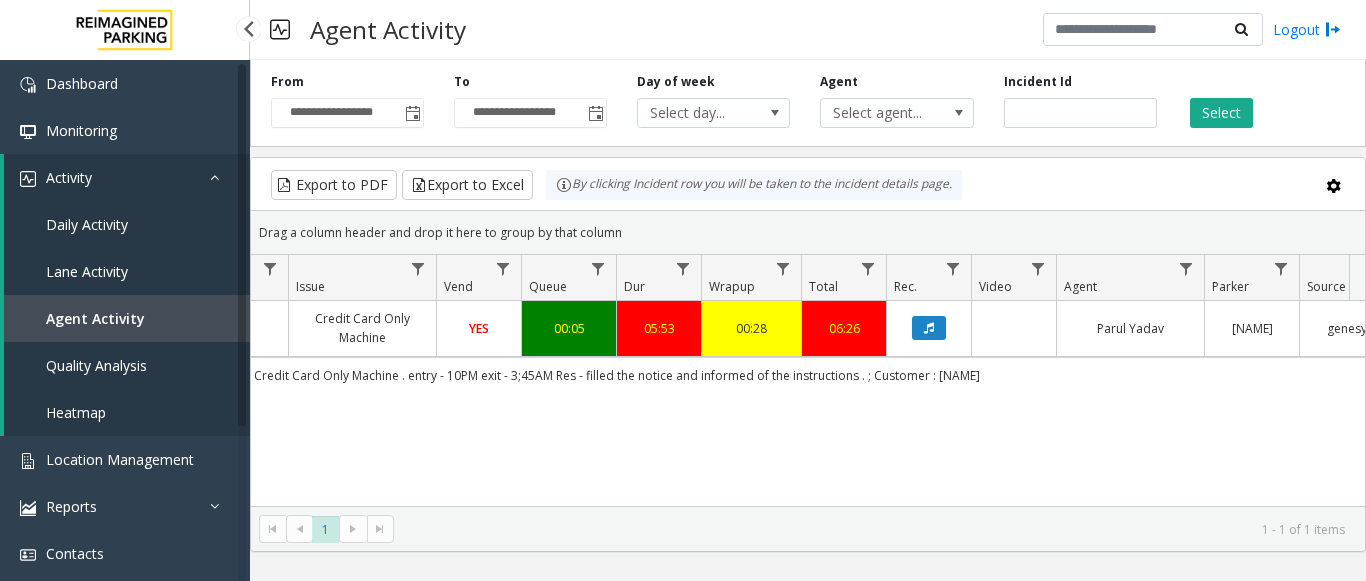 scroll, scrollTop: 0, scrollLeft: 358, axis: horizontal 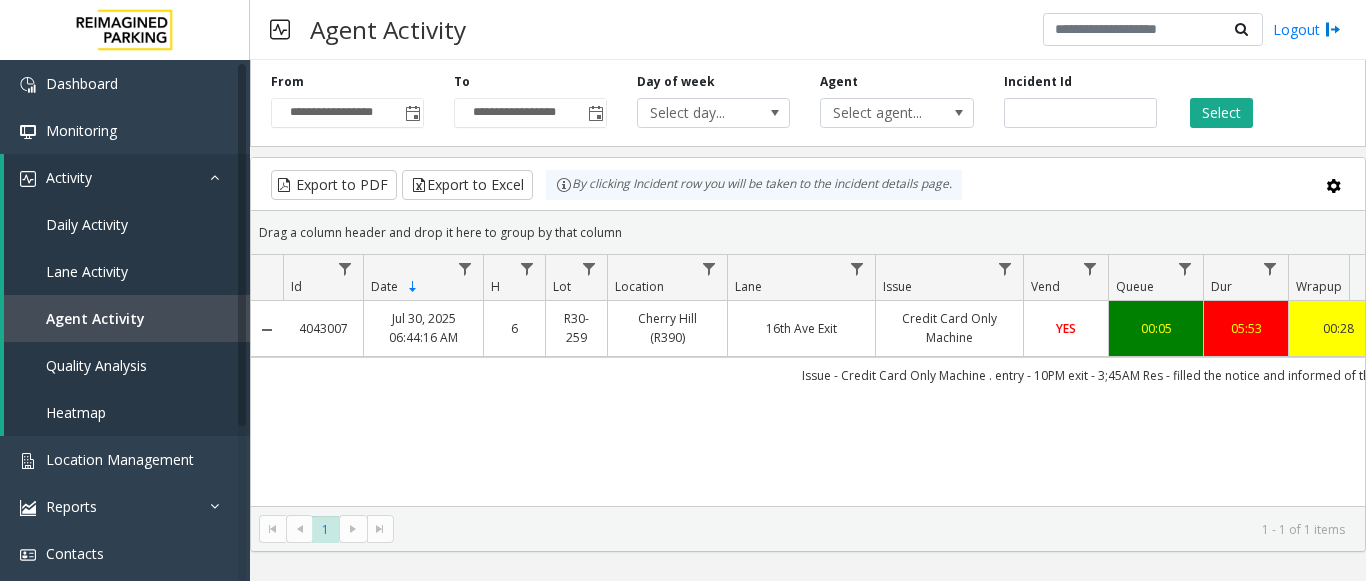 drag, startPoint x: 1051, startPoint y: 377, endPoint x: 711, endPoint y: 393, distance: 340.37625 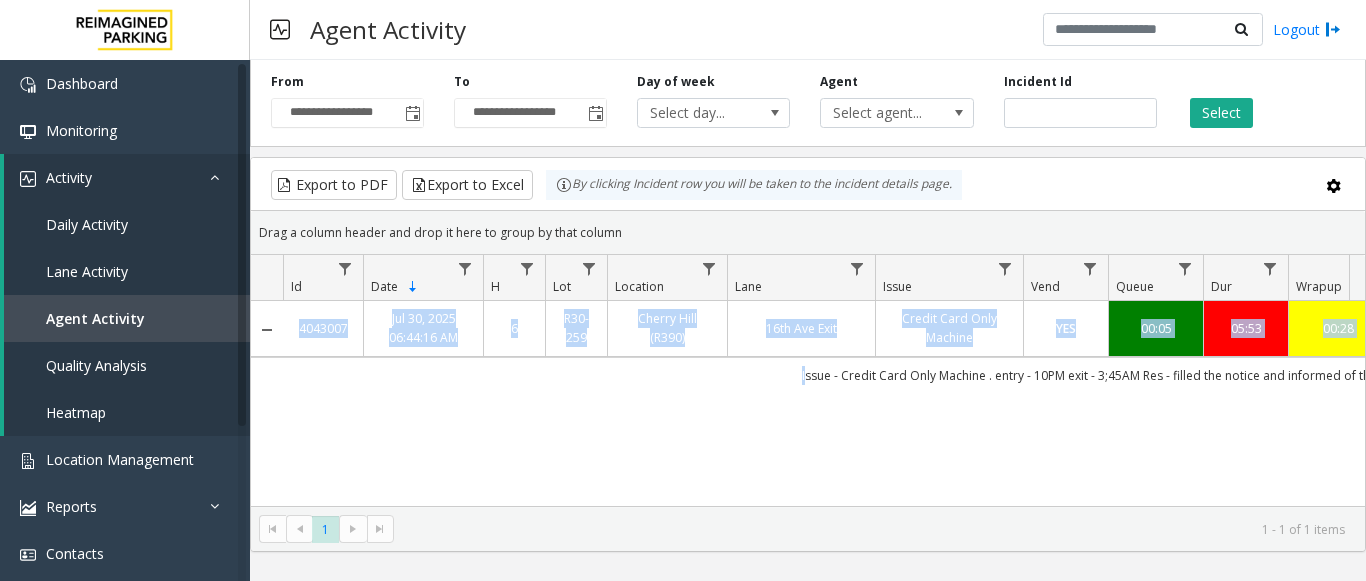 scroll, scrollTop: 0, scrollLeft: 84, axis: horizontal 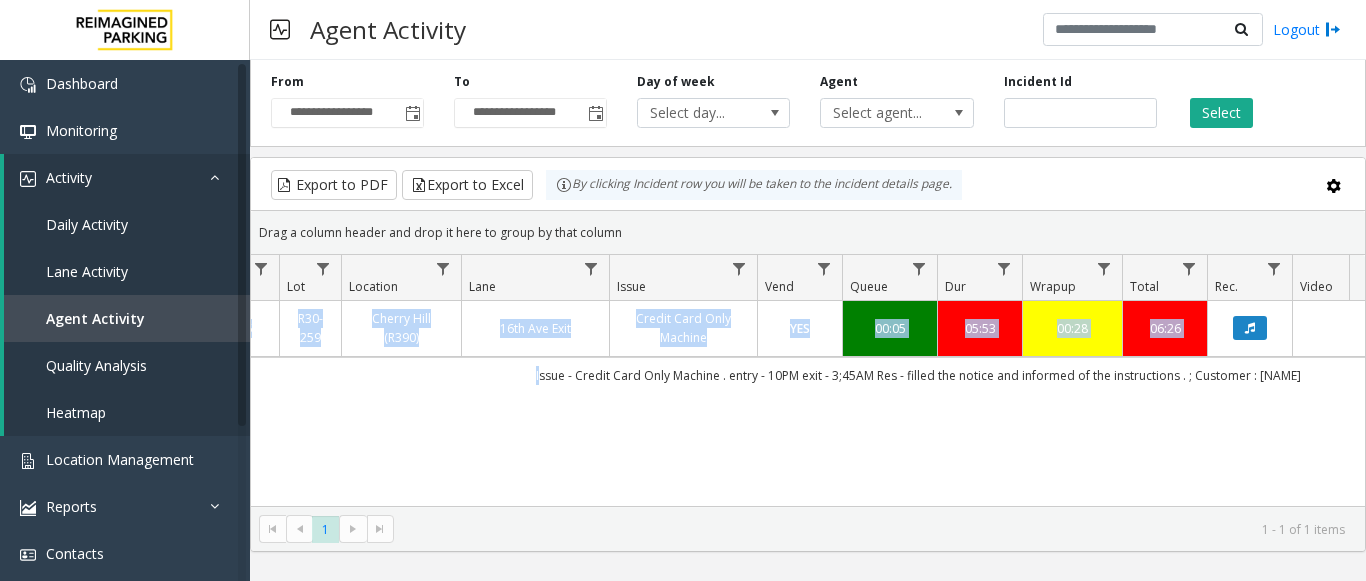 drag, startPoint x: 614, startPoint y: 391, endPoint x: 1338, endPoint y: 422, distance: 724.6634 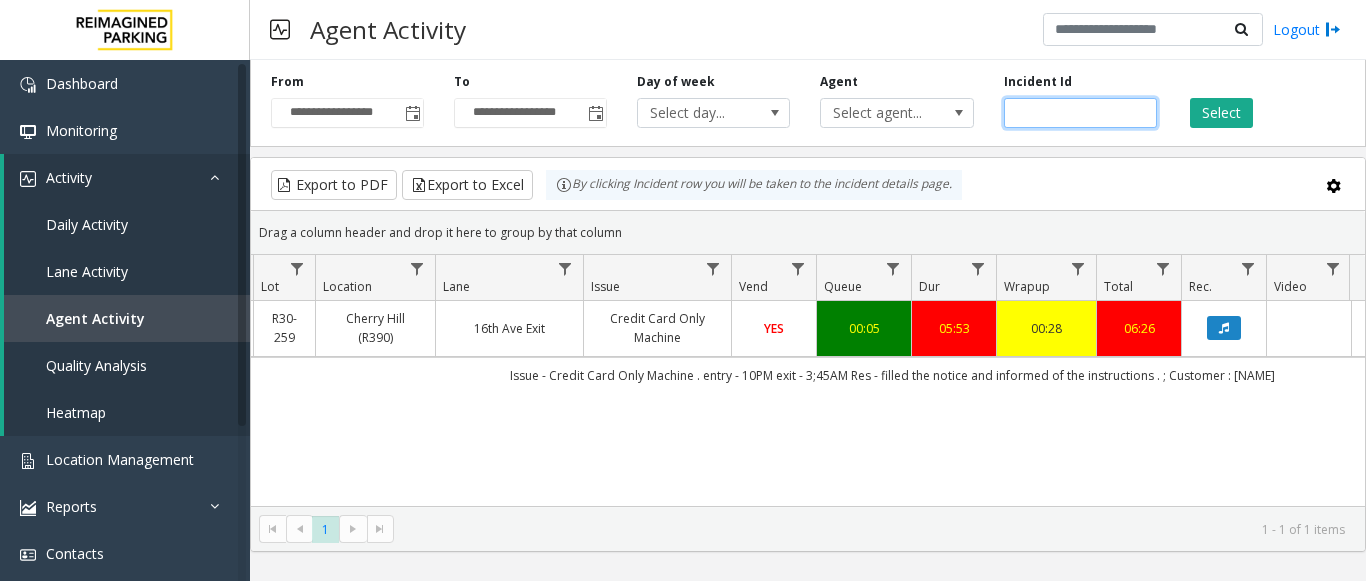 drag, startPoint x: 1089, startPoint y: 115, endPoint x: 859, endPoint y: 129, distance: 230.42569 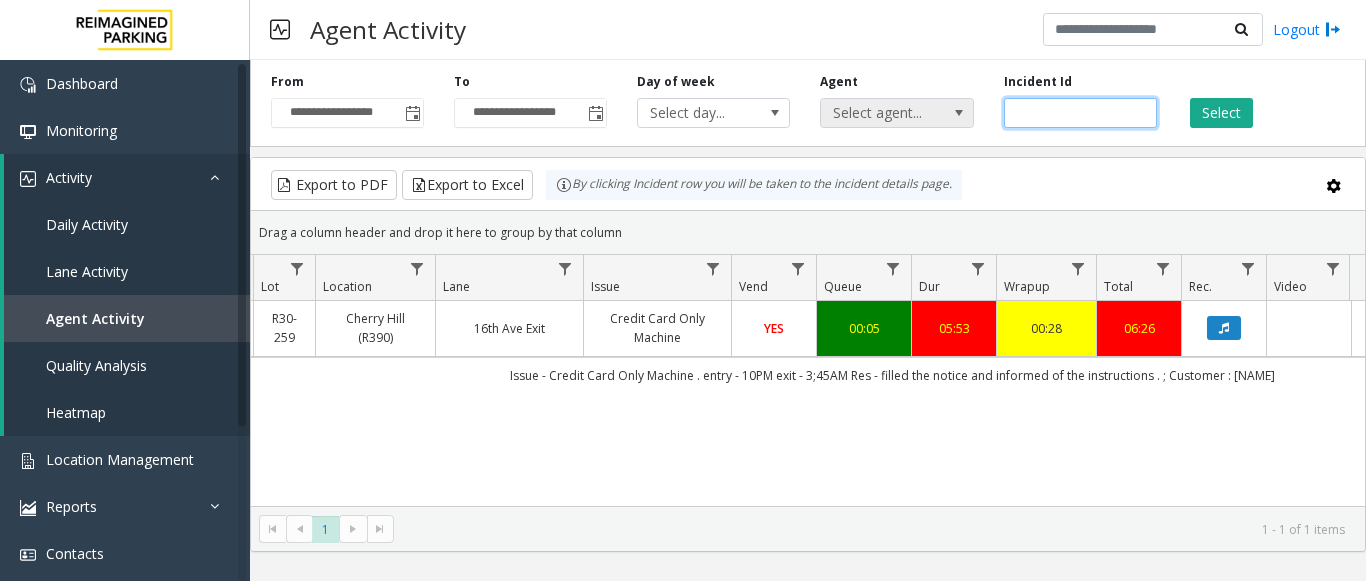 paste 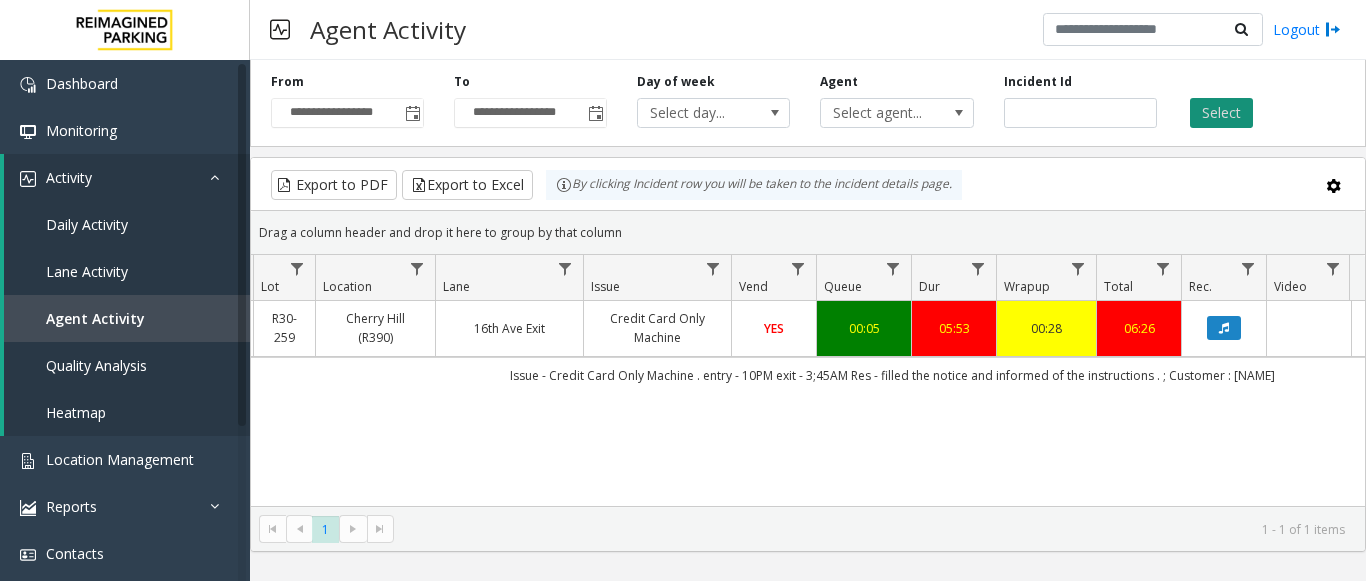 click on "Select" 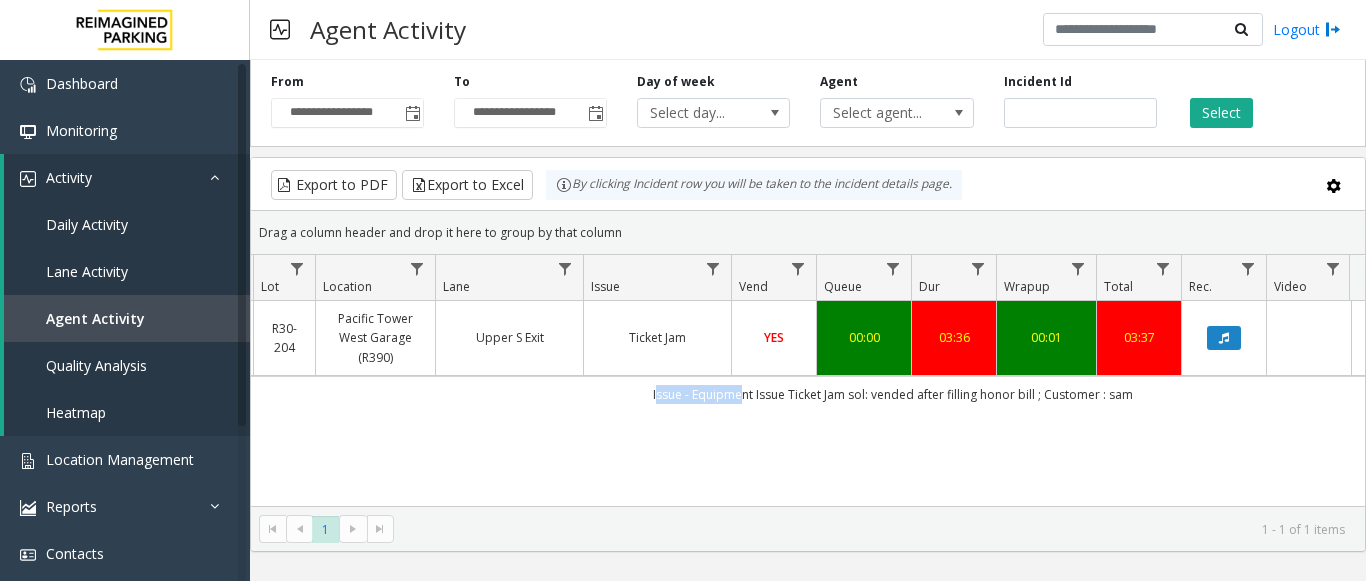 scroll, scrollTop: 0, scrollLeft: 182, axis: horizontal 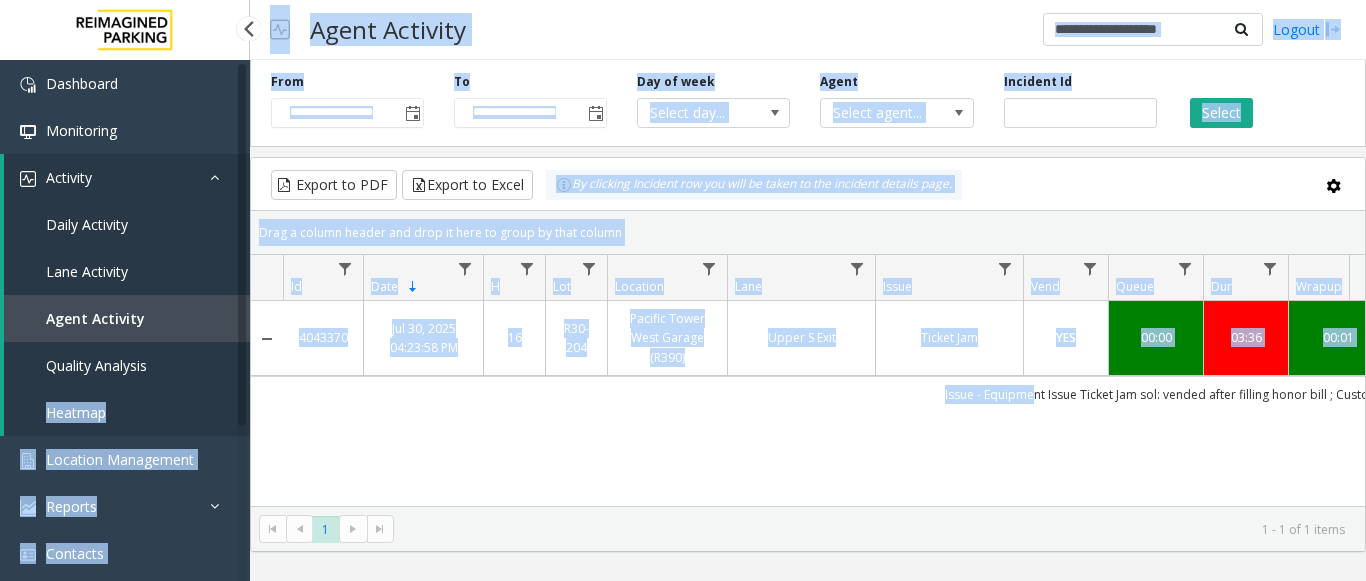 drag, startPoint x: 732, startPoint y: 401, endPoint x: 490, endPoint y: 400, distance: 242.00206 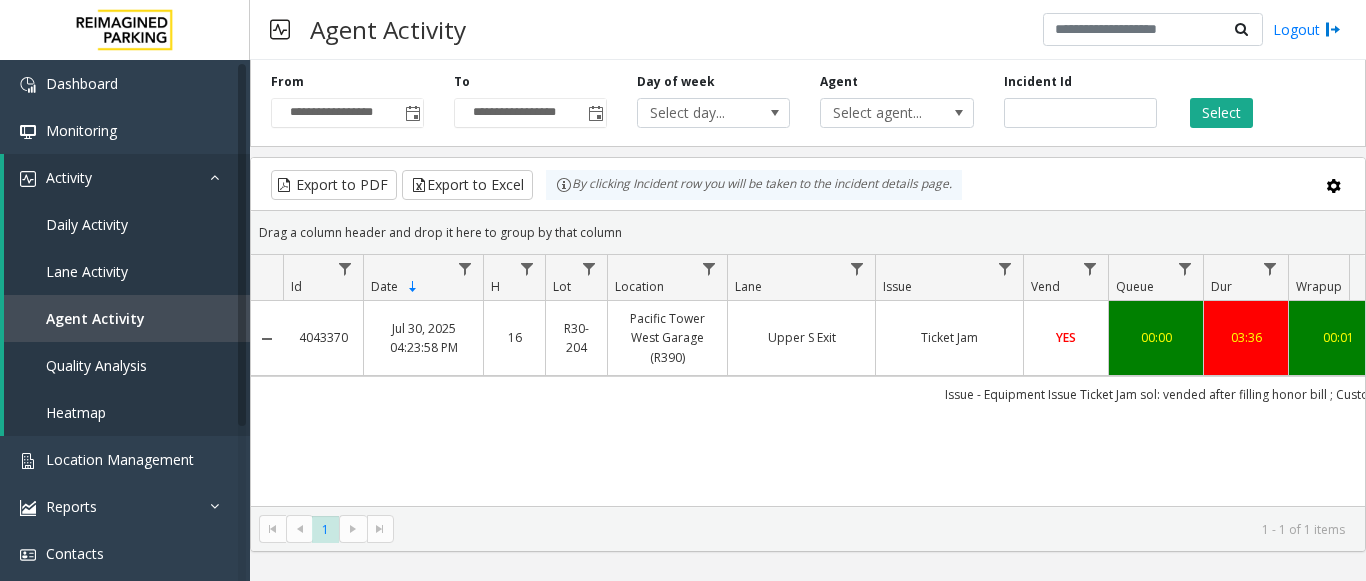 click on "4043370   Jul 30, 2025 04:23:58 PM
16   R30-204   Pacific Tower West Garage (R390)   Upper S Exit   Ticket Jam   YES   00:00   03:36   00:01   03:37   [FIRST] [LAST]   [NAME]    genesys   NO   Issue - Equipment Issue
Ticket Jam
sol: vended after filling honor bill ; Customer : [NAME]" 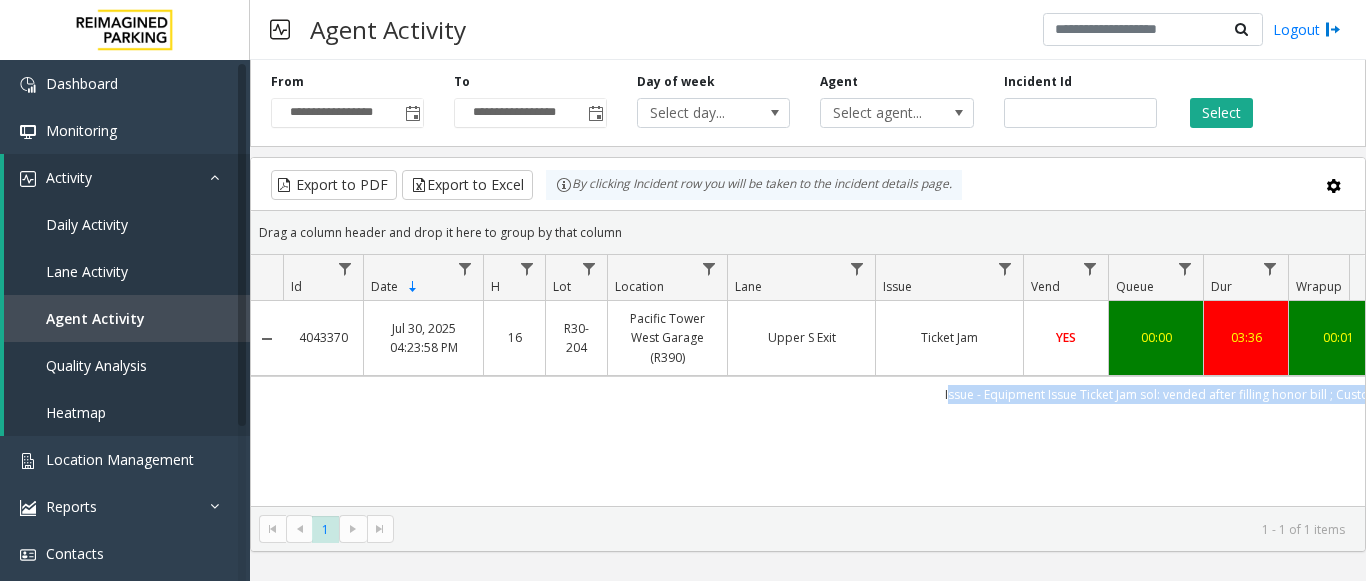 scroll, scrollTop: 0, scrollLeft: 175, axis: horizontal 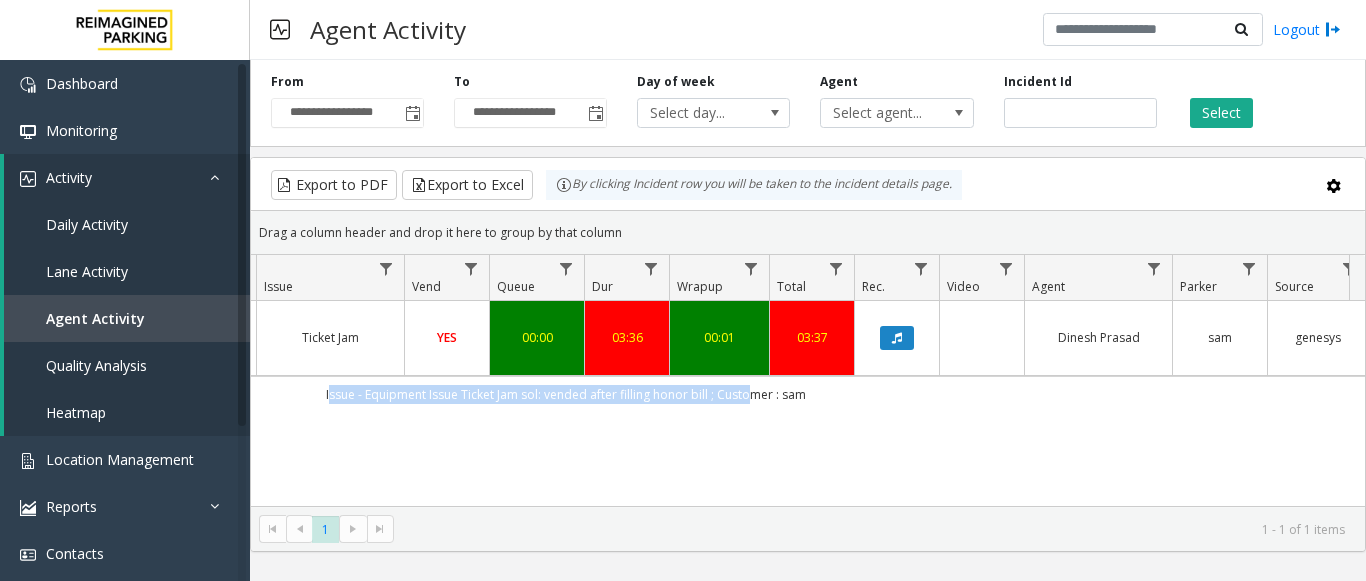 drag, startPoint x: 946, startPoint y: 393, endPoint x: 1181, endPoint y: 411, distance: 235.68835 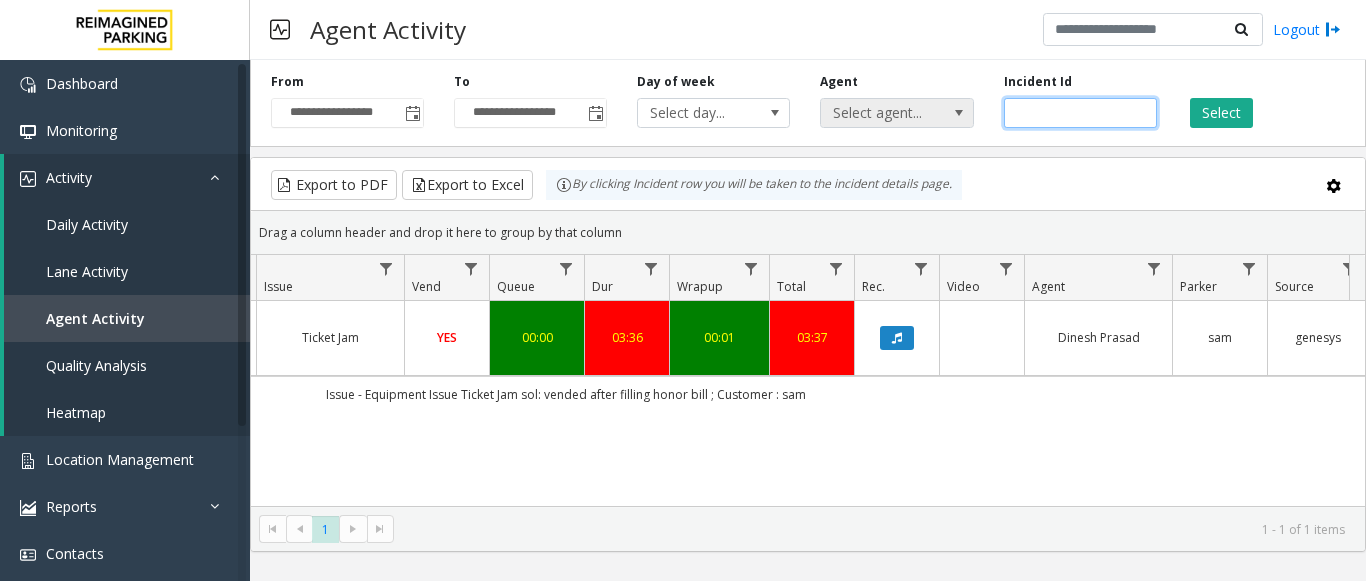 drag, startPoint x: 1077, startPoint y: 117, endPoint x: 922, endPoint y: 103, distance: 155.63097 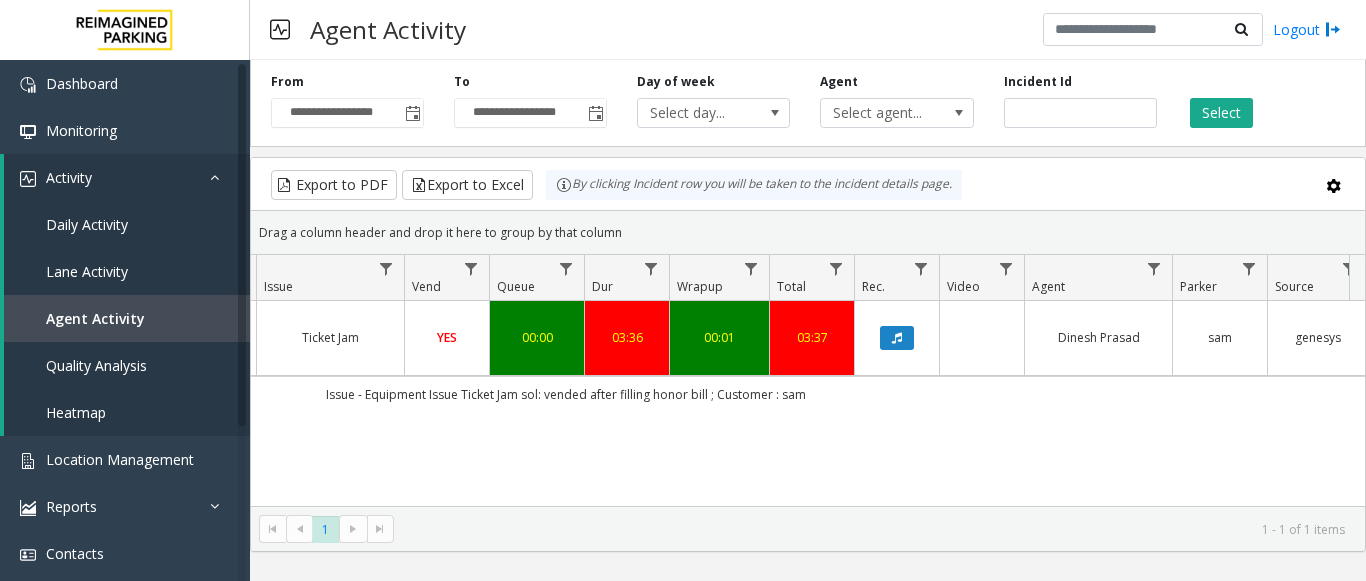 drag, startPoint x: 927, startPoint y: 382, endPoint x: 361, endPoint y: 393, distance: 566.1069 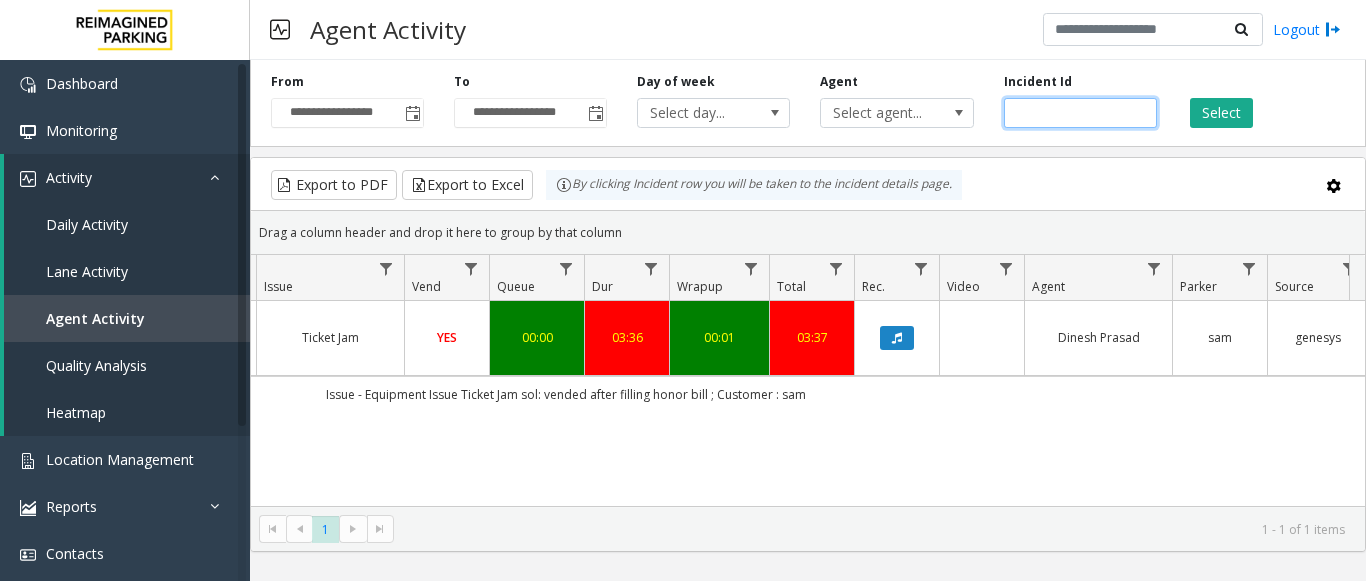 drag, startPoint x: 890, startPoint y: 116, endPoint x: 701, endPoint y: 134, distance: 189.85521 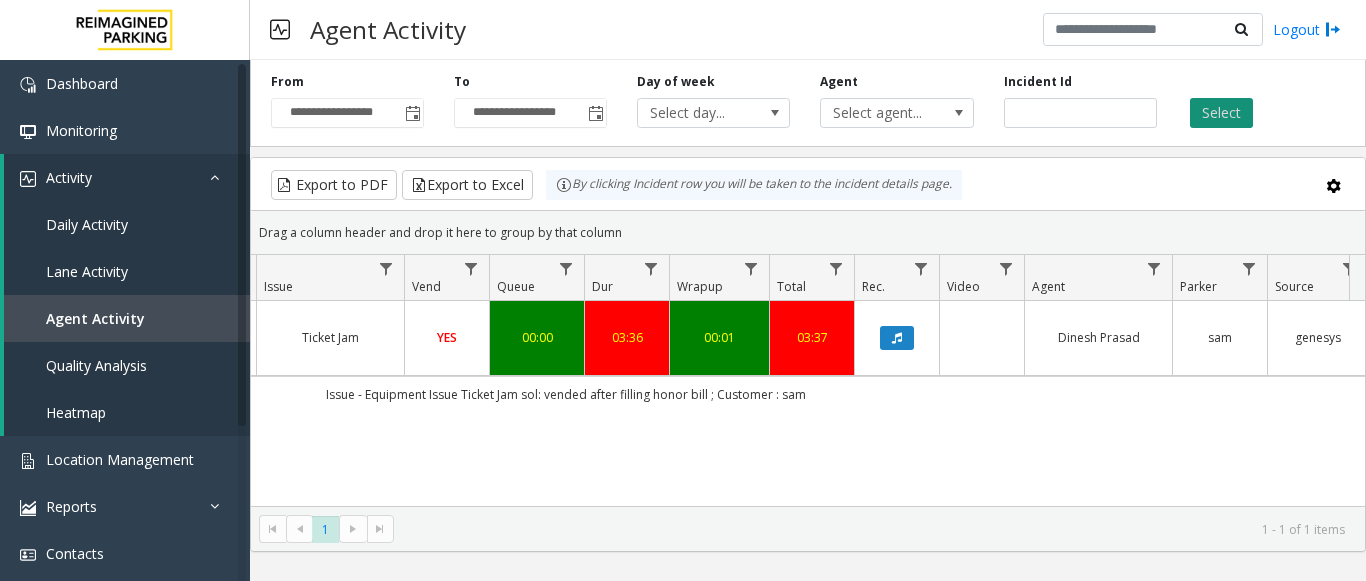 click on "Select" 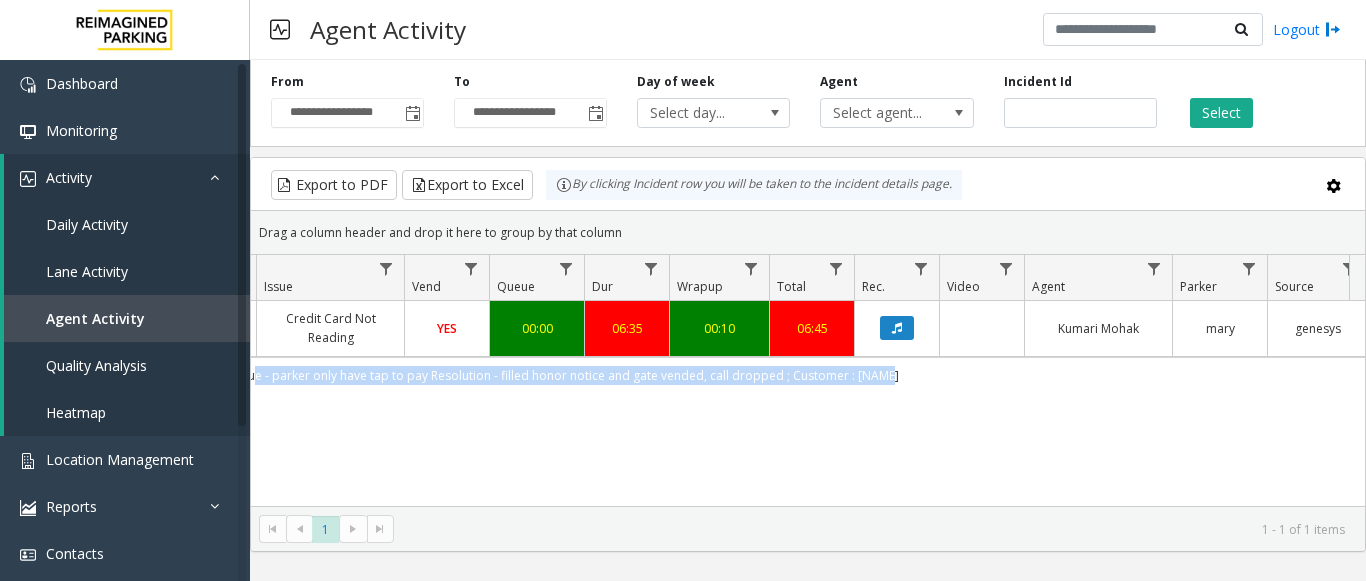 scroll, scrollTop: 0, scrollLeft: 553, axis: horizontal 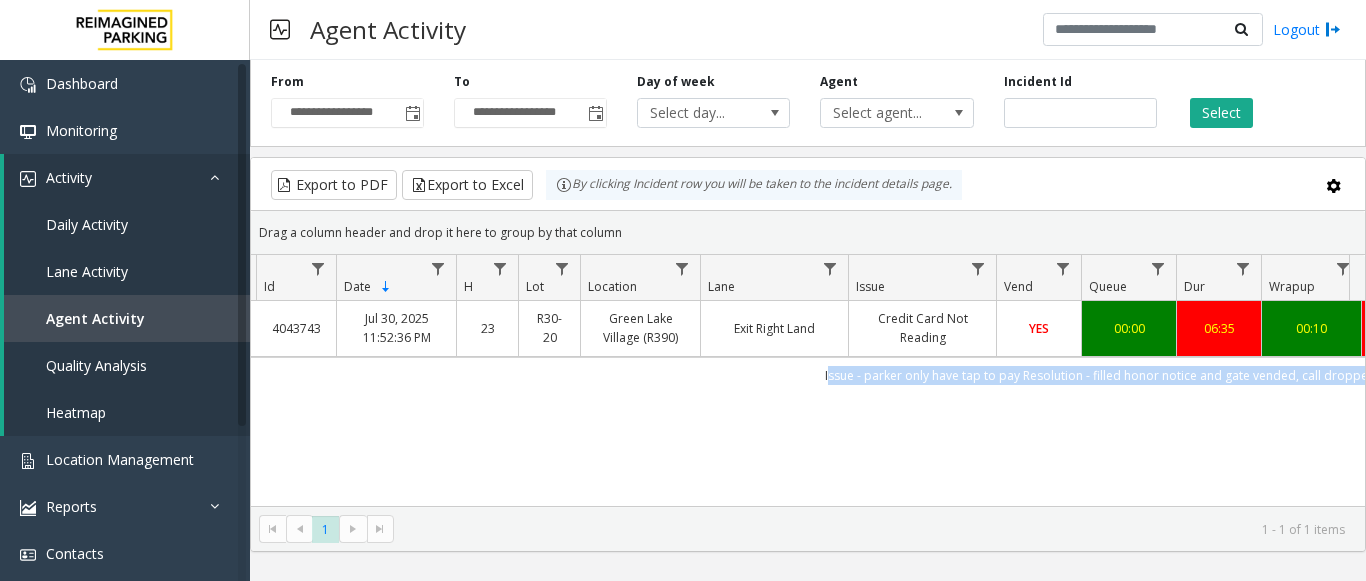 drag, startPoint x: 918, startPoint y: 383, endPoint x: 691, endPoint y: 389, distance: 227.07928 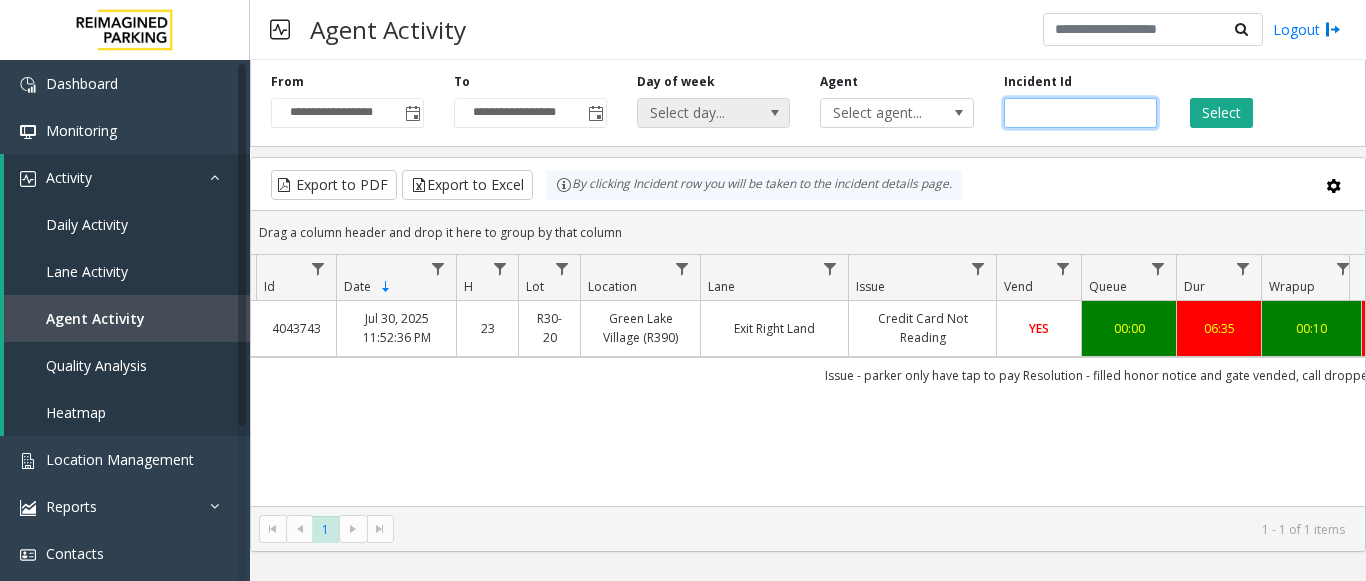 drag, startPoint x: 1077, startPoint y: 114, endPoint x: 676, endPoint y: 115, distance: 401.00125 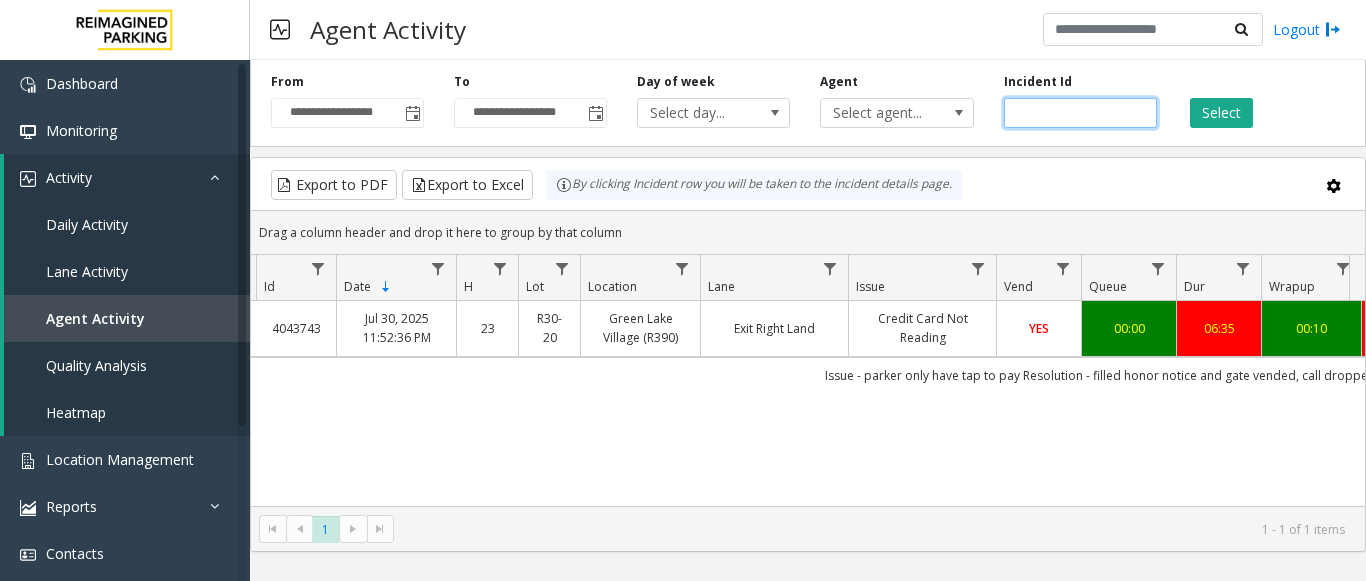 paste 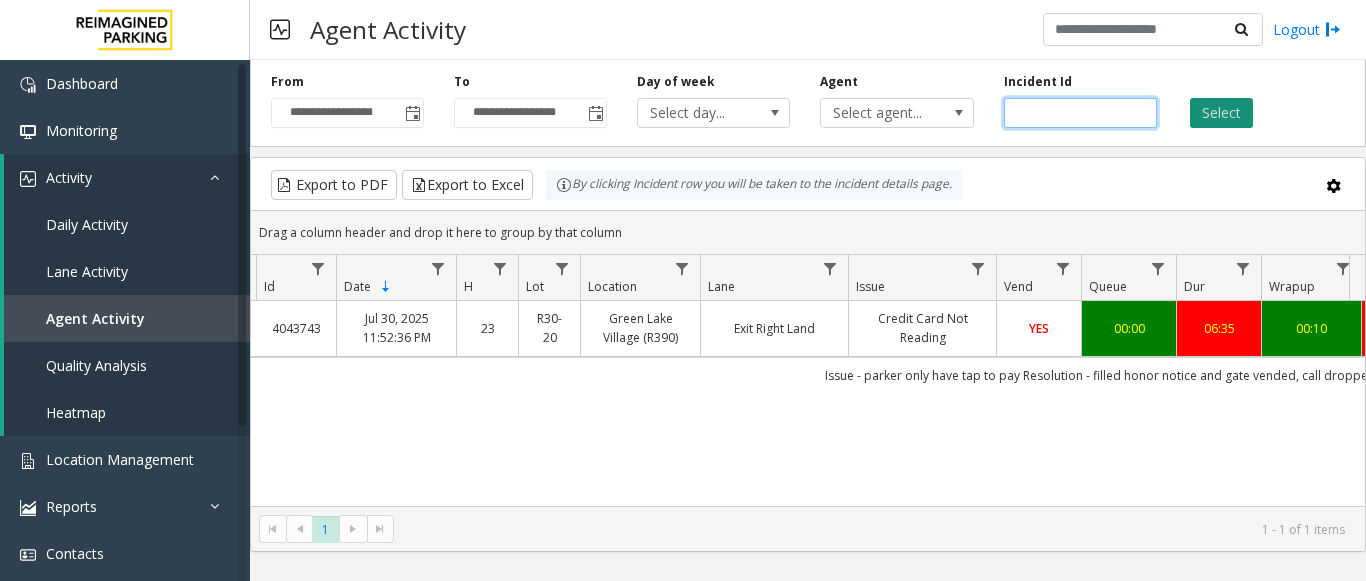type on "*******" 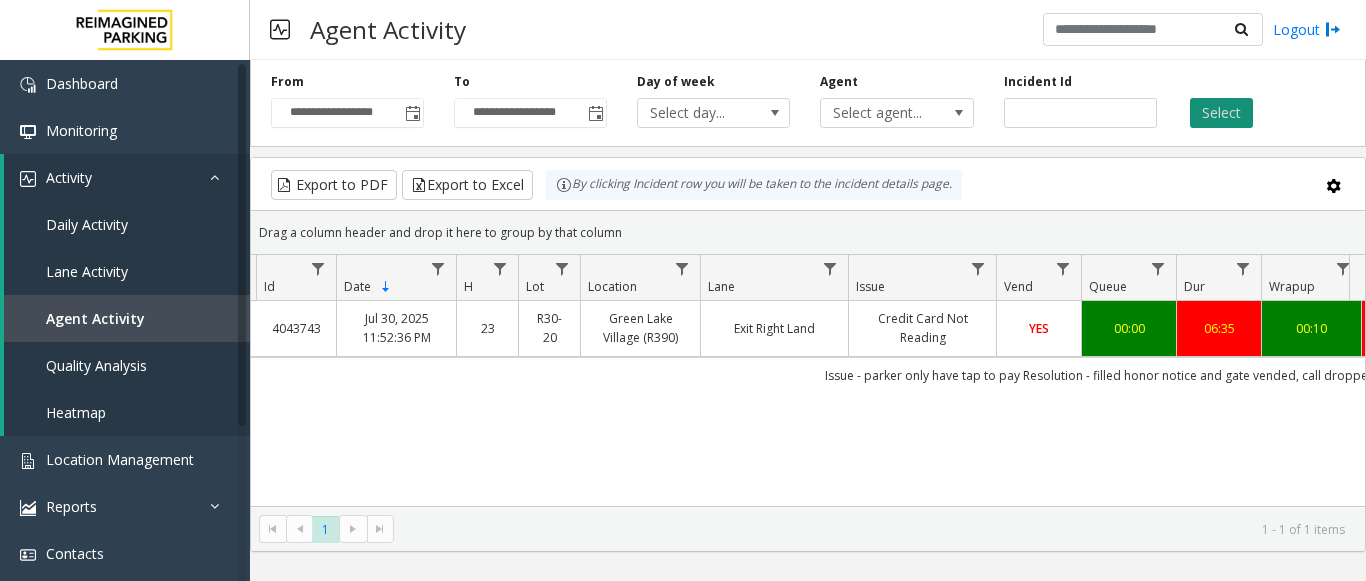 click on "Select" 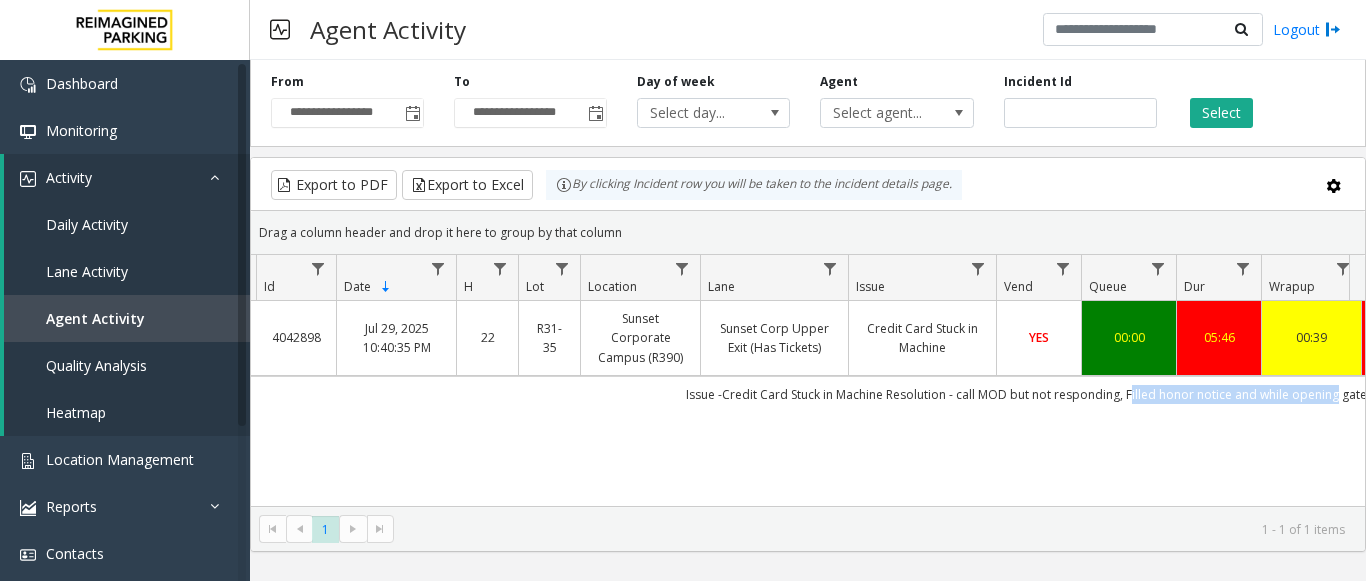 scroll, scrollTop: 0, scrollLeft: 48, axis: horizontal 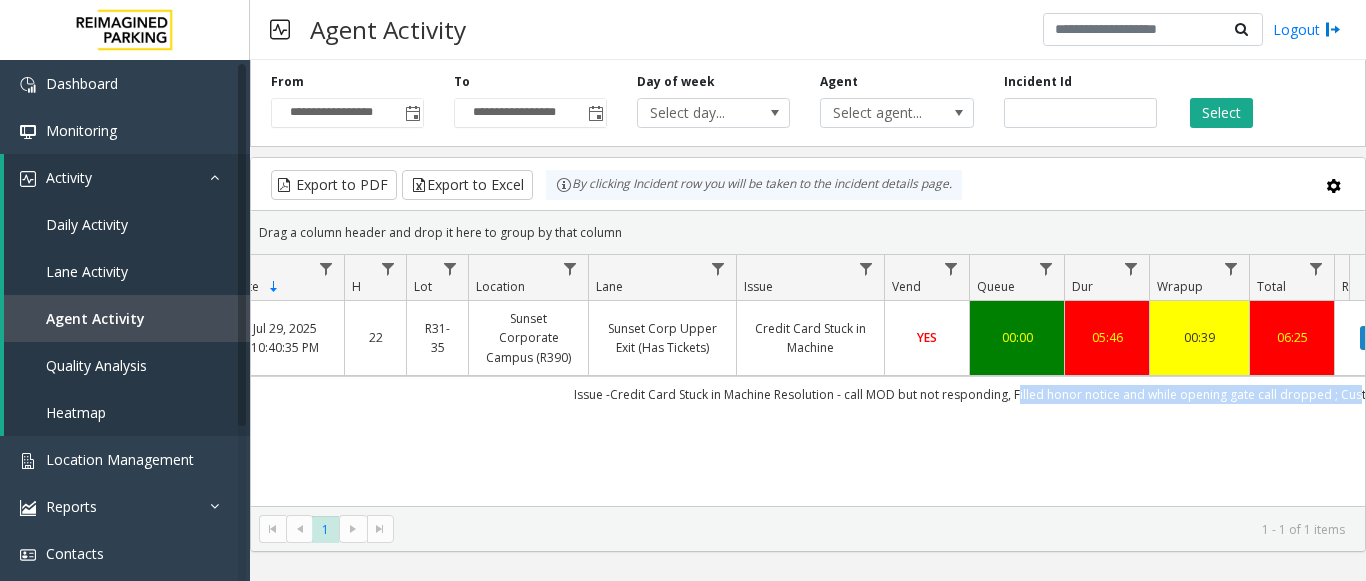 drag, startPoint x: 1138, startPoint y: 392, endPoint x: 1330, endPoint y: 397, distance: 192.0651 